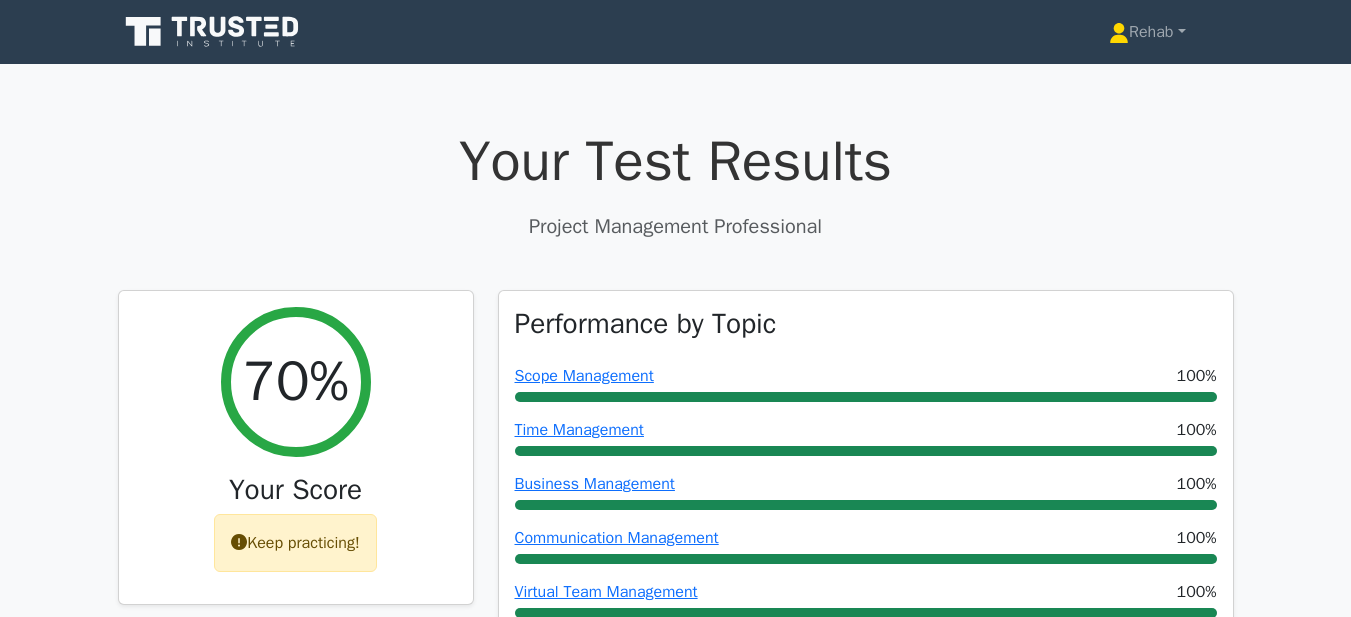 scroll, scrollTop: 0, scrollLeft: 0, axis: both 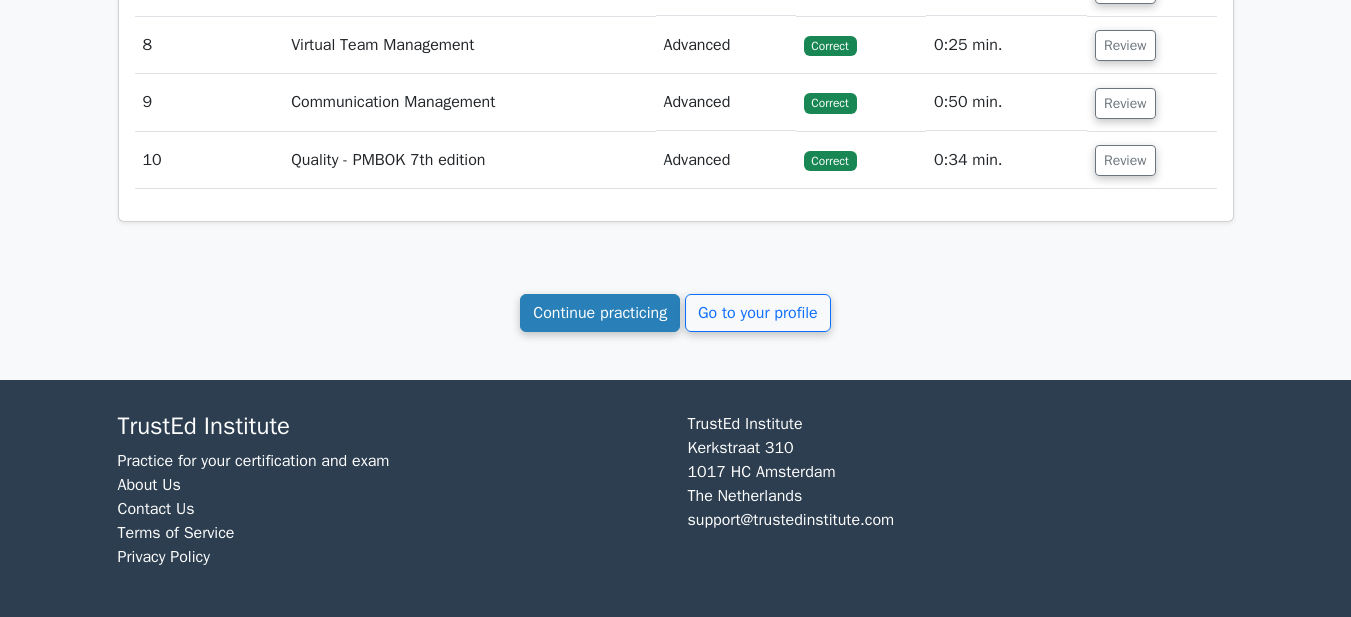 click on "Continue practicing" at bounding box center [600, 313] 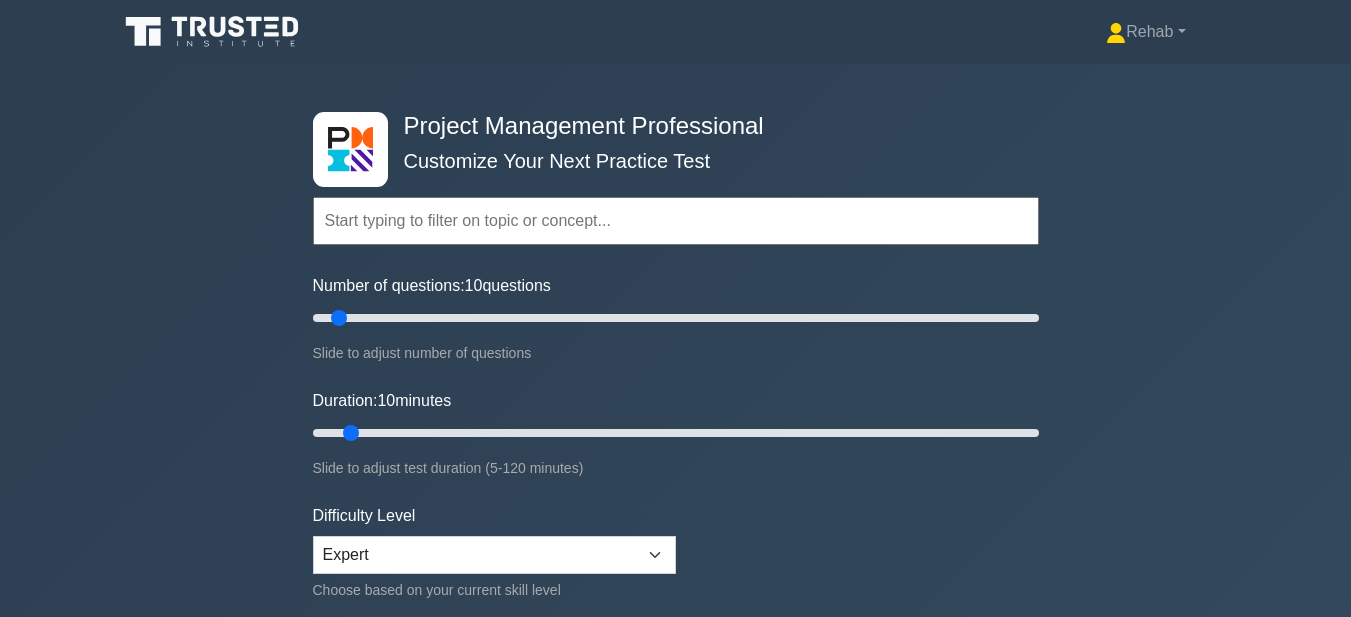 scroll, scrollTop: 300, scrollLeft: 0, axis: vertical 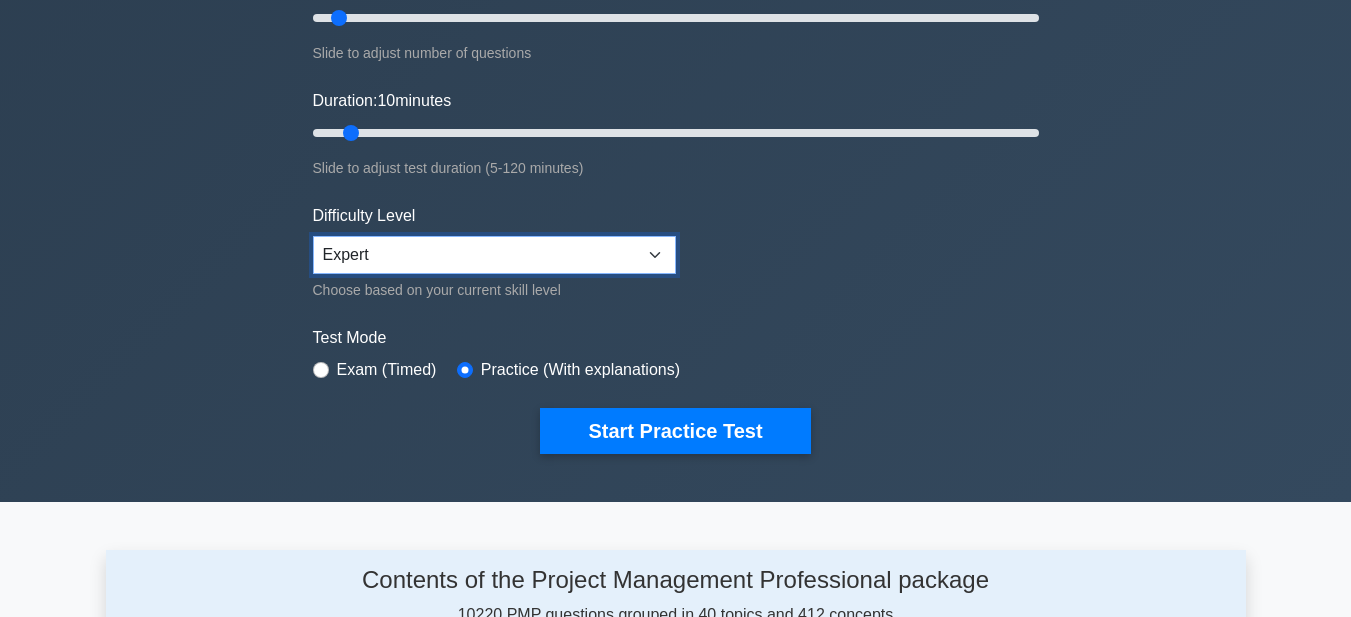 click on "Beginner
Intermediate
Expert" at bounding box center [494, 255] 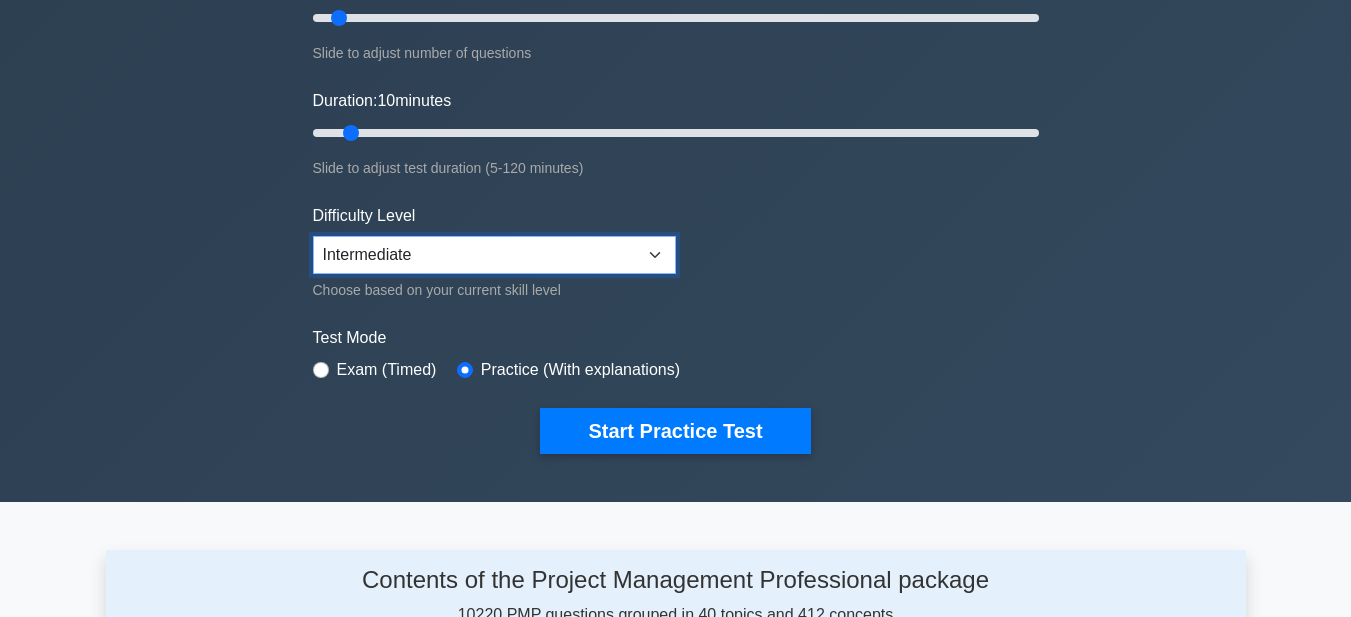 click on "Beginner
Intermediate
Expert" at bounding box center [494, 255] 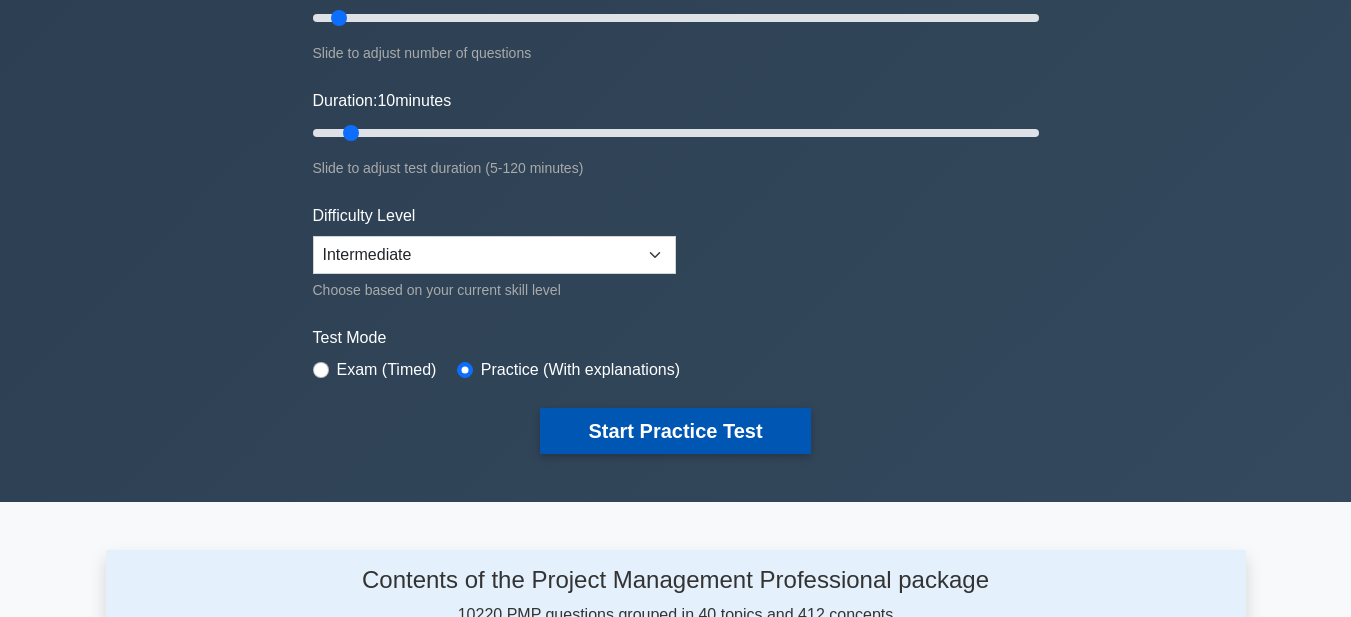 click on "Start Practice Test" at bounding box center [675, 431] 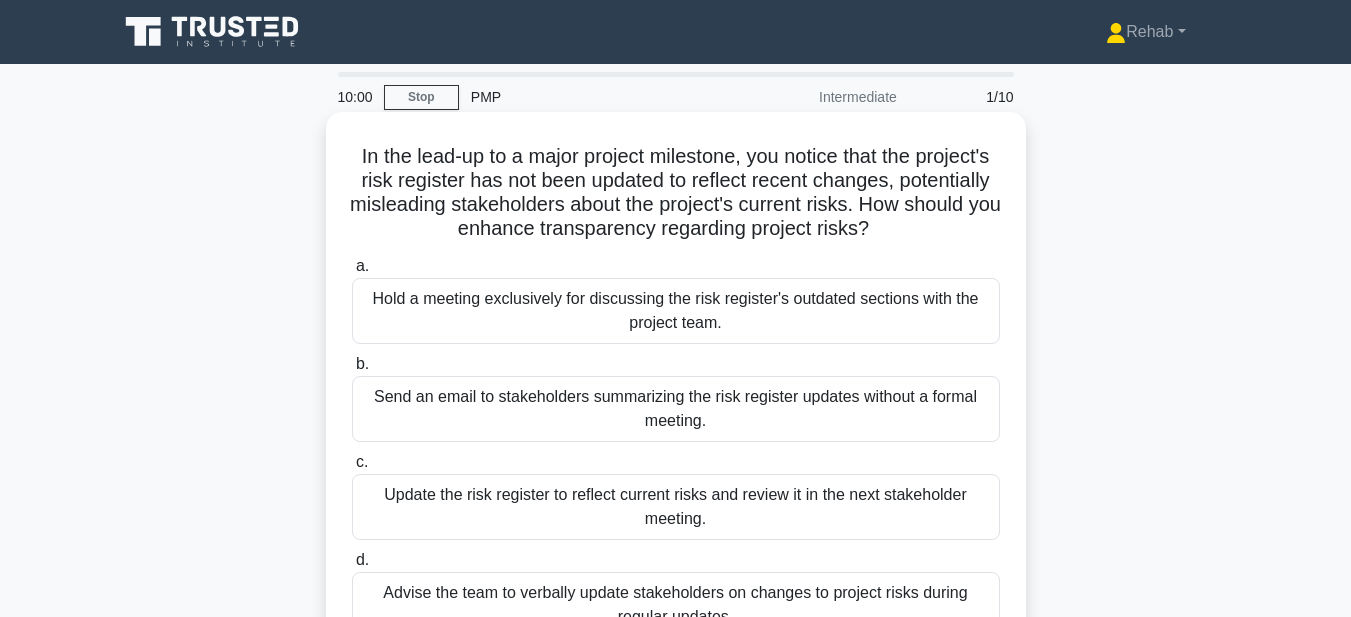 scroll, scrollTop: 0, scrollLeft: 0, axis: both 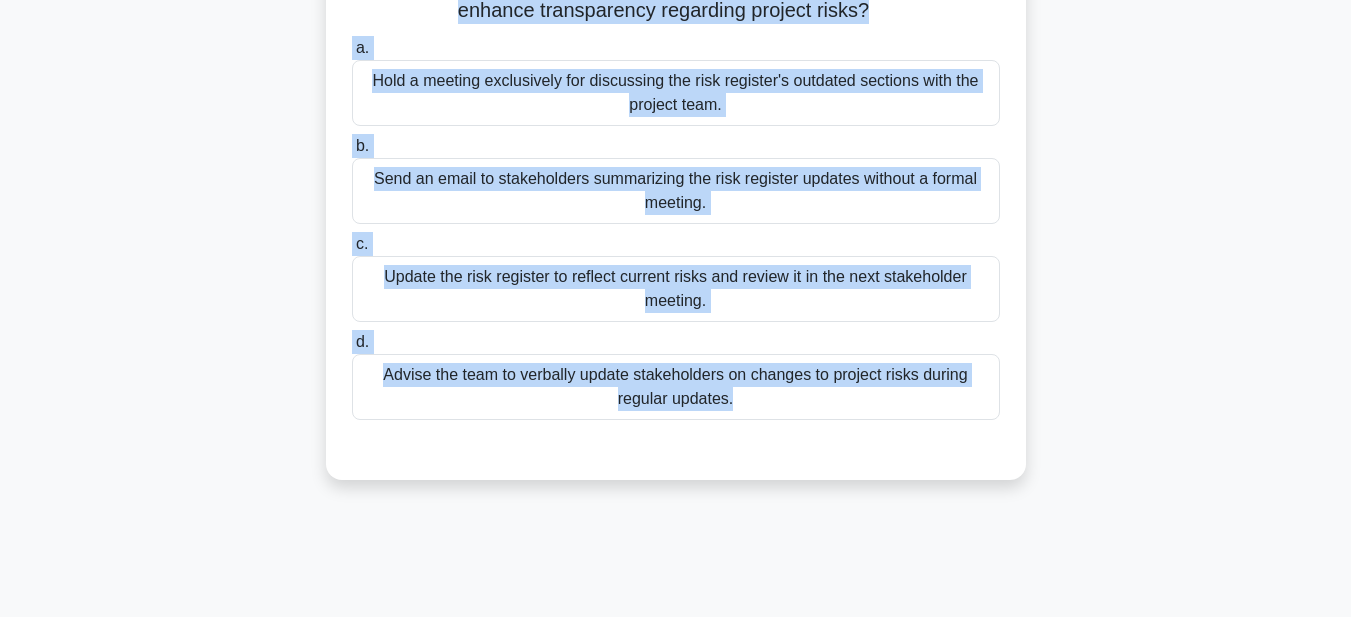 drag, startPoint x: 380, startPoint y: 156, endPoint x: 889, endPoint y: 388, distance: 559.37915 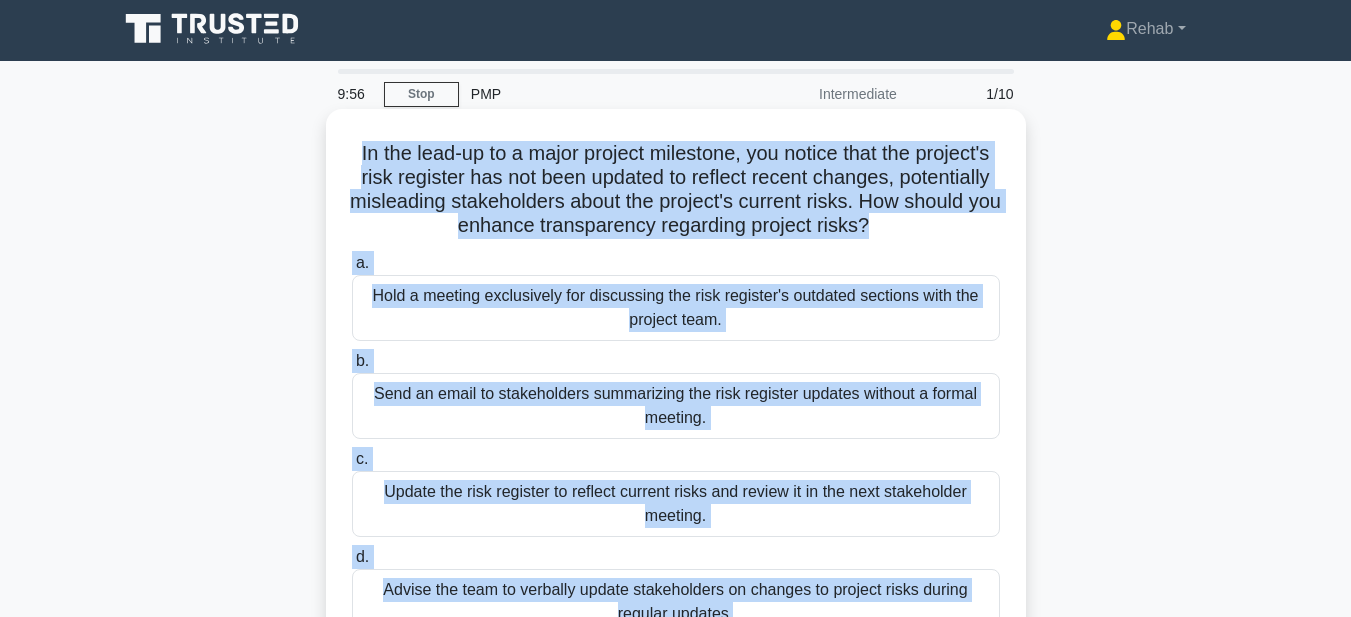 scroll, scrollTop: 0, scrollLeft: 0, axis: both 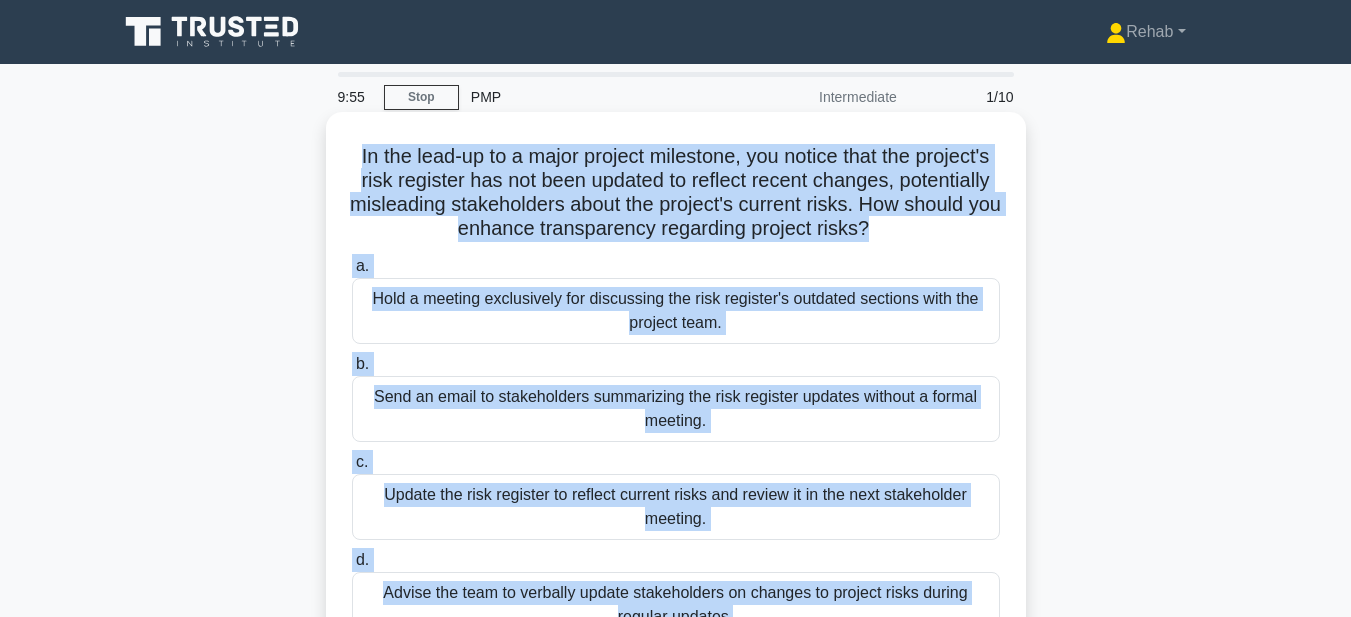 copy on "In the lead-up to a major project milestone, you notice that the project's risk register has not been updated to reflect recent changes, potentially misleading stakeholders about the project's current risks. How should you enhance transparency regarding project risks?
.spinner_0XTQ{transform-origin:center;animation:spinner_y6GP .75s linear infinite}@keyframes spinner_y6GP{100%{transform:rotate(360deg)}}
a.
Hold a meeting exclusively for discussing the risk register's outdated sections with the project team.
b.
Send an email to stakeholders summarizing the risk register updates without a formal meeting.
c.
Update the risk register to reflect current risks and review it in the next stakeholder meeting.
d.
Ad..." 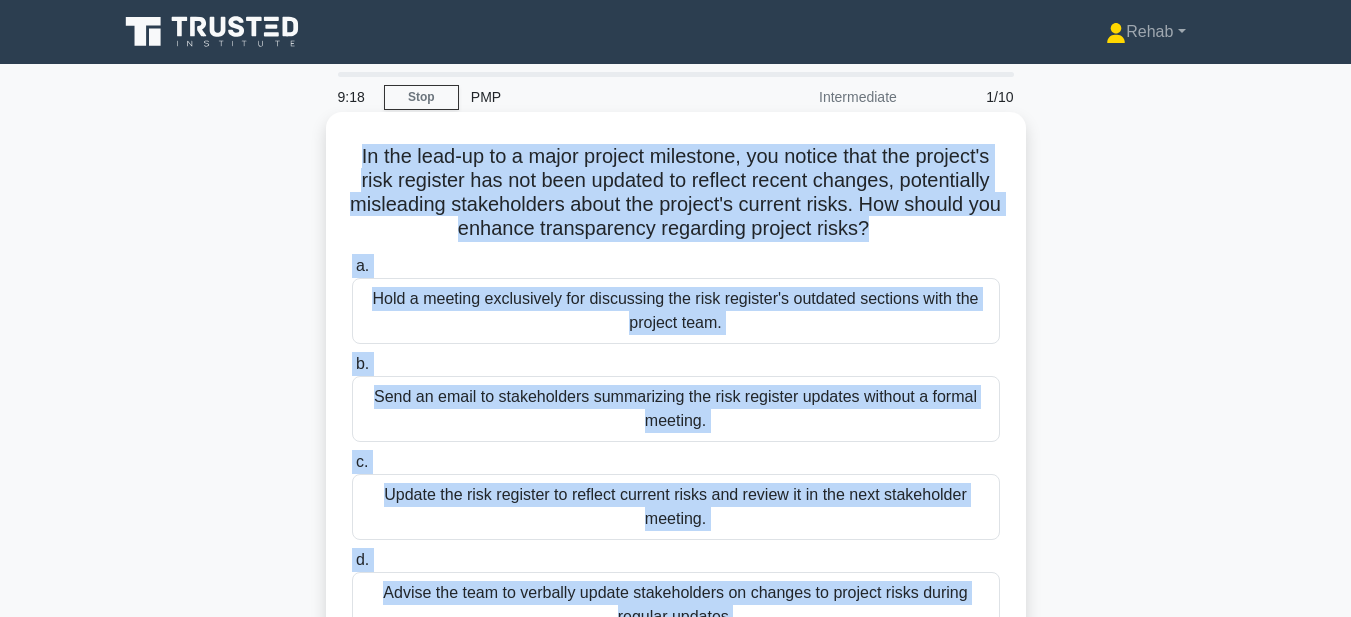 click on "Update the risk register to reflect current risks and review it in the next stakeholder meeting." at bounding box center [676, 507] 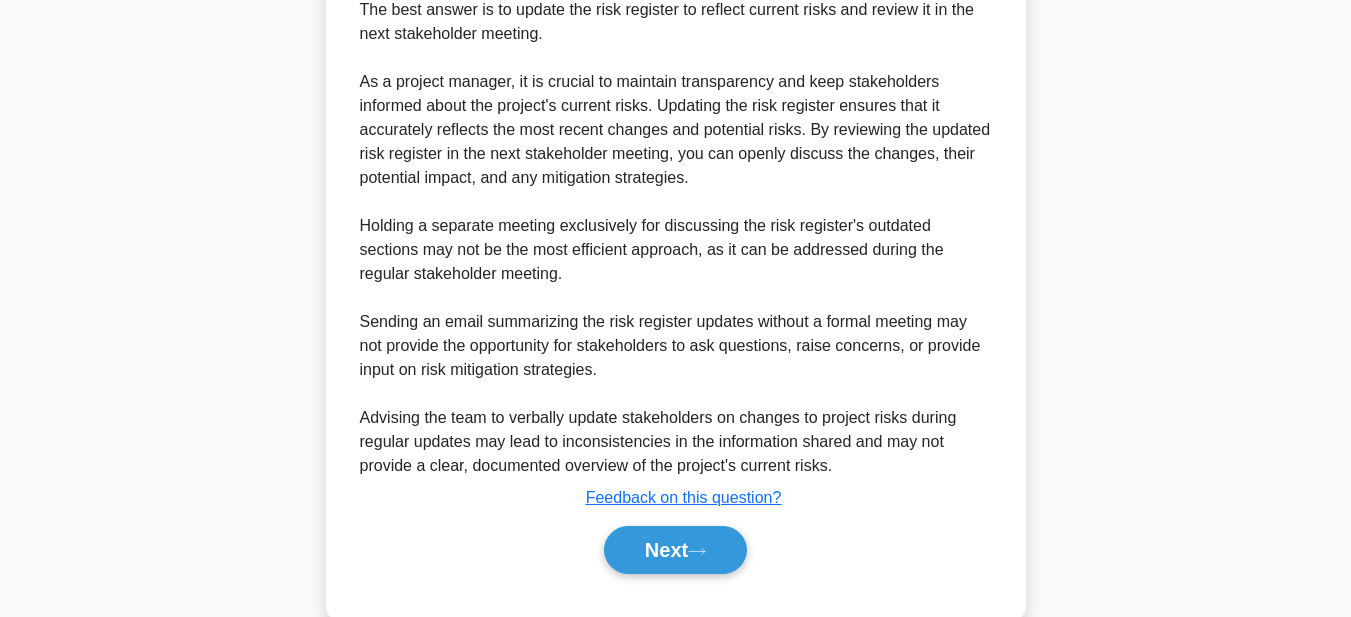 scroll, scrollTop: 761, scrollLeft: 0, axis: vertical 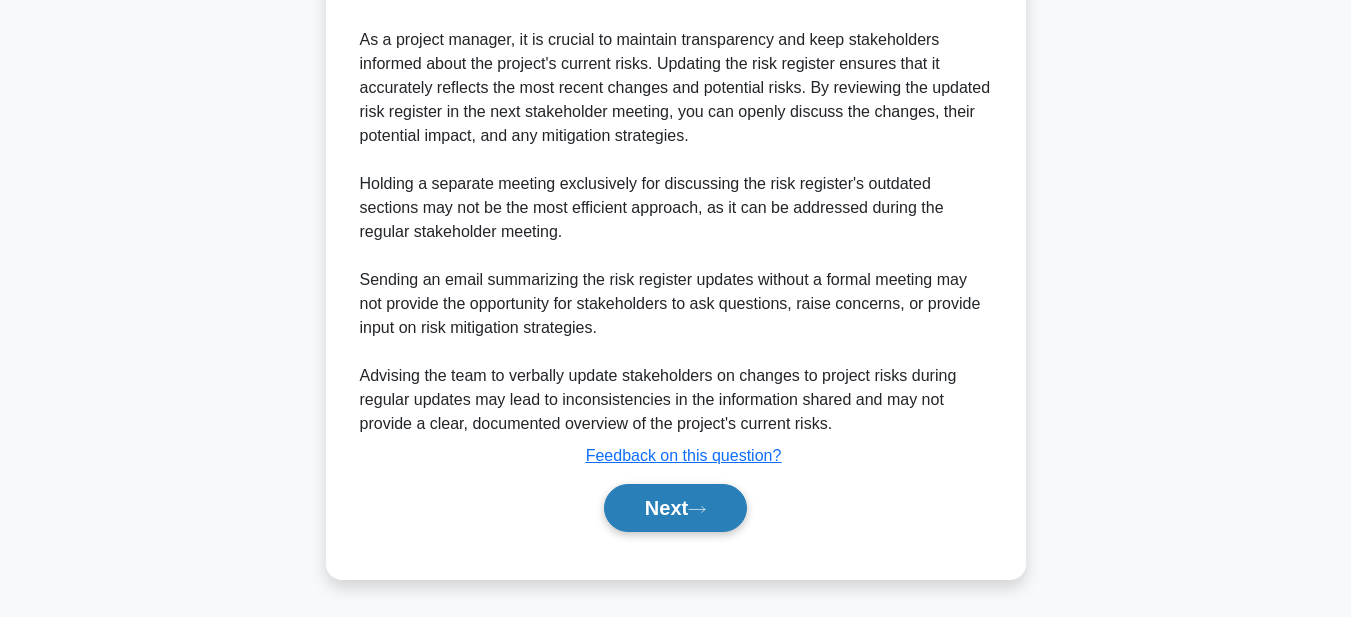 click on "Next" at bounding box center (675, 508) 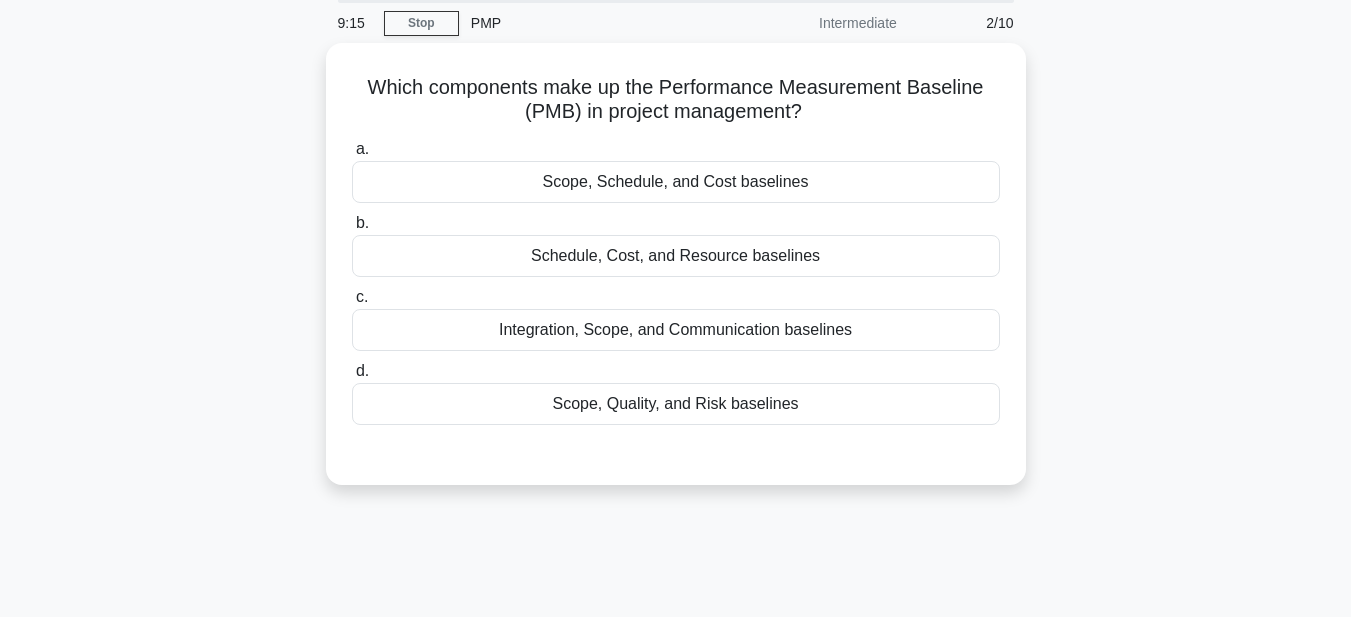scroll, scrollTop: 0, scrollLeft: 0, axis: both 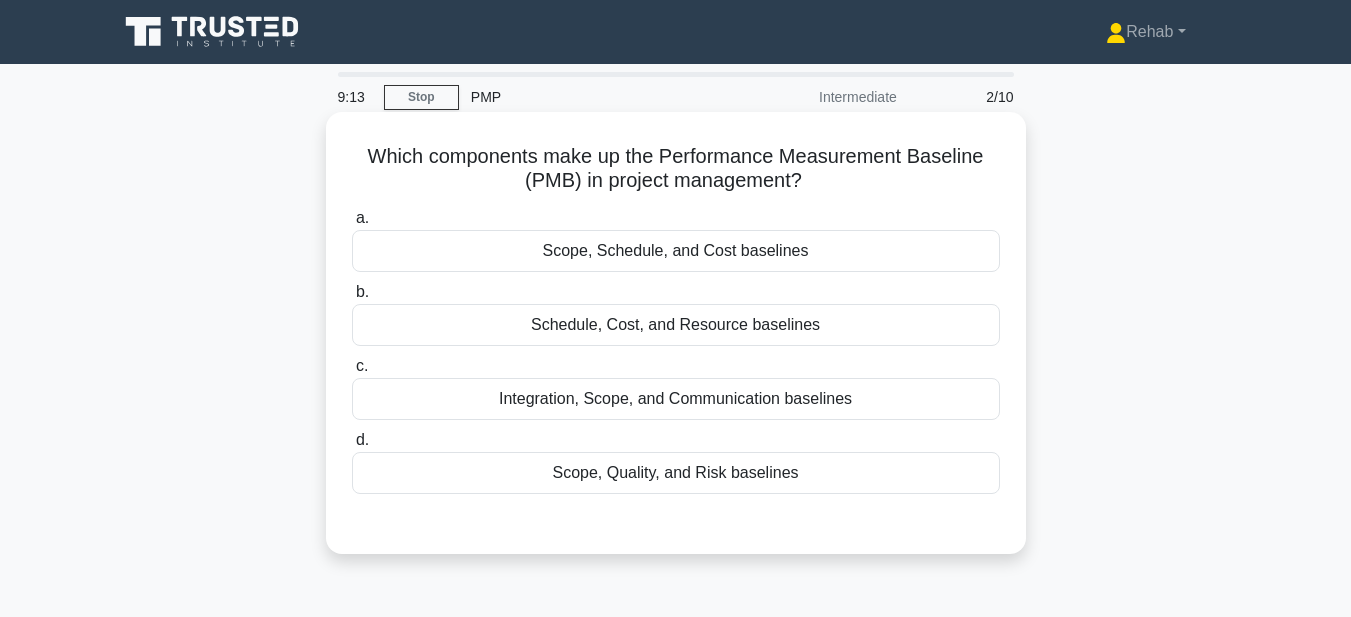 drag, startPoint x: 363, startPoint y: 146, endPoint x: 929, endPoint y: 487, distance: 660.78516 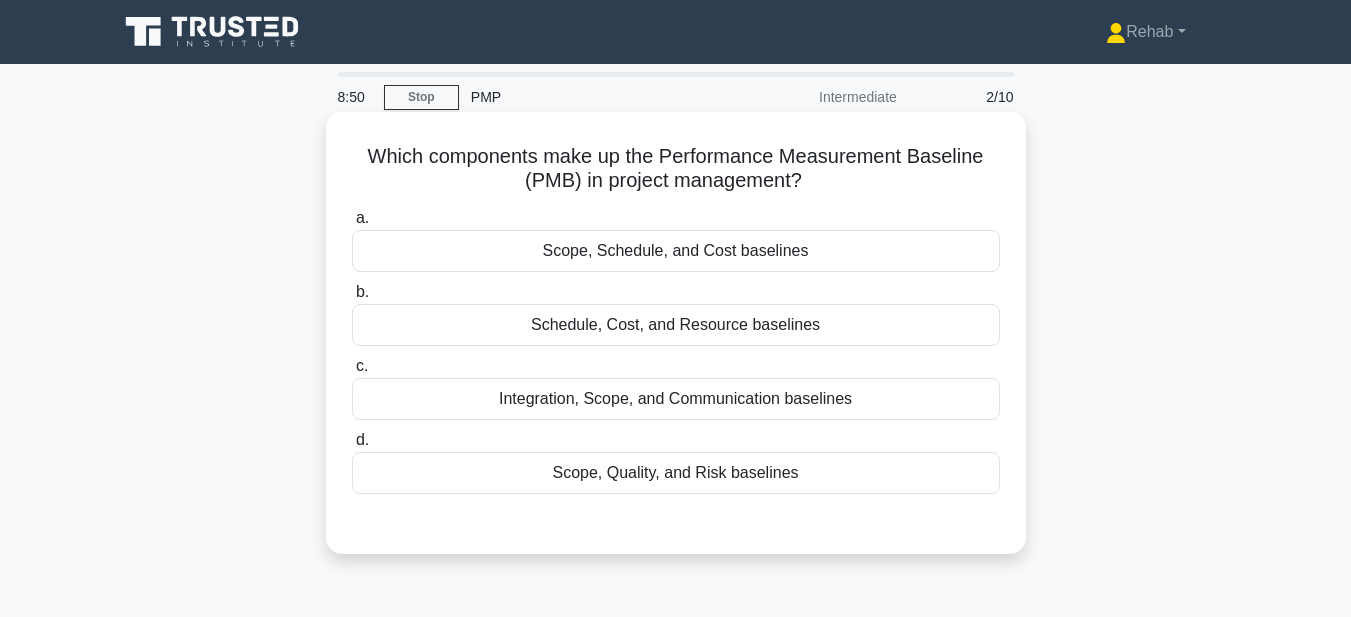 click on "Scope, Schedule, and Cost baselines" at bounding box center (676, 251) 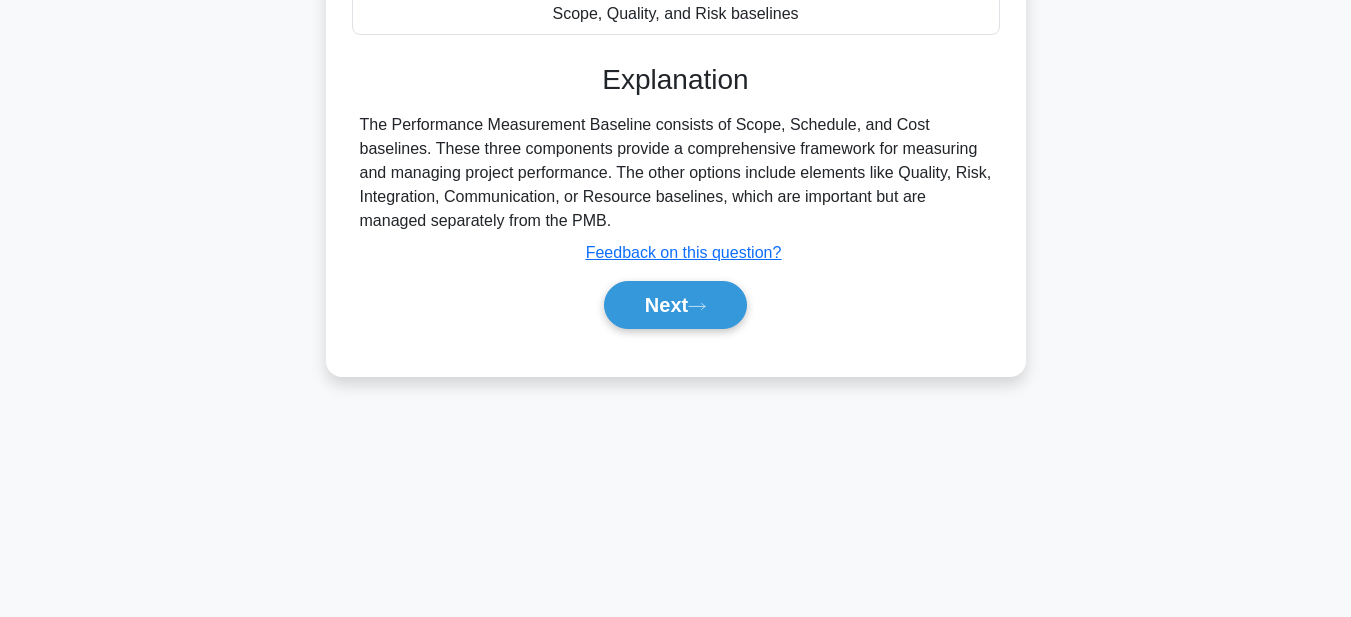 scroll, scrollTop: 463, scrollLeft: 0, axis: vertical 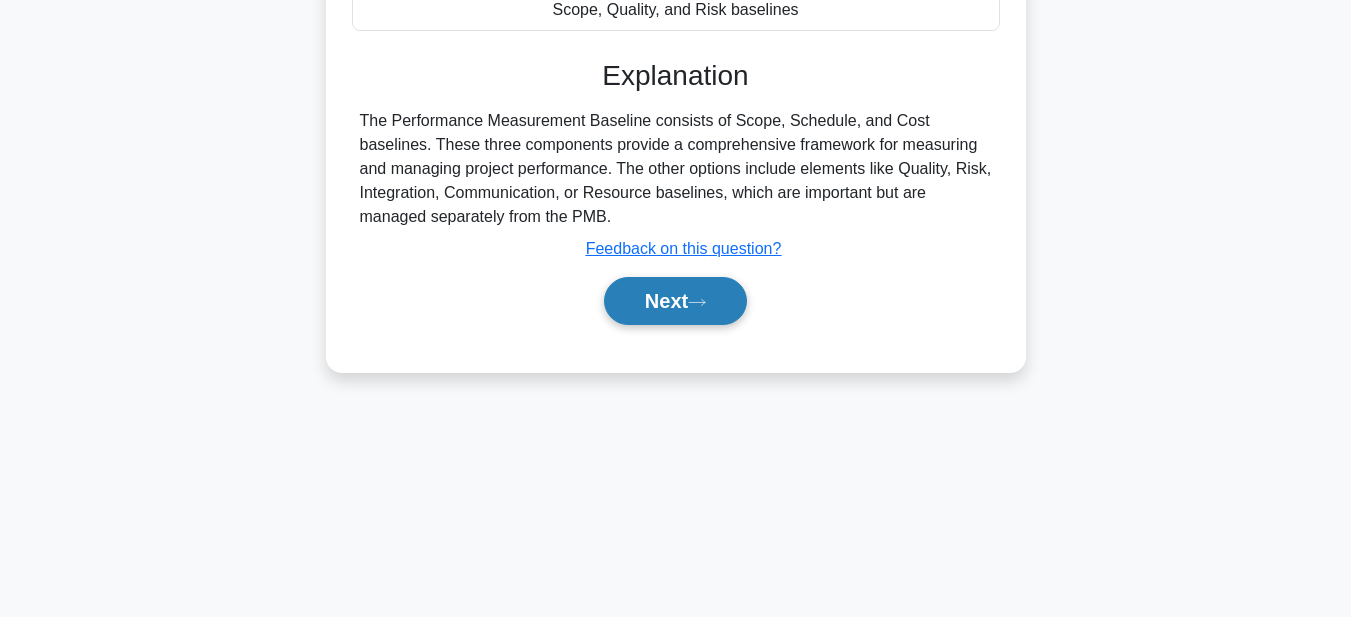 click on "Next" at bounding box center [675, 301] 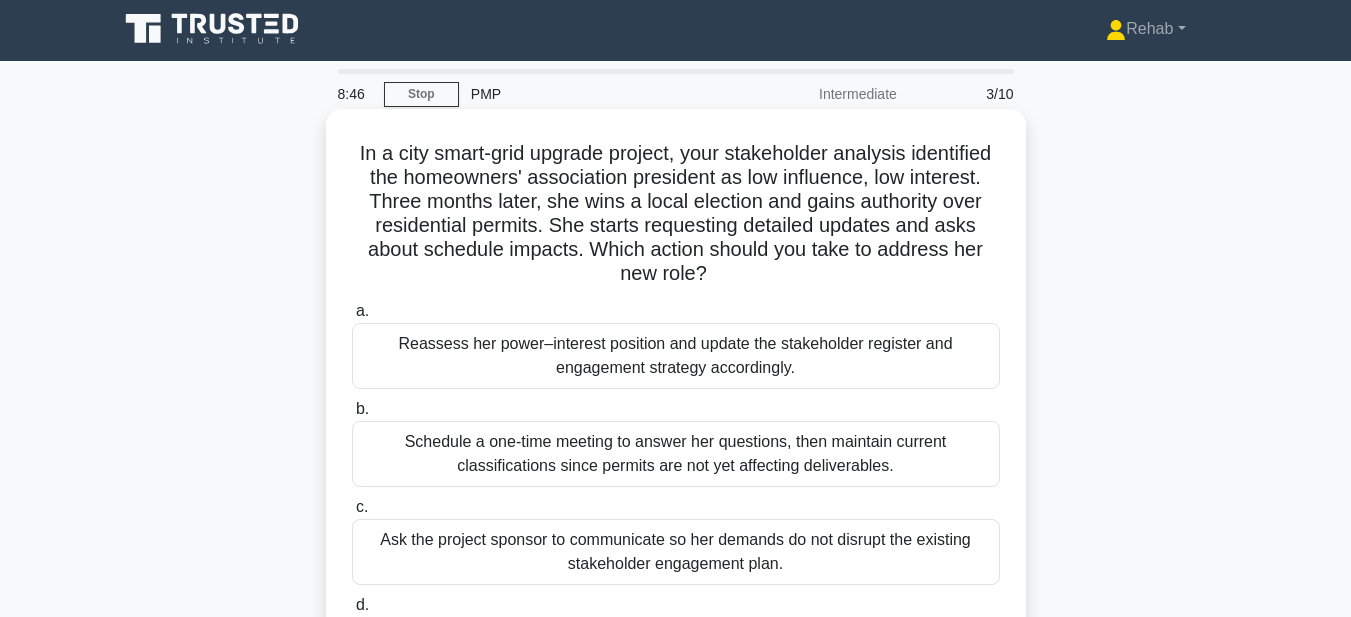 scroll, scrollTop: 0, scrollLeft: 0, axis: both 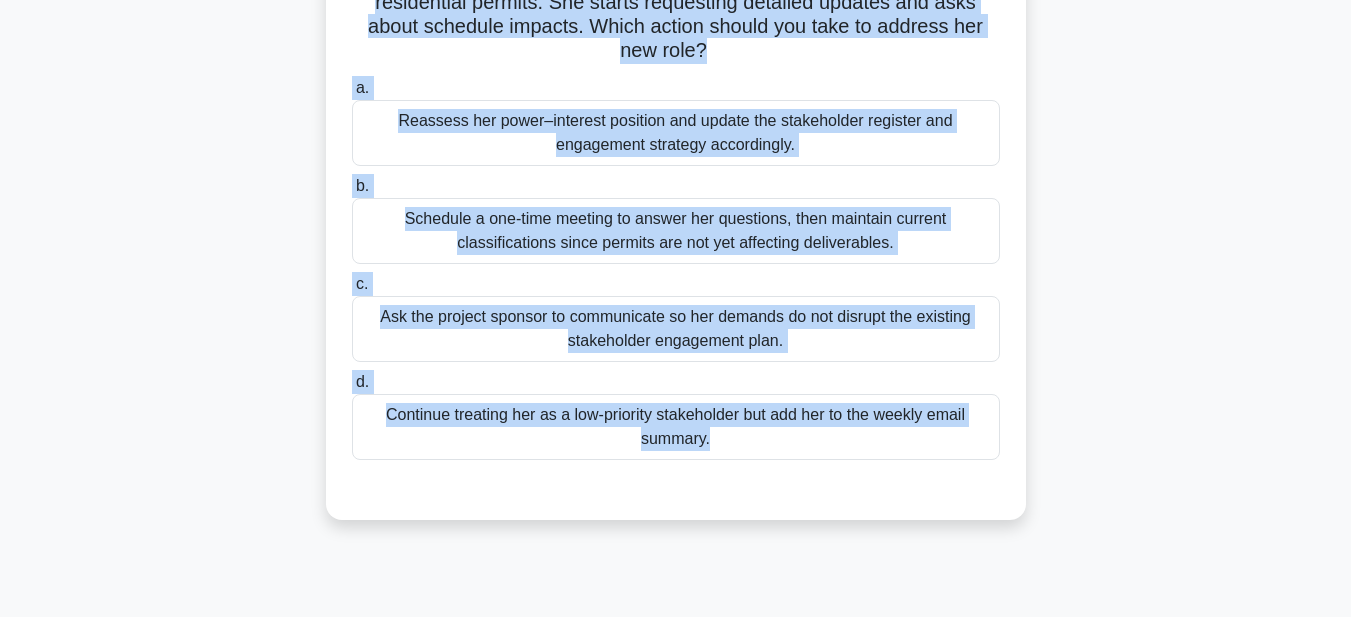 drag, startPoint x: 536, startPoint y: 199, endPoint x: 942, endPoint y: 531, distance: 524.4616 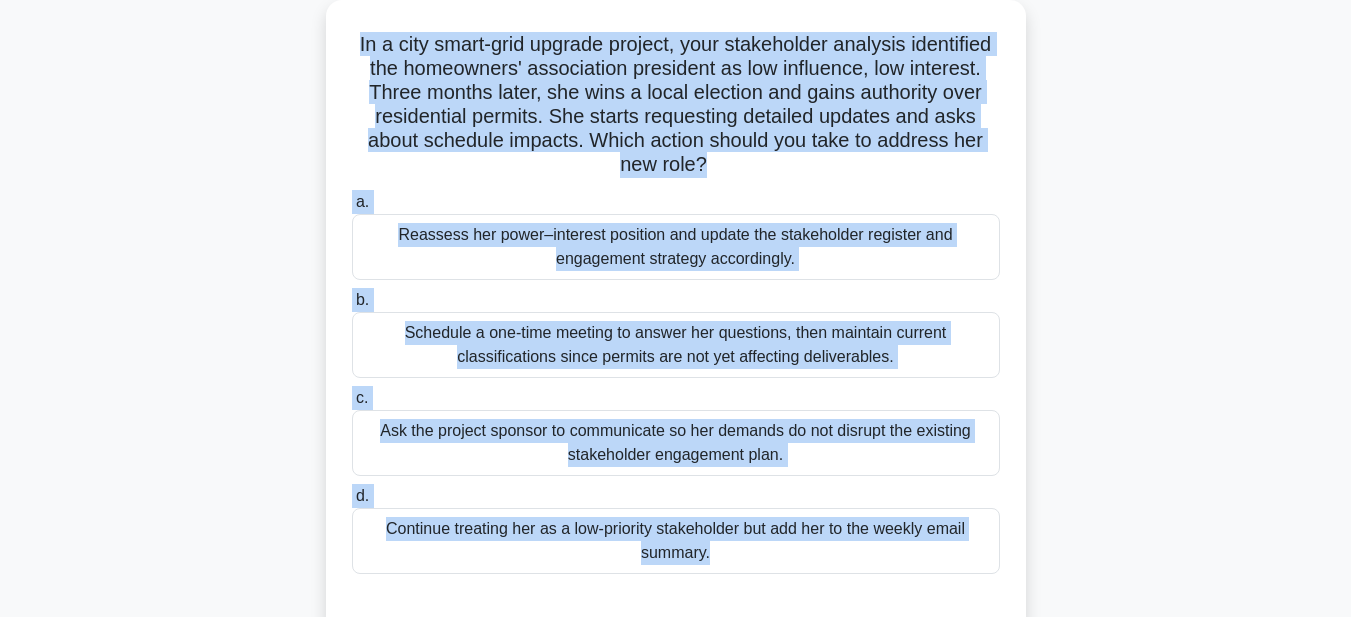 scroll, scrollTop: 0, scrollLeft: 0, axis: both 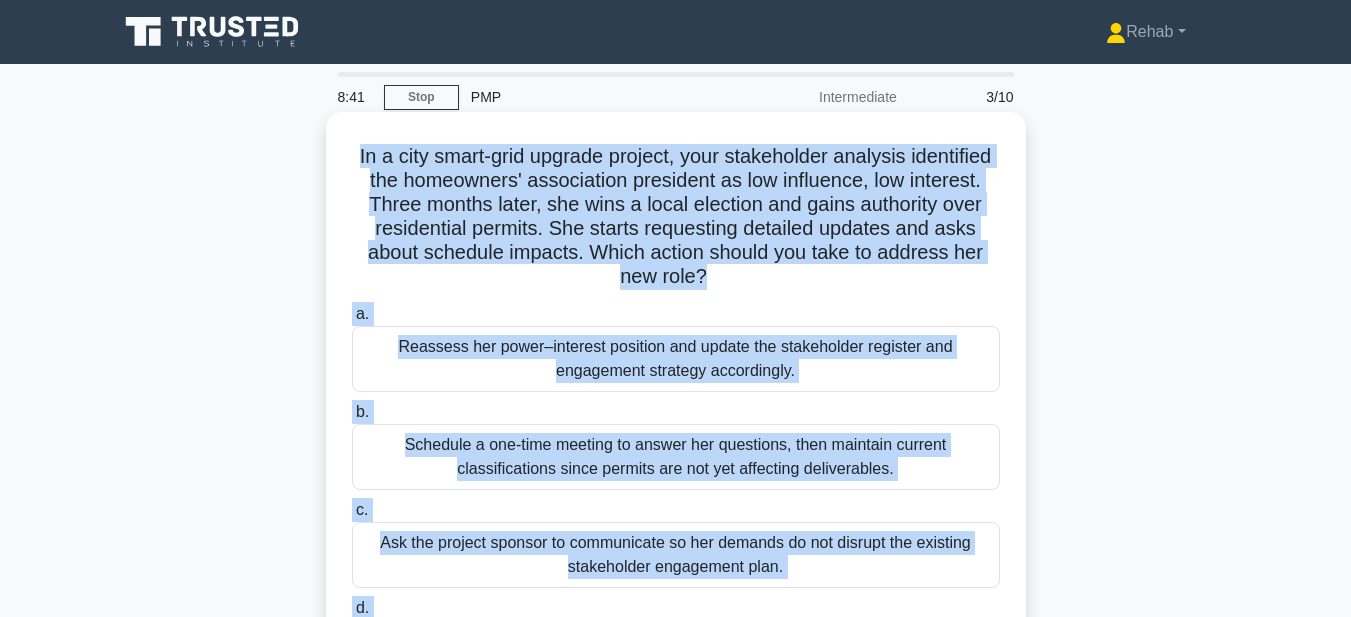 copy on "In a city smart-grid upgrade project, your stakeholder analysis identified the homeowners' association president as low influence, low interest. Three months later, she wins a local election and gains authority over residential permits. She starts requesting detailed updates and asks about schedule impacts. Which action should you take to address her new role?
.spinner_0XTQ{transform-origin:center;animation:spinner_y6GP .75s linear infinite}@keyframes spinner_y6GP{100%{transform:rotate(360deg)}}
a.
Reassess her power–interest position and update the stakeholder register and engagement strategy accordingly.
b.
Schedule a one-time meeting to answer her questions, then maintain current classifications since permits are not yet affecting deliverables.
c.
Ask the project sponsor ..." 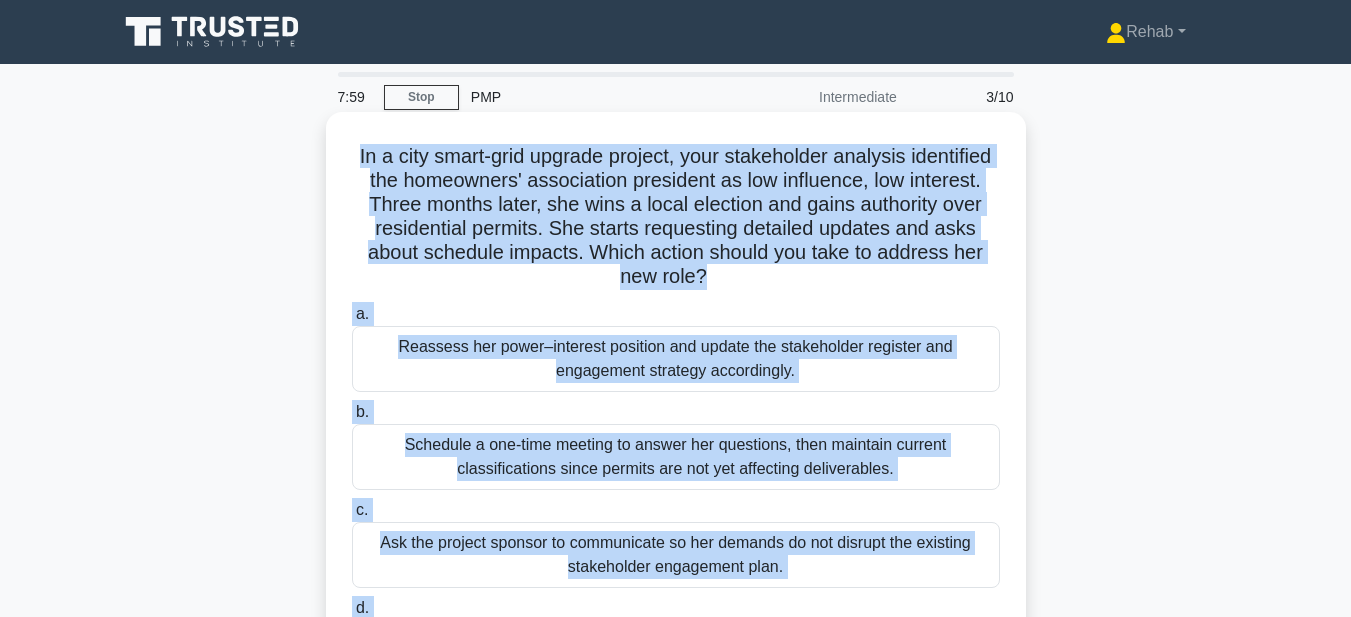 click on "Reassess her power–interest position and update the stakeholder register and engagement strategy accordingly." at bounding box center (676, 359) 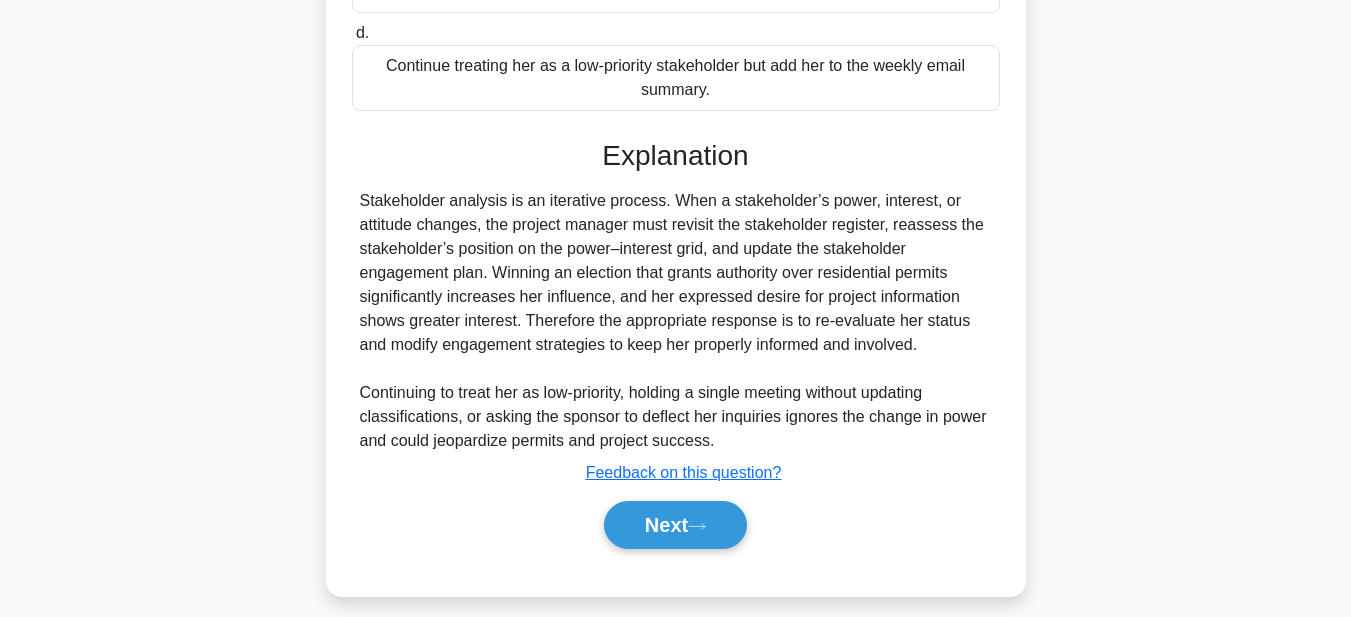 scroll, scrollTop: 593, scrollLeft: 0, axis: vertical 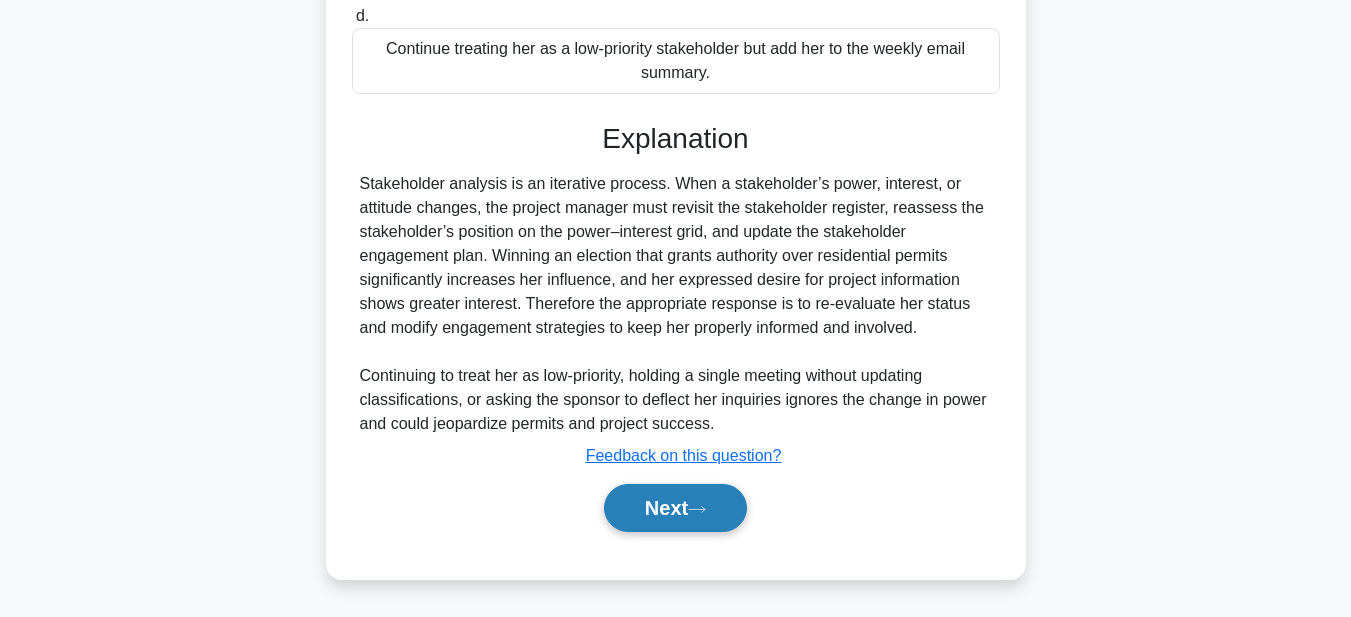 click on "Next" at bounding box center (675, 508) 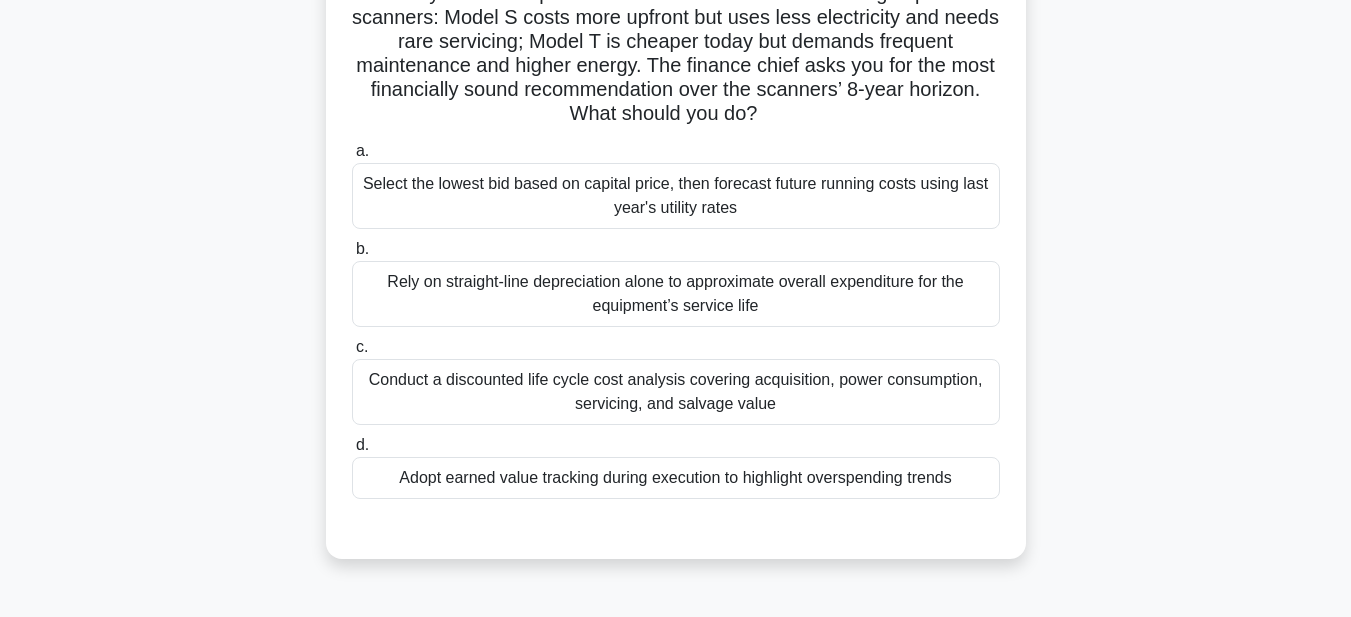 scroll, scrollTop: 0, scrollLeft: 0, axis: both 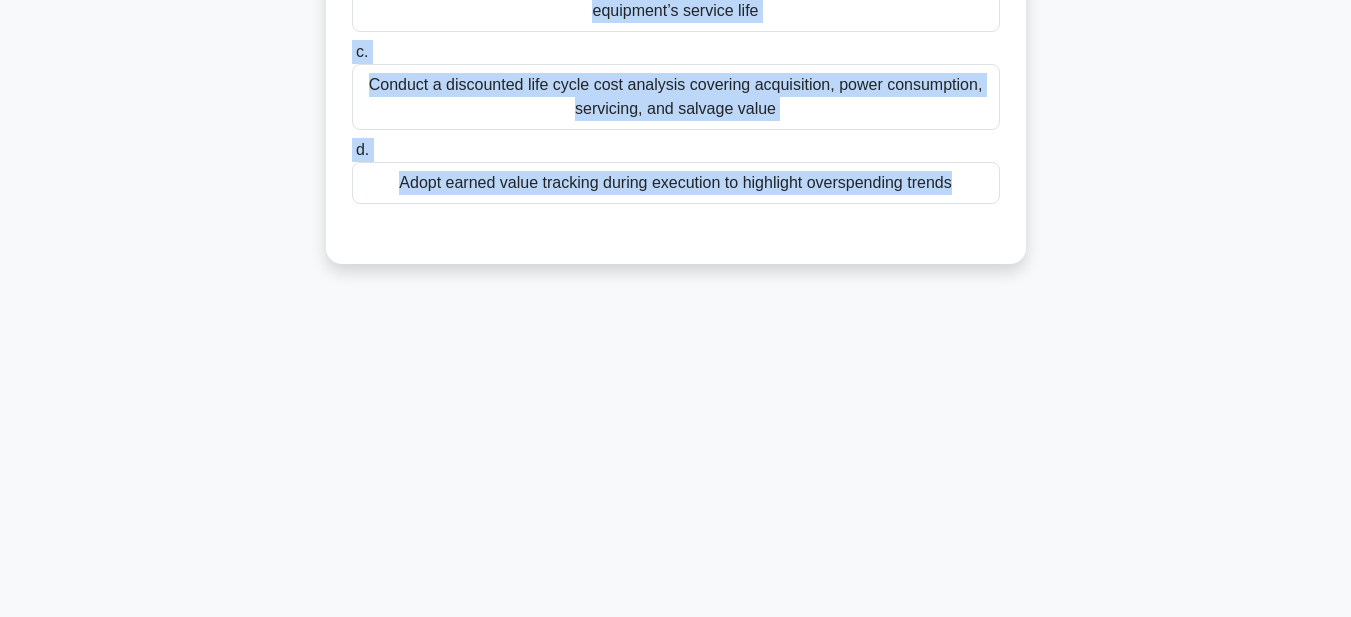 drag, startPoint x: 380, startPoint y: 143, endPoint x: 1041, endPoint y: 519, distance: 760.45844 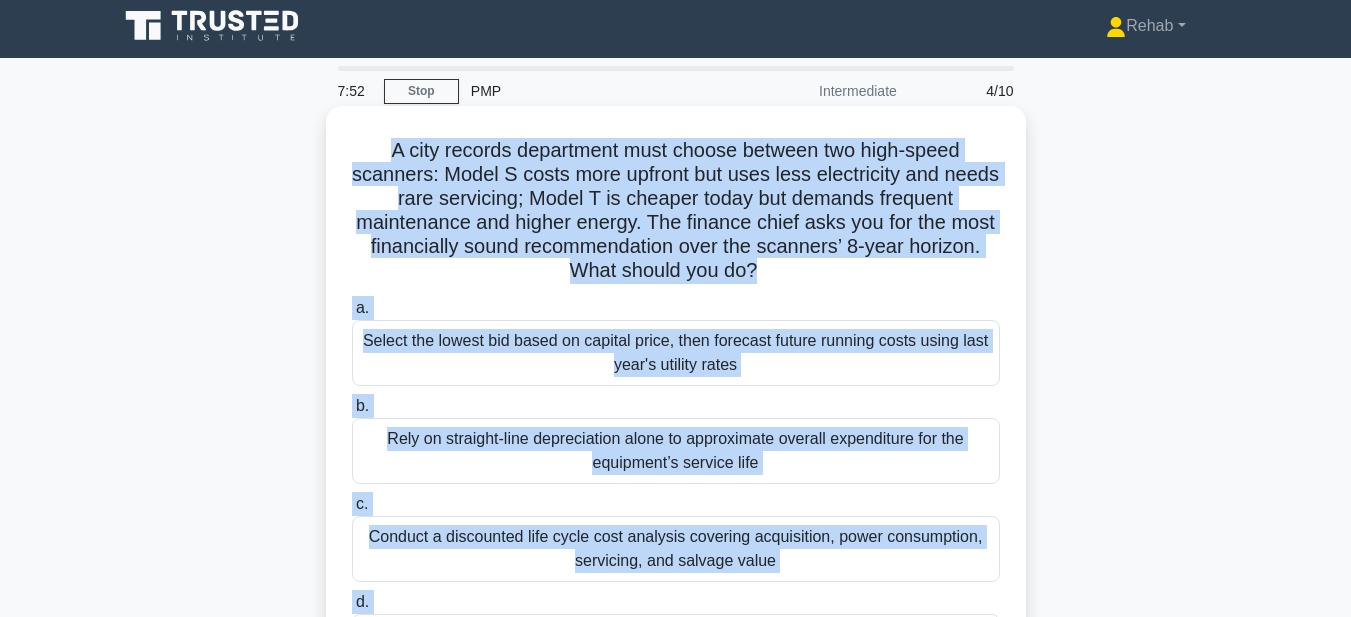 scroll, scrollTop: 0, scrollLeft: 0, axis: both 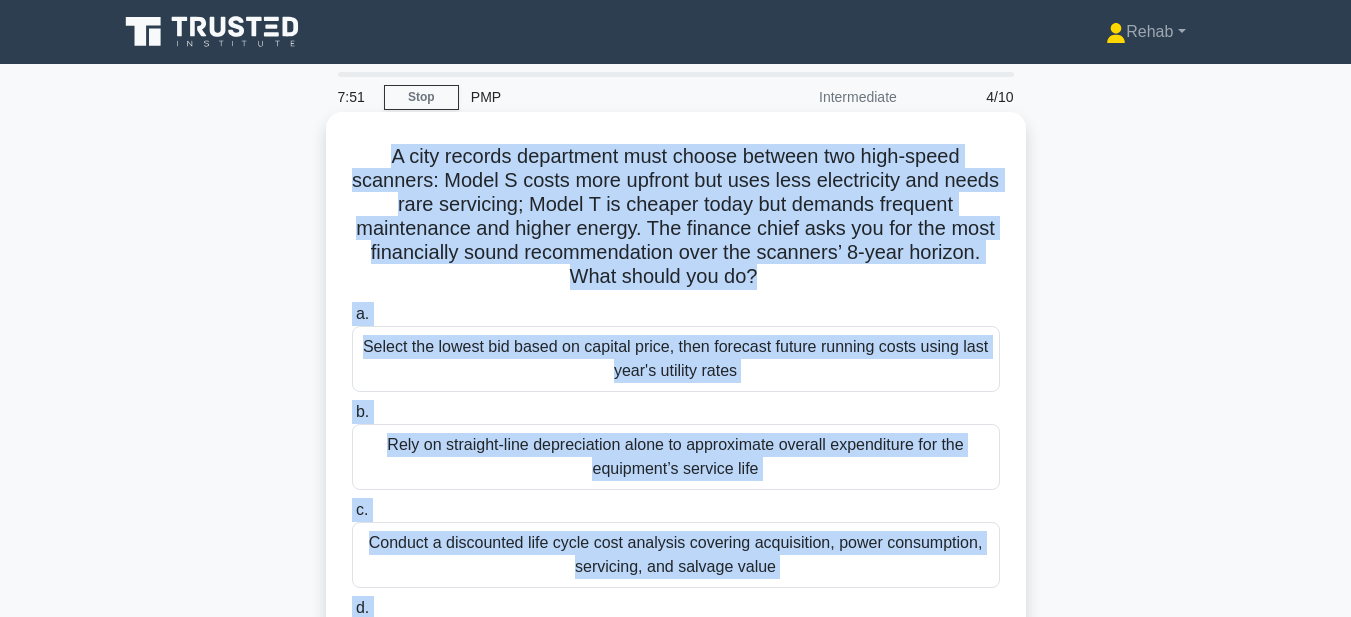 copy on "A city records department must choose between two high-speed scanners: Model S costs more upfront but uses less electricity and needs rare servicing; Model T is cheaper today but demands frequent maintenance and higher energy. The finance chief asks you for the most financially sound recommendation over the scanners’ 8-year horizon. What should you do?
.spinner_0XTQ{transform-origin:center;animation:spinner_y6GP .75s linear infinite}@keyframes spinner_y6GP{100%{transform:rotate(360deg)}}
a.
Select the lowest bid based on capital price, then forecast future running costs using last year's utility rates
b.
Rely on straight-line depreciation alone to approximate overall expenditure for the equipment’s service life
c.
Conduct a discounted life cycle cost analysis covering acquis..." 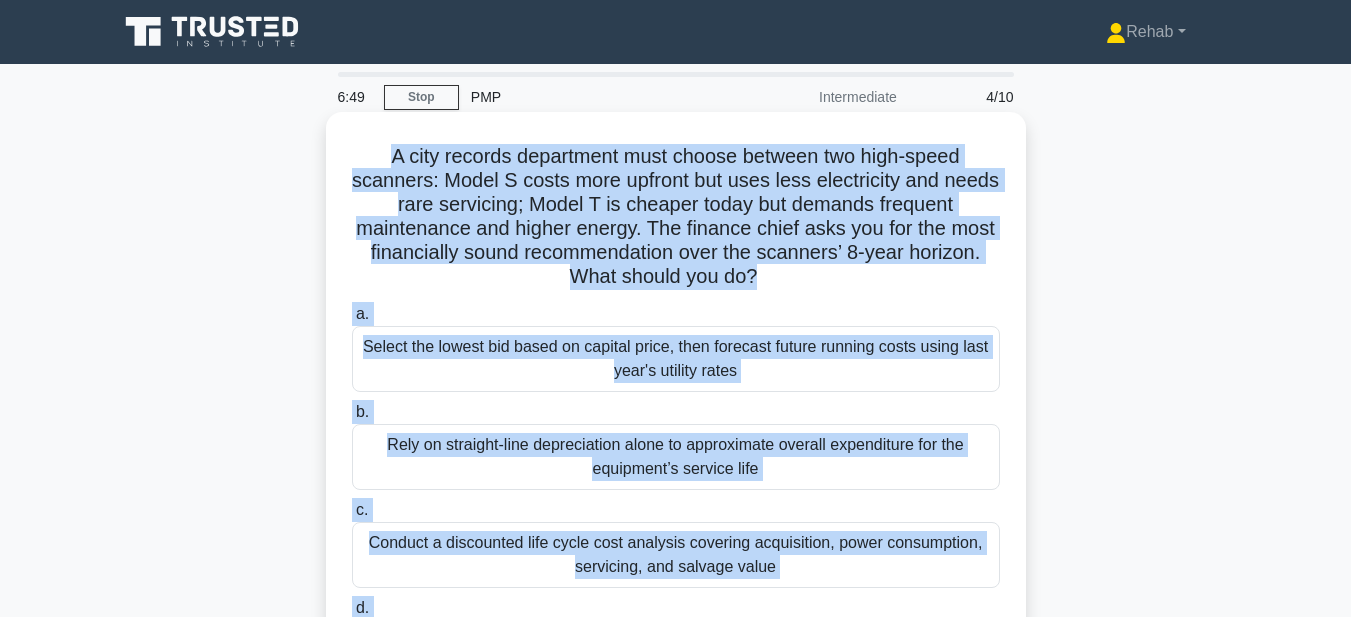 scroll, scrollTop: 200, scrollLeft: 0, axis: vertical 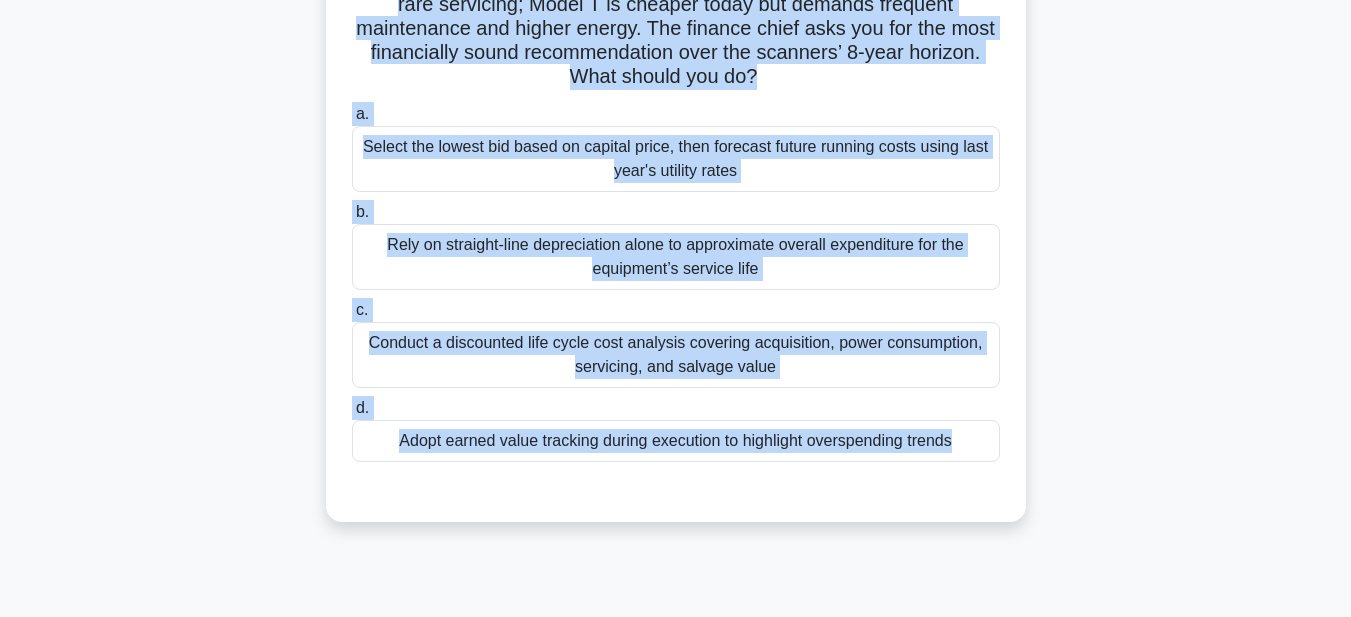 click on "Conduct a discounted life cycle cost analysis covering acquisition, power consumption, servicing, and salvage value" at bounding box center [676, 355] 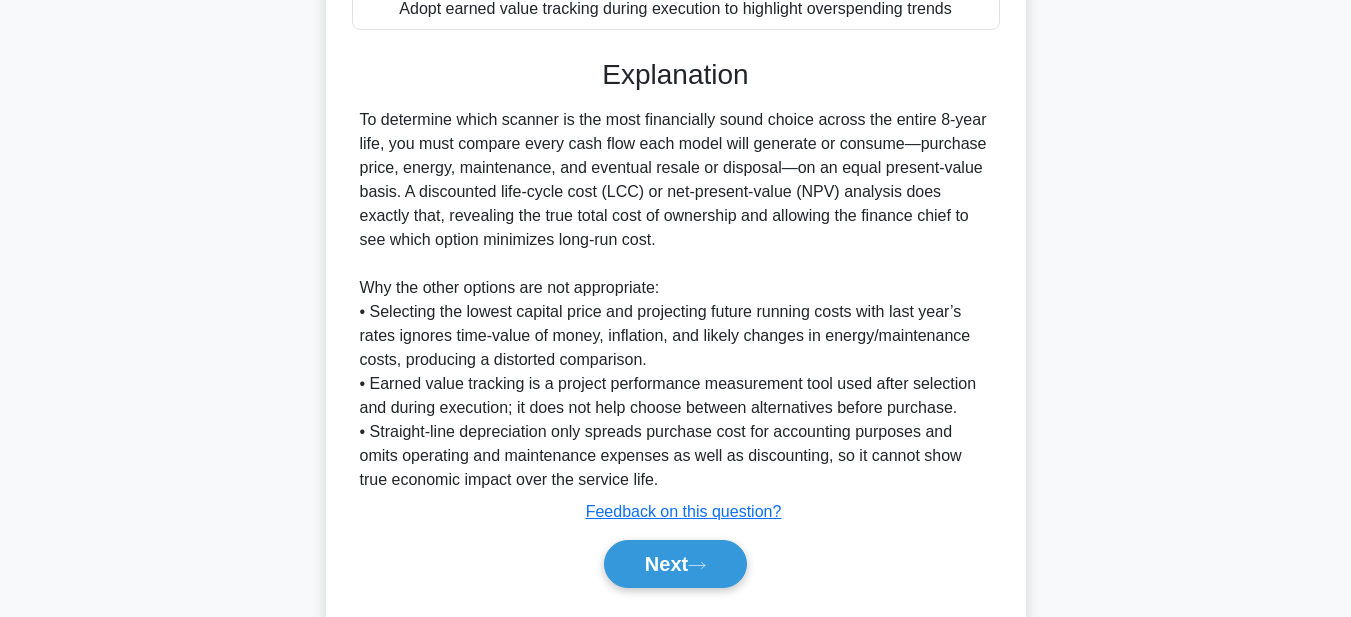 scroll, scrollTop: 689, scrollLeft: 0, axis: vertical 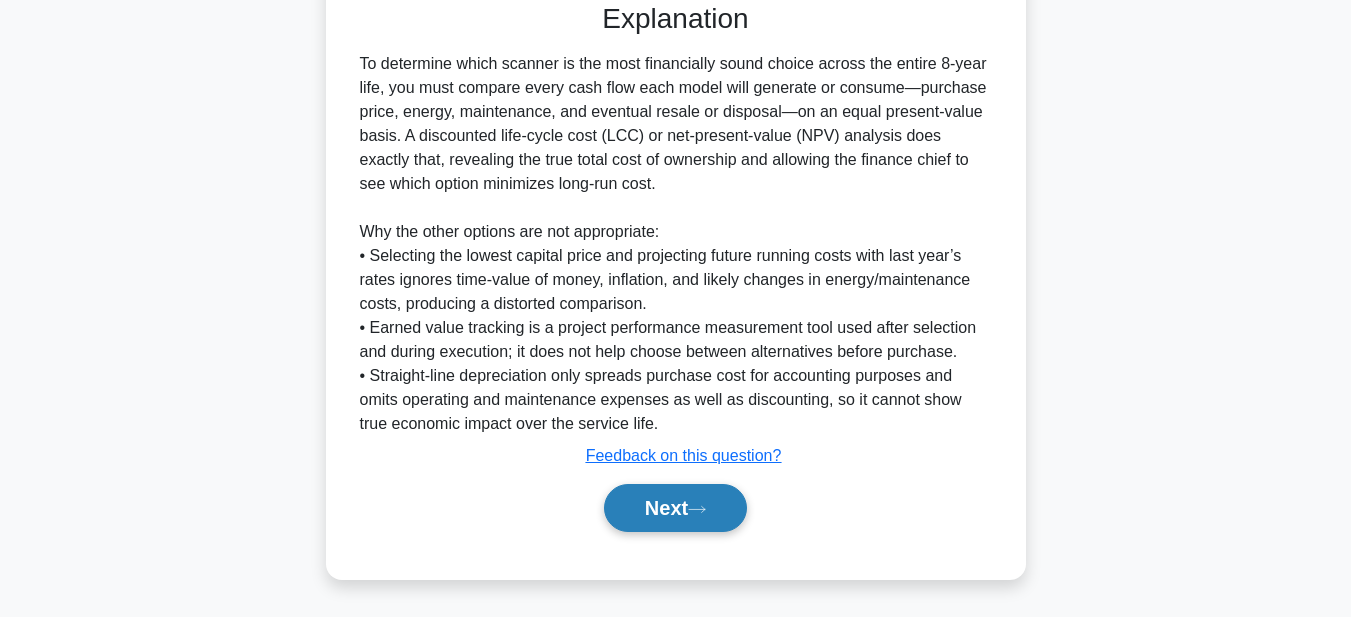 click on "Next" at bounding box center [675, 508] 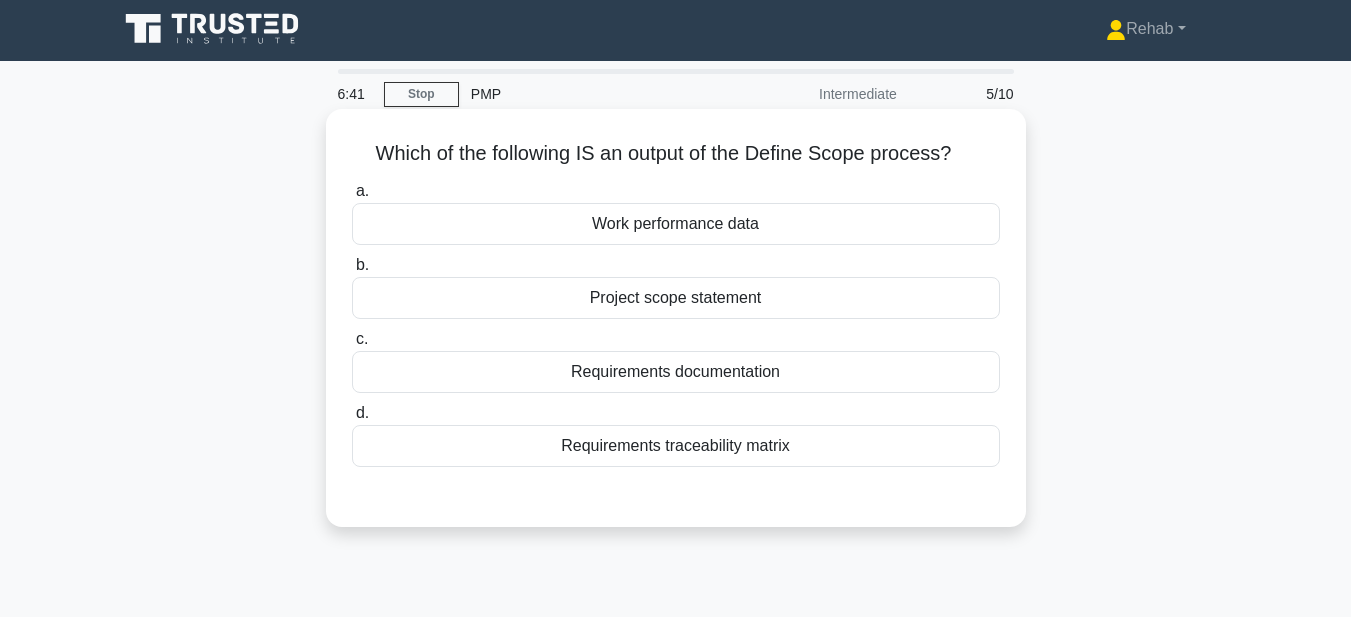 scroll, scrollTop: 0, scrollLeft: 0, axis: both 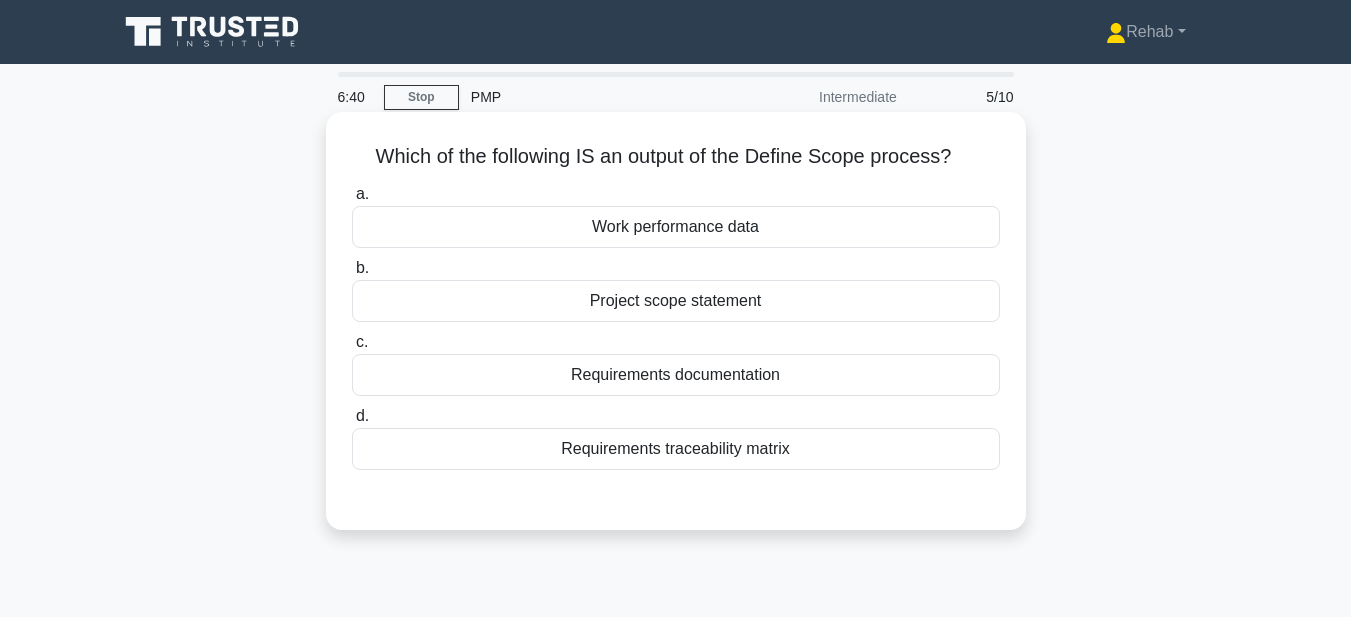 drag, startPoint x: 445, startPoint y: 156, endPoint x: 969, endPoint y: 440, distance: 596.0134 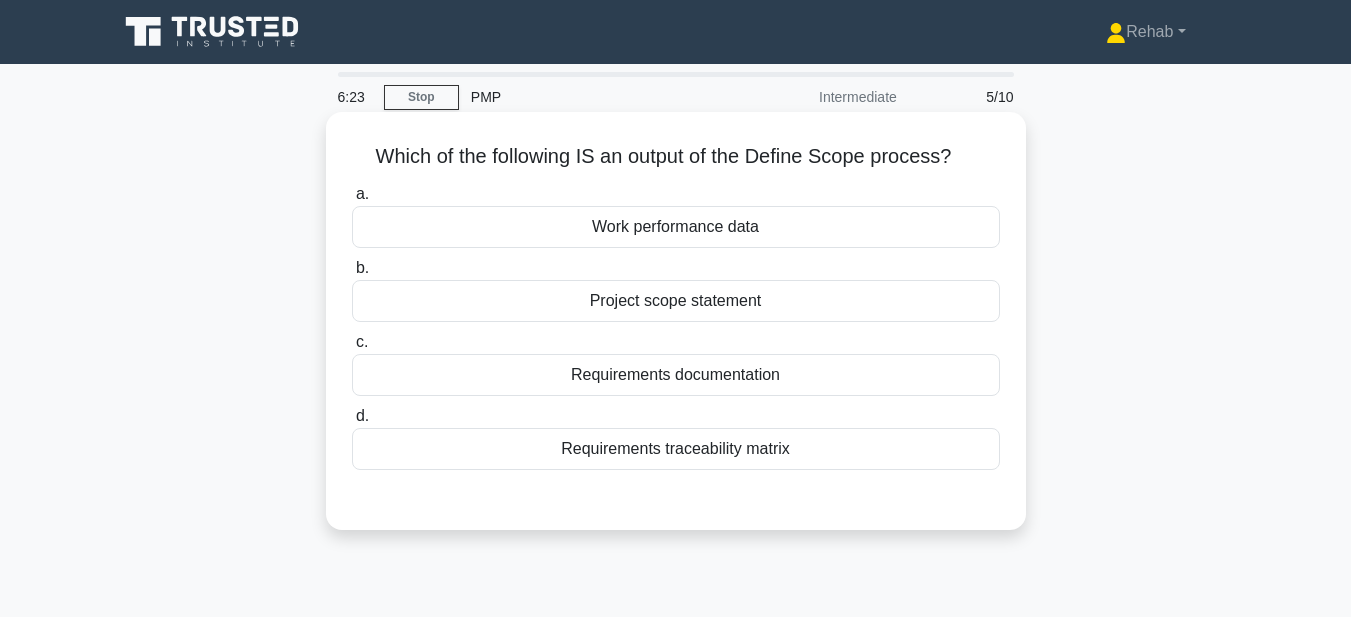 click on "Project scope statement" at bounding box center (676, 301) 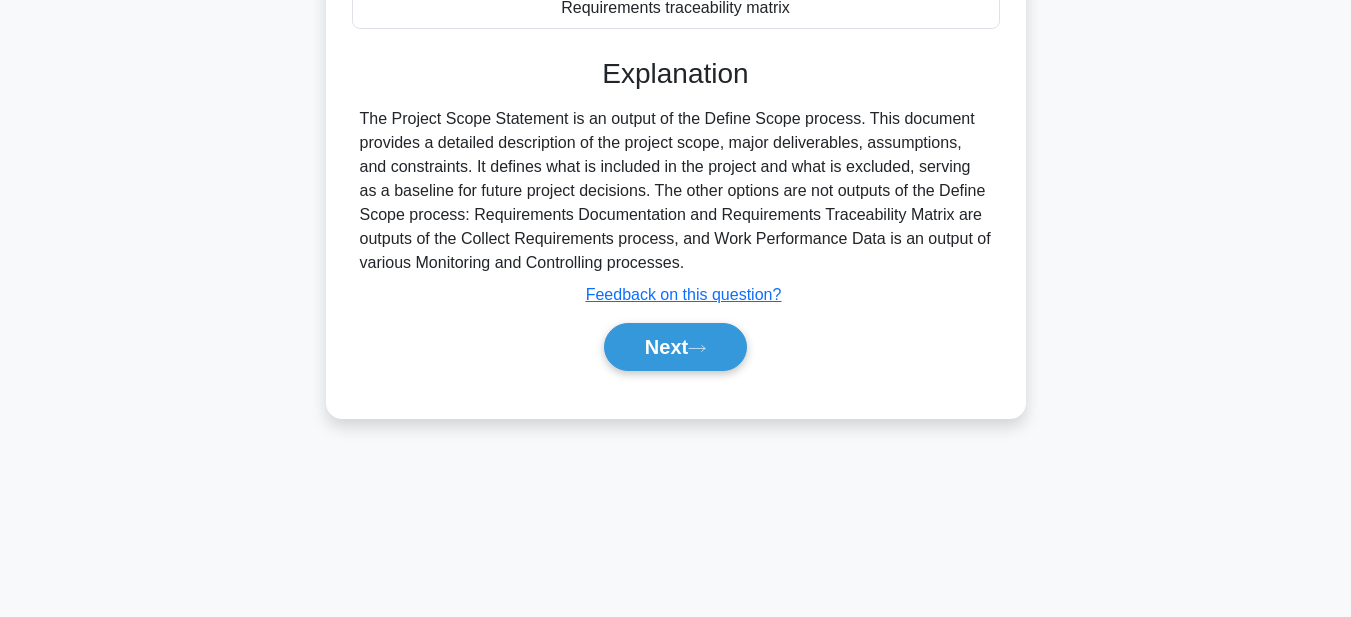 scroll, scrollTop: 463, scrollLeft: 0, axis: vertical 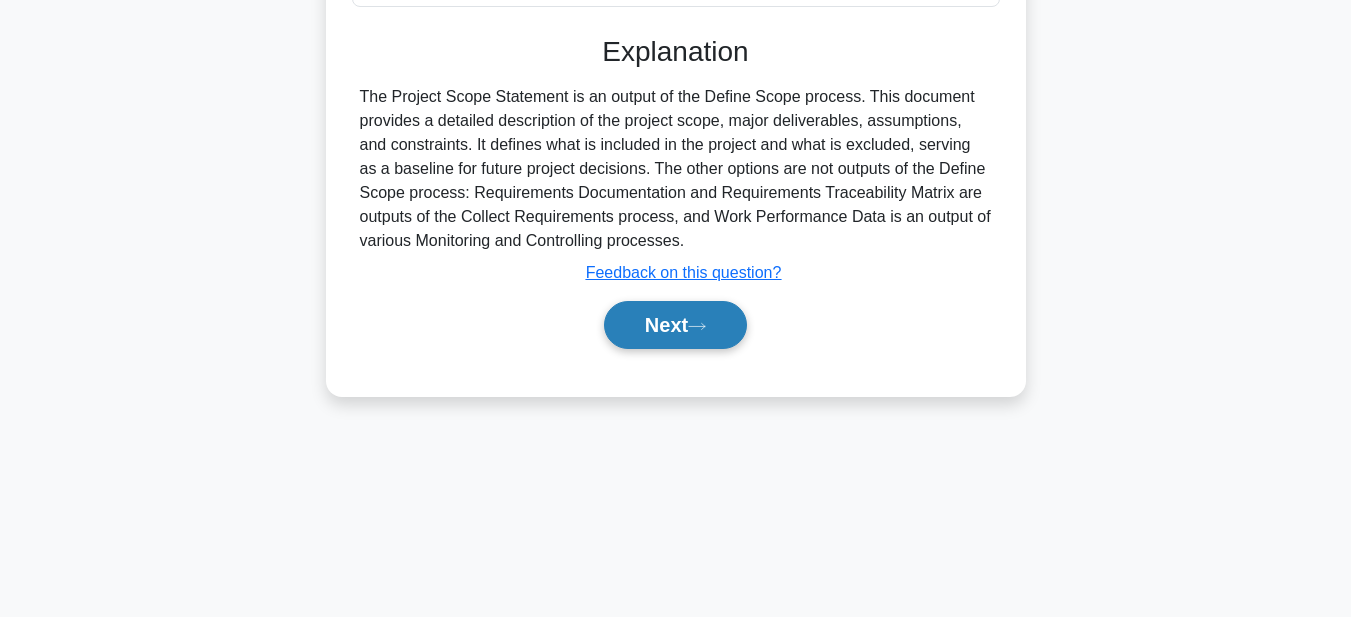 click 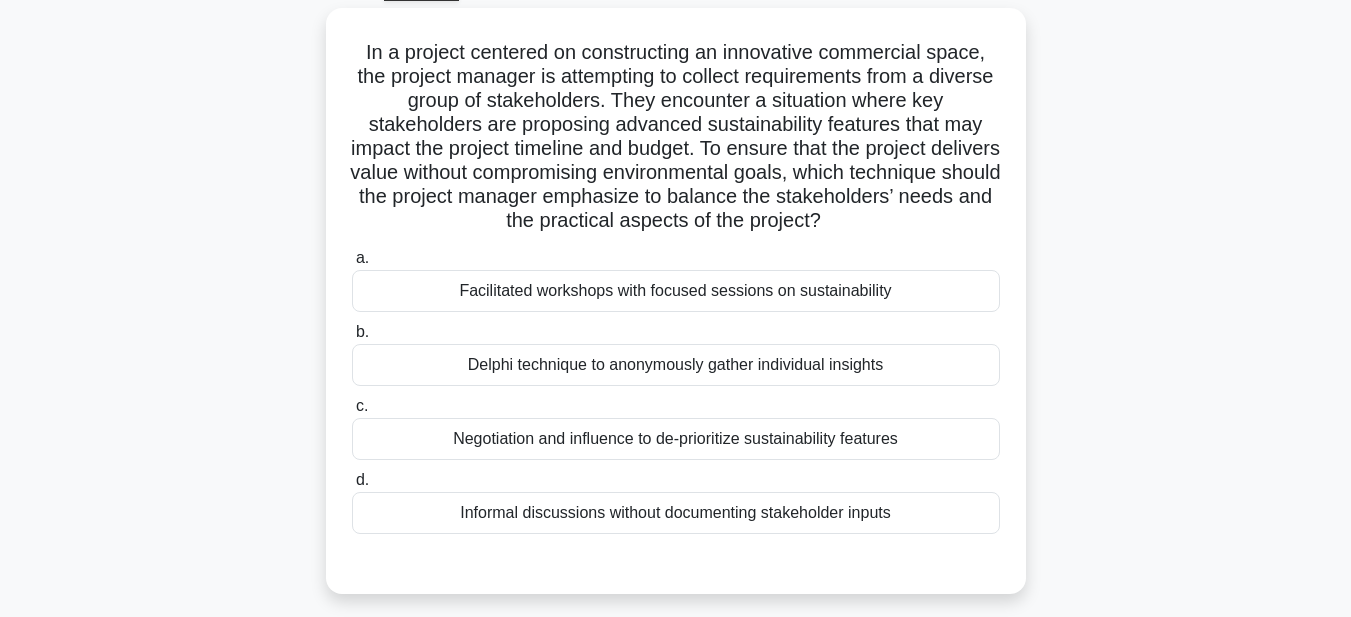 scroll, scrollTop: 63, scrollLeft: 0, axis: vertical 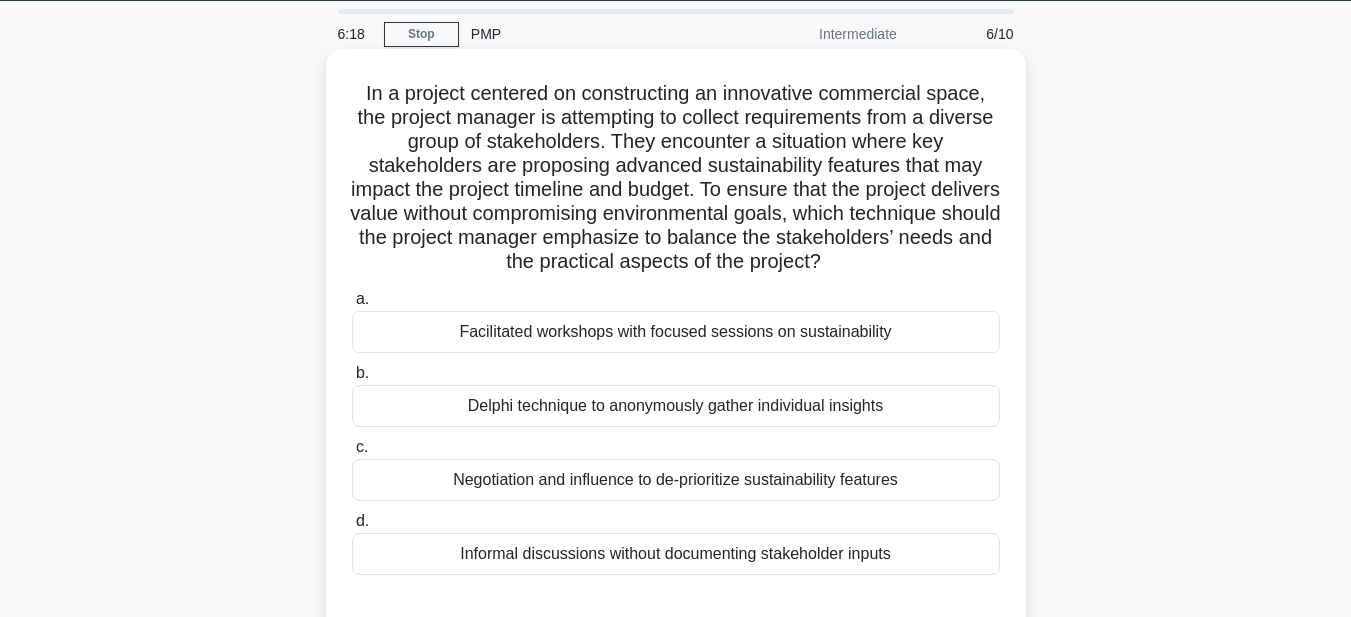 drag, startPoint x: 531, startPoint y: 118, endPoint x: 931, endPoint y: 465, distance: 529.53656 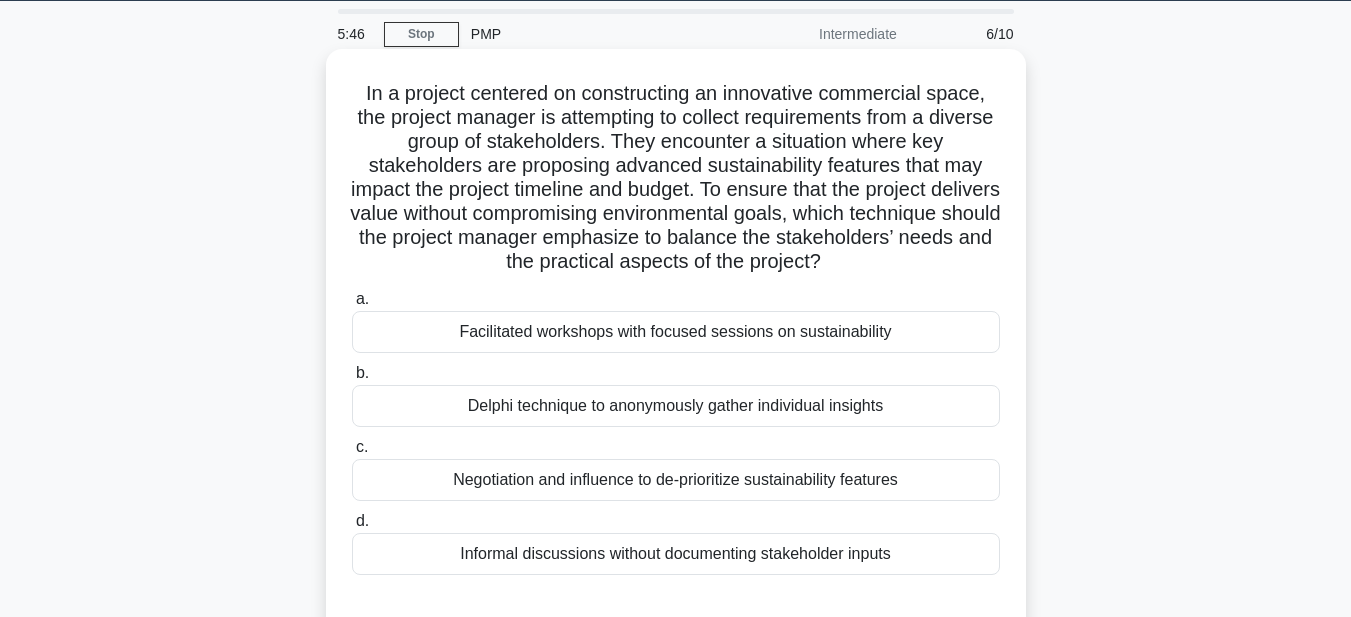 click on "Facilitated workshops with focused sessions on sustainability" at bounding box center (676, 332) 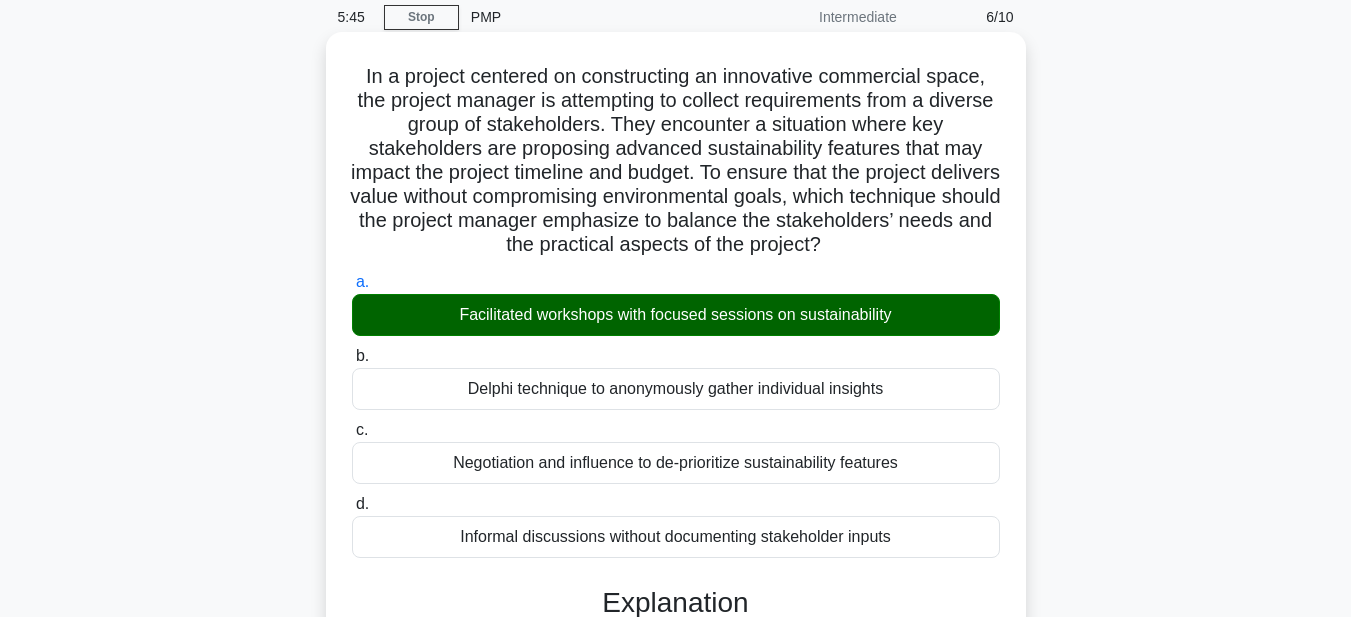 scroll, scrollTop: 463, scrollLeft: 0, axis: vertical 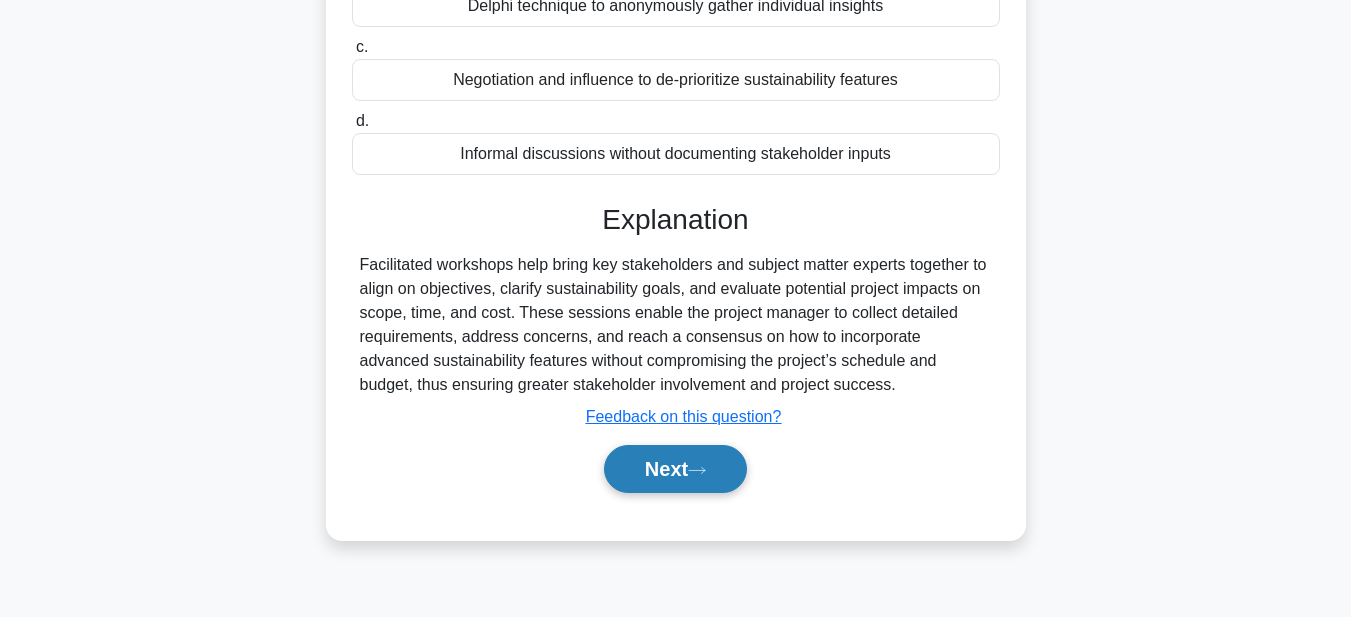 click on "Next" at bounding box center [675, 469] 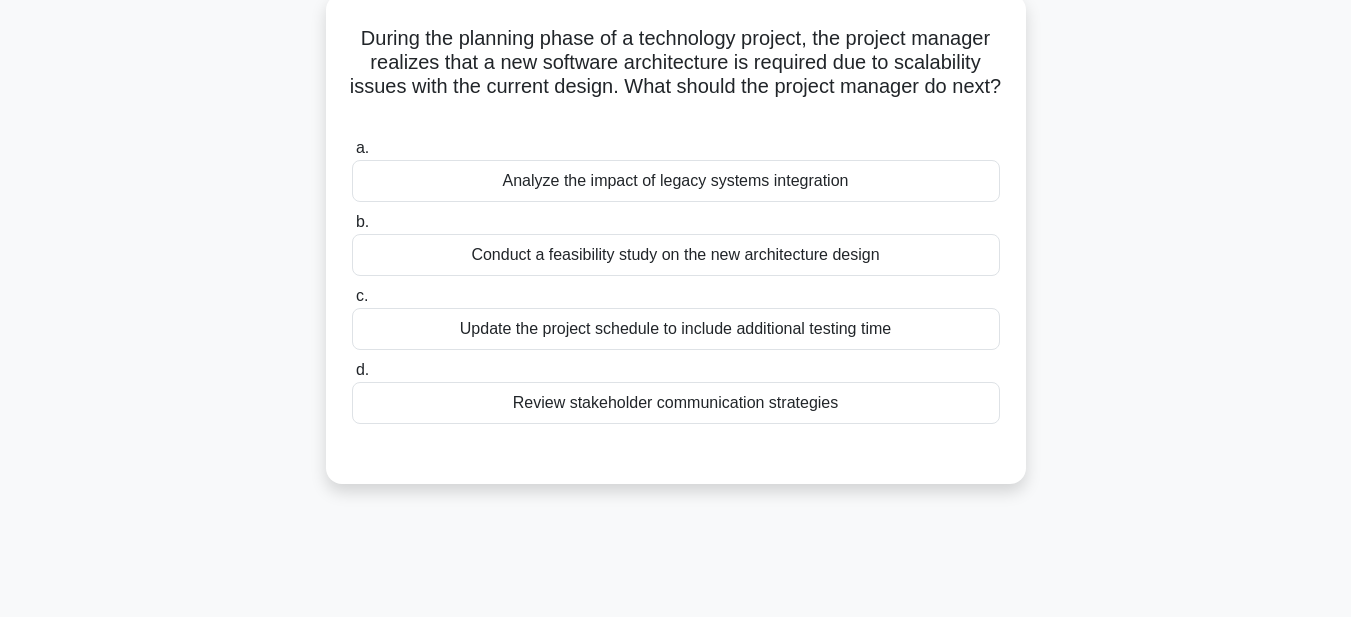 scroll, scrollTop: 63, scrollLeft: 0, axis: vertical 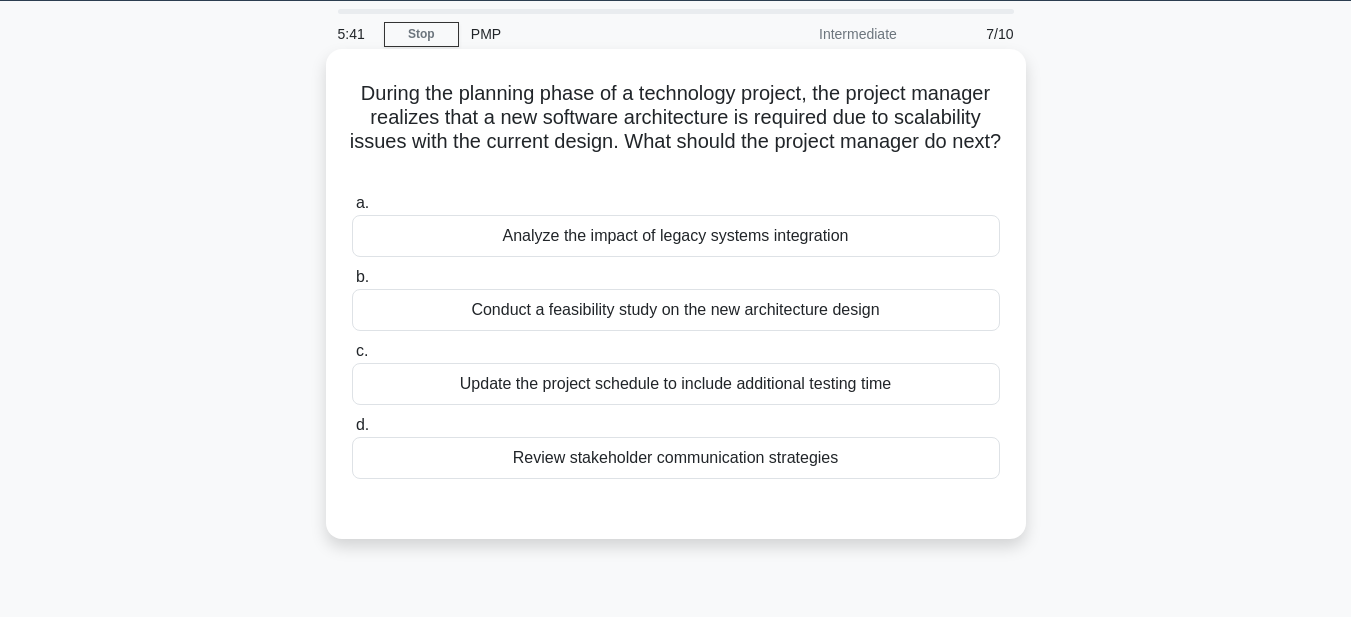 drag, startPoint x: 388, startPoint y: 96, endPoint x: 991, endPoint y: 473, distance: 711.1526 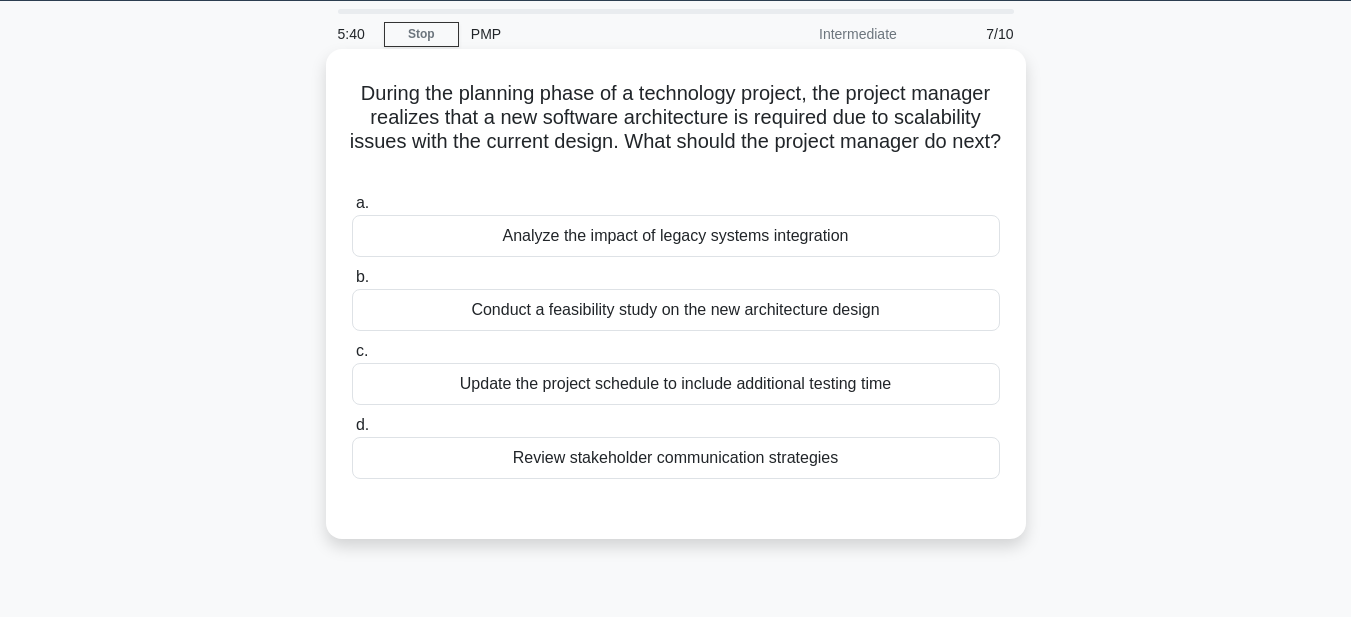 copy on "During the planning phase of a technology project, the project manager realizes that a new software architecture is required due to scalability issues with the current design. What should the project manager do next?
.spinner_0XTQ{transform-origin:center;animation:spinner_y6GP .75s linear infinite}@keyframes spinner_y6GP{100%{transform:rotate(360deg)}}
a.
Analyze the impact of legacy systems integration
b.
Conduct a feasibility study on the new architecture design
c.
Update the project schedule to include additional testing time
d.
Review stakeholder communication strategies" 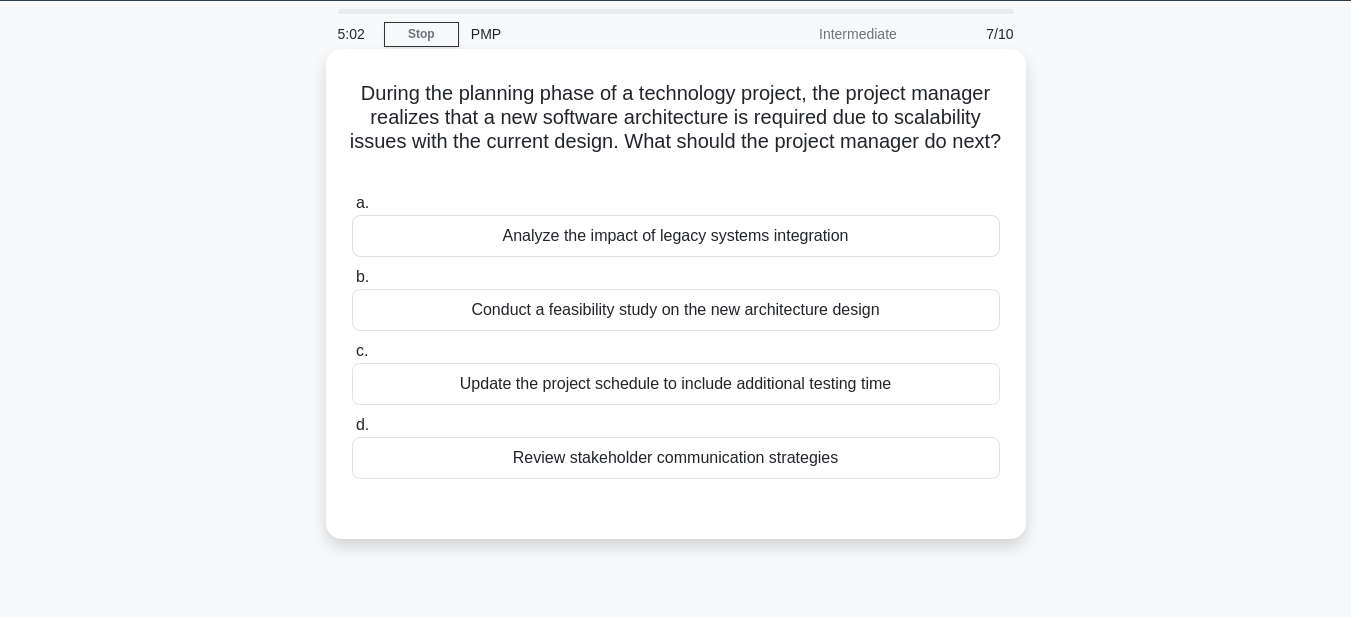 click on "Conduct a feasibility study on the new architecture design" at bounding box center (676, 310) 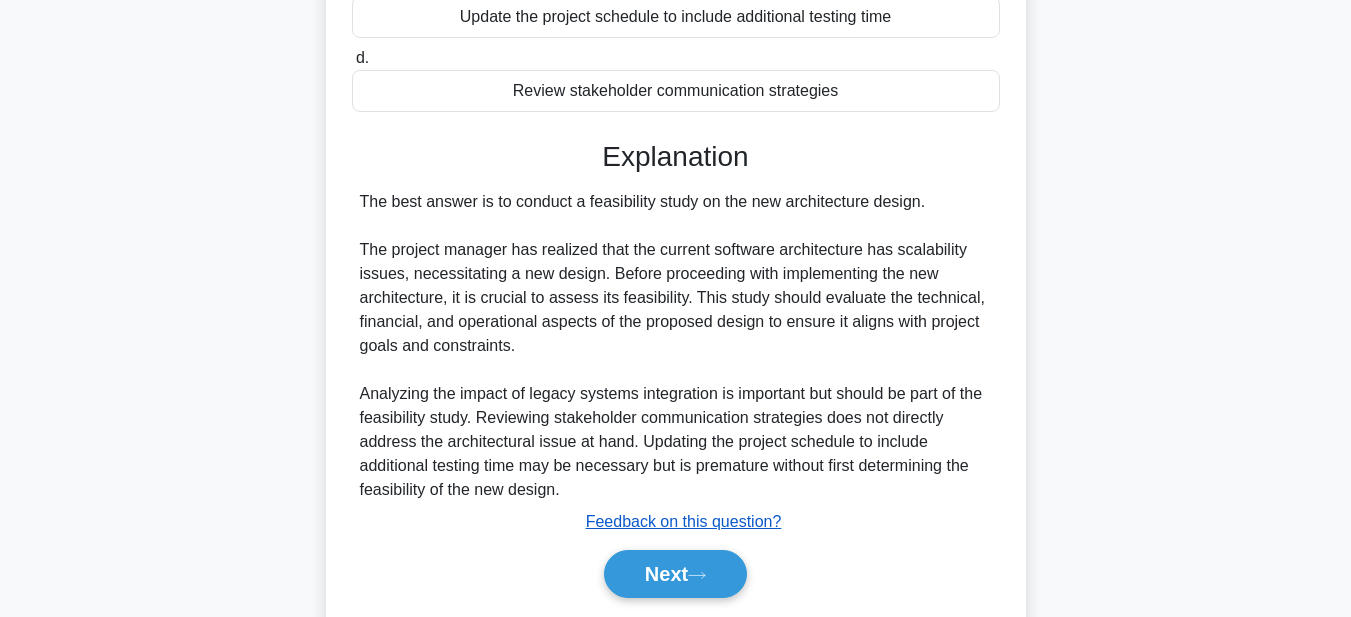 scroll, scrollTop: 497, scrollLeft: 0, axis: vertical 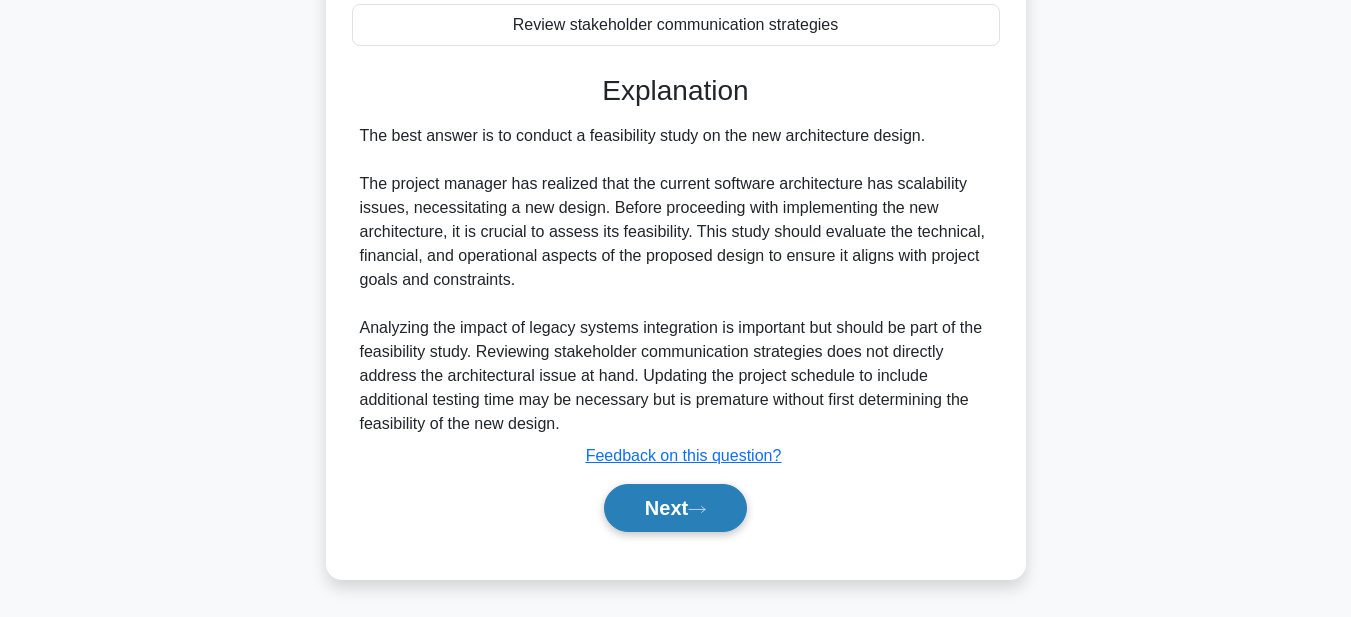 click on "Next" at bounding box center [675, 508] 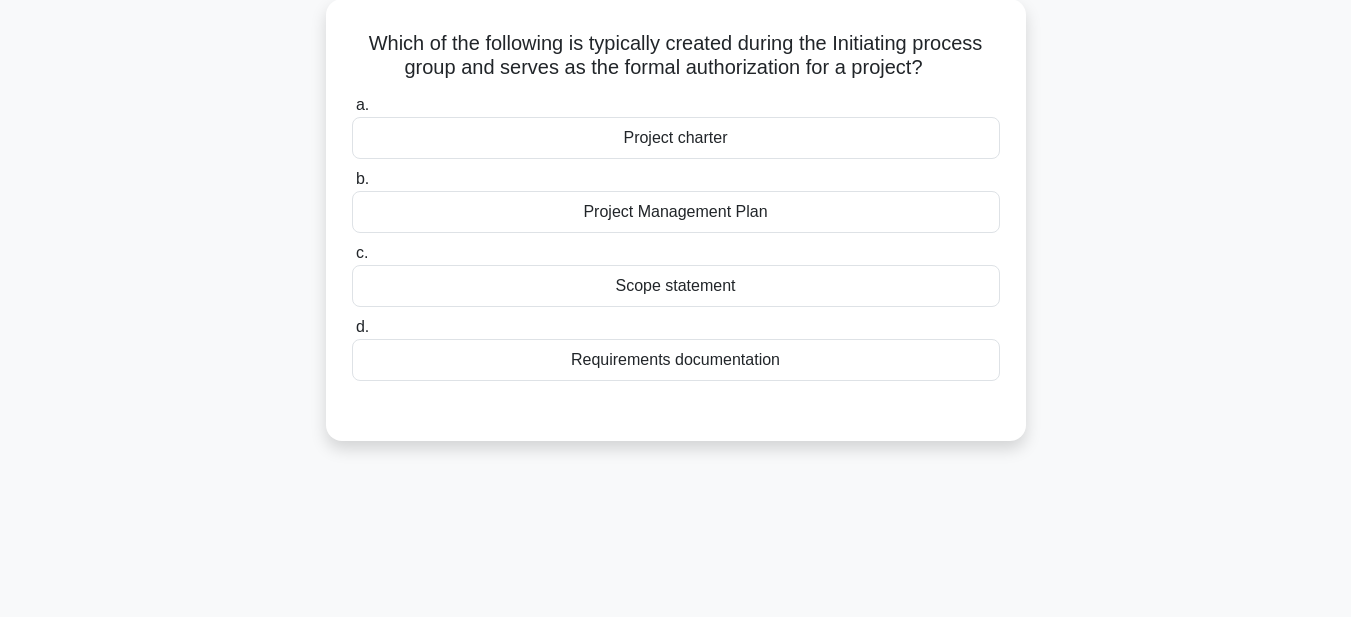 scroll, scrollTop: 63, scrollLeft: 0, axis: vertical 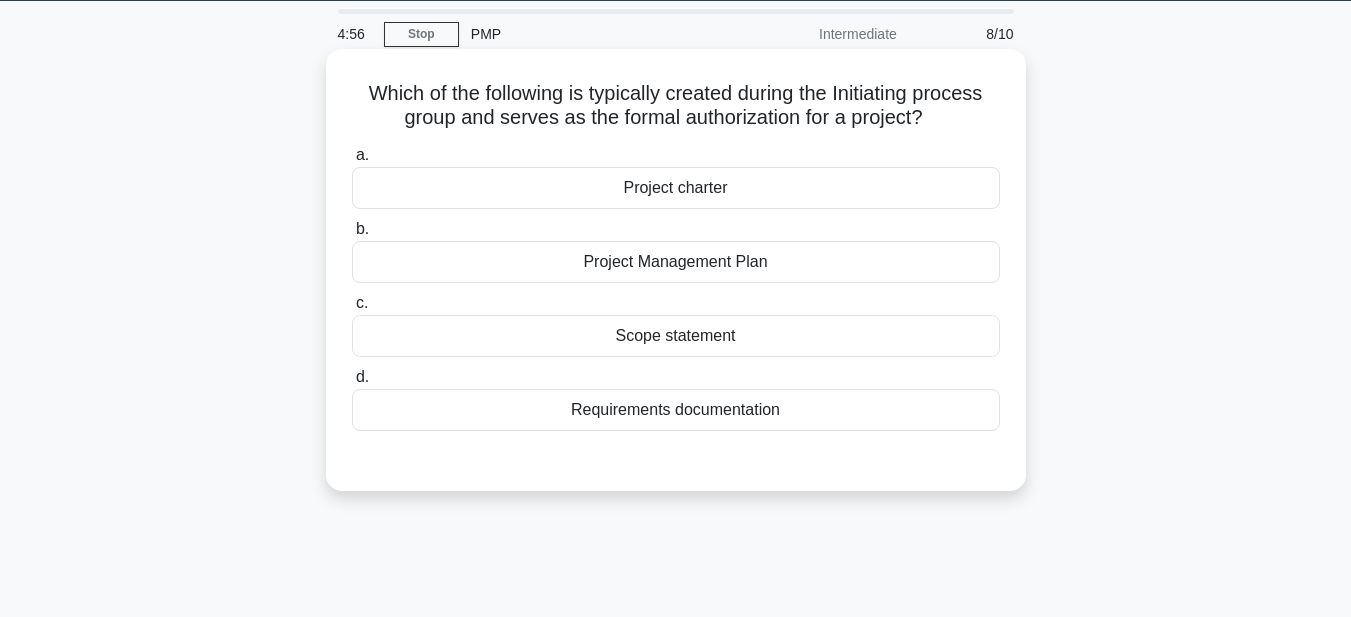 drag, startPoint x: 349, startPoint y: 85, endPoint x: 819, endPoint y: 428, distance: 581.8496 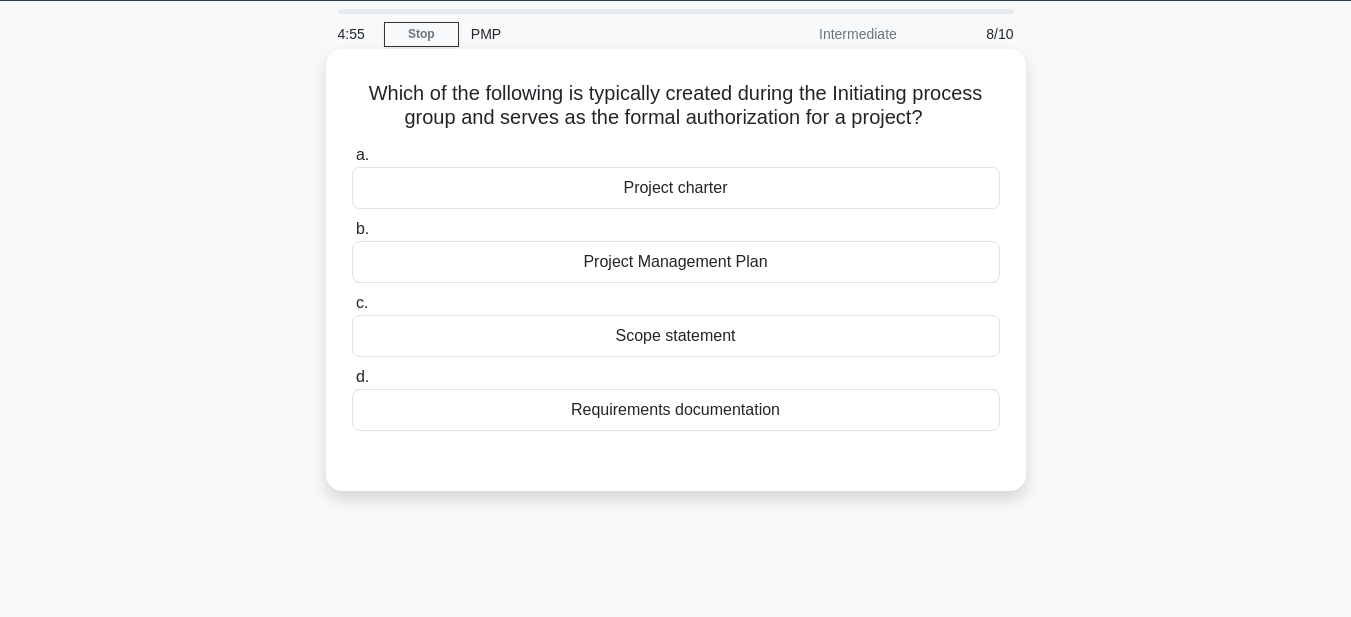 copy on "Which of the following is typically created during the Initiating process group and serves as the formal authorization for a project?
.spinner_0XTQ{transform-origin:center;animation:spinner_y6GP .75s linear infinite}@keyframes spinner_y6GP{100%{transform:rotate(360deg)}}
a.
Project charter
b.
Project Management Plan
c.
Scope statement
d.
Requirements documentation" 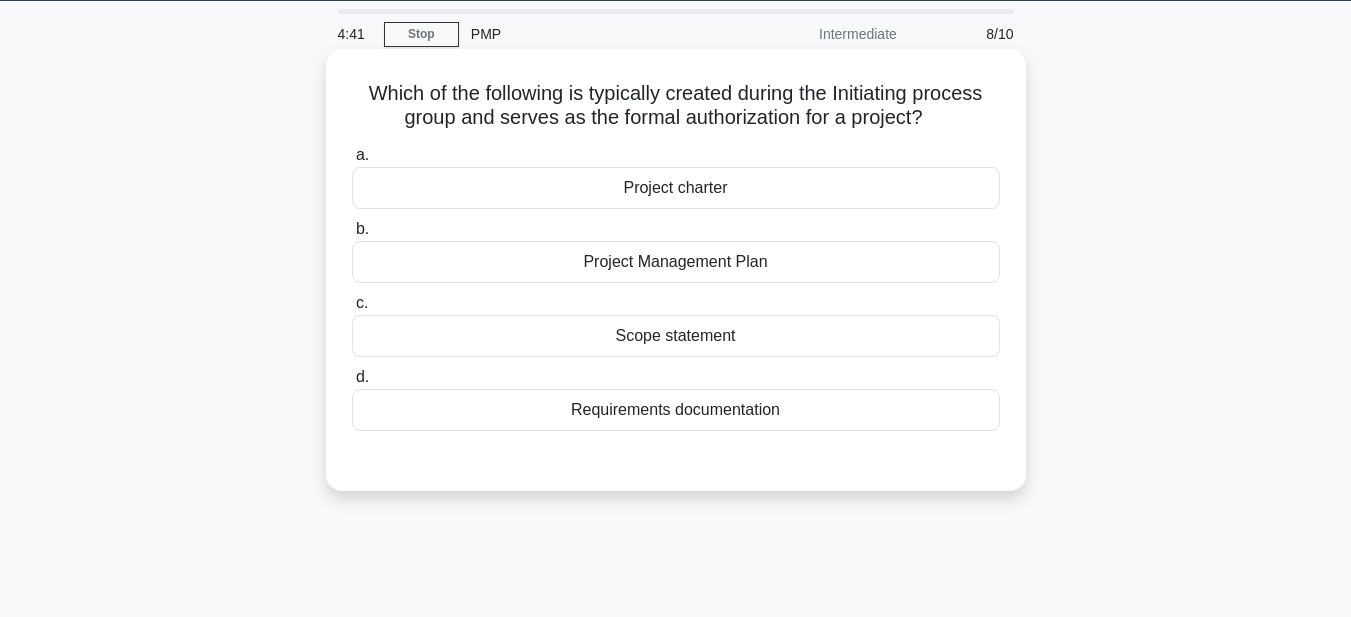 click on "Project charter" at bounding box center (676, 188) 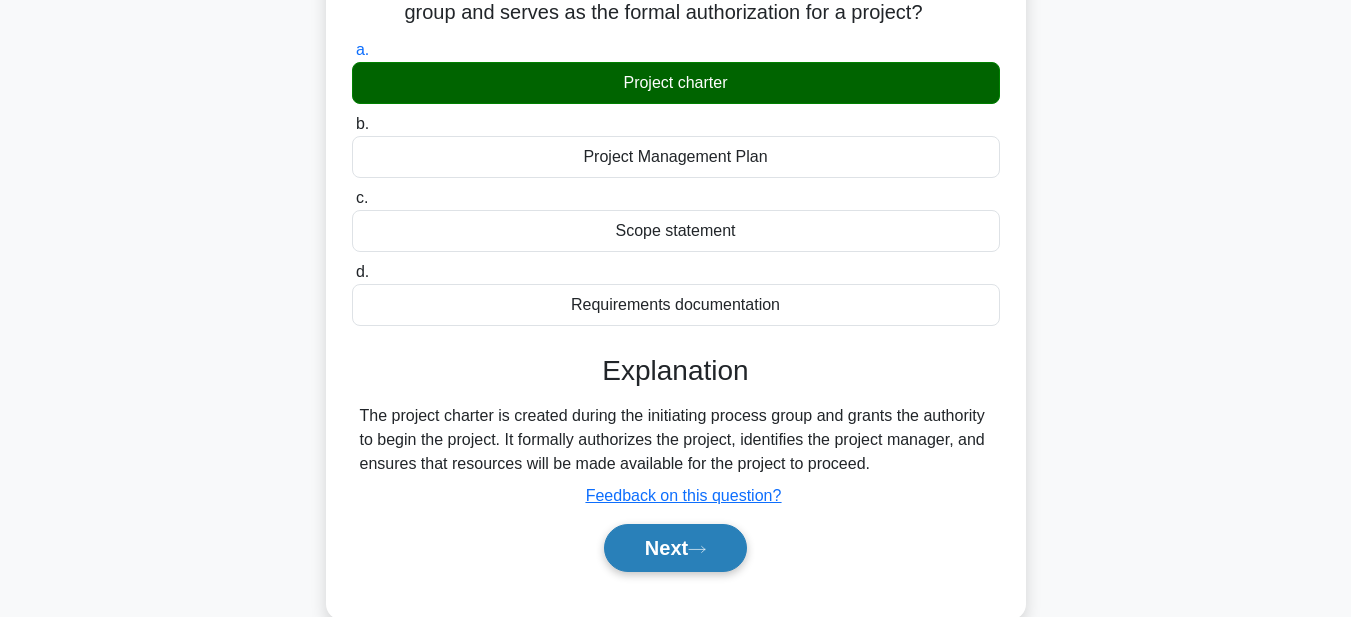 scroll, scrollTop: 463, scrollLeft: 0, axis: vertical 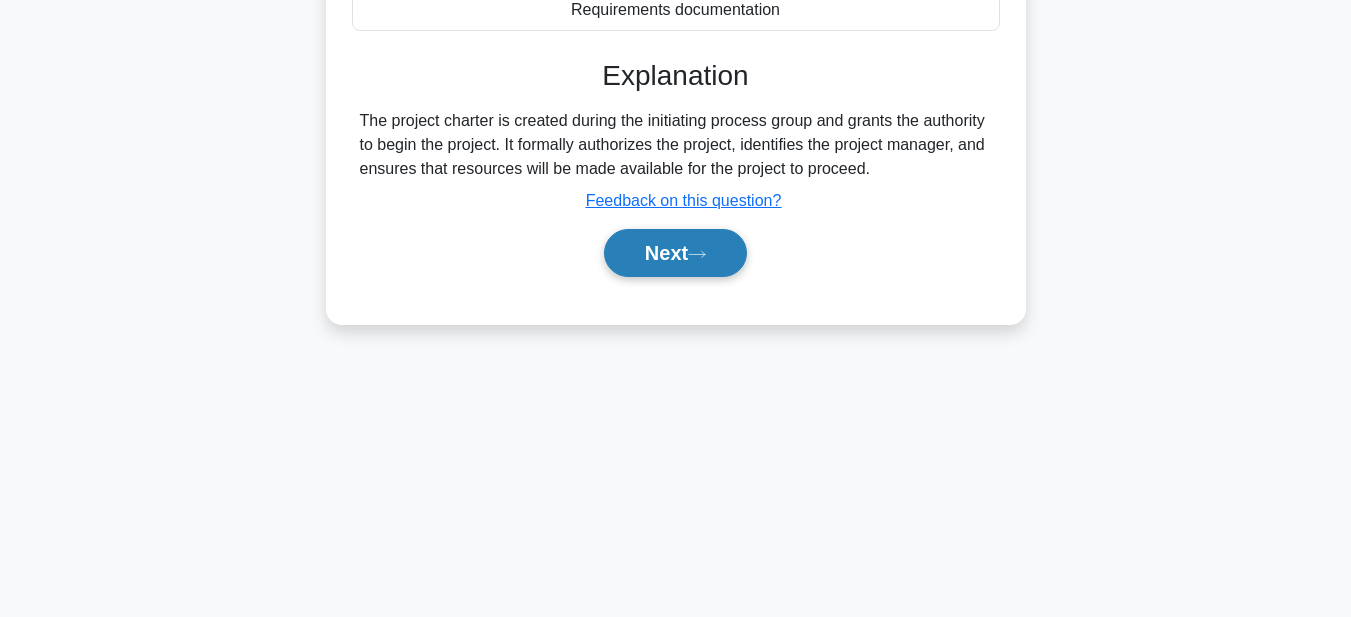 click on "Next" at bounding box center (675, 253) 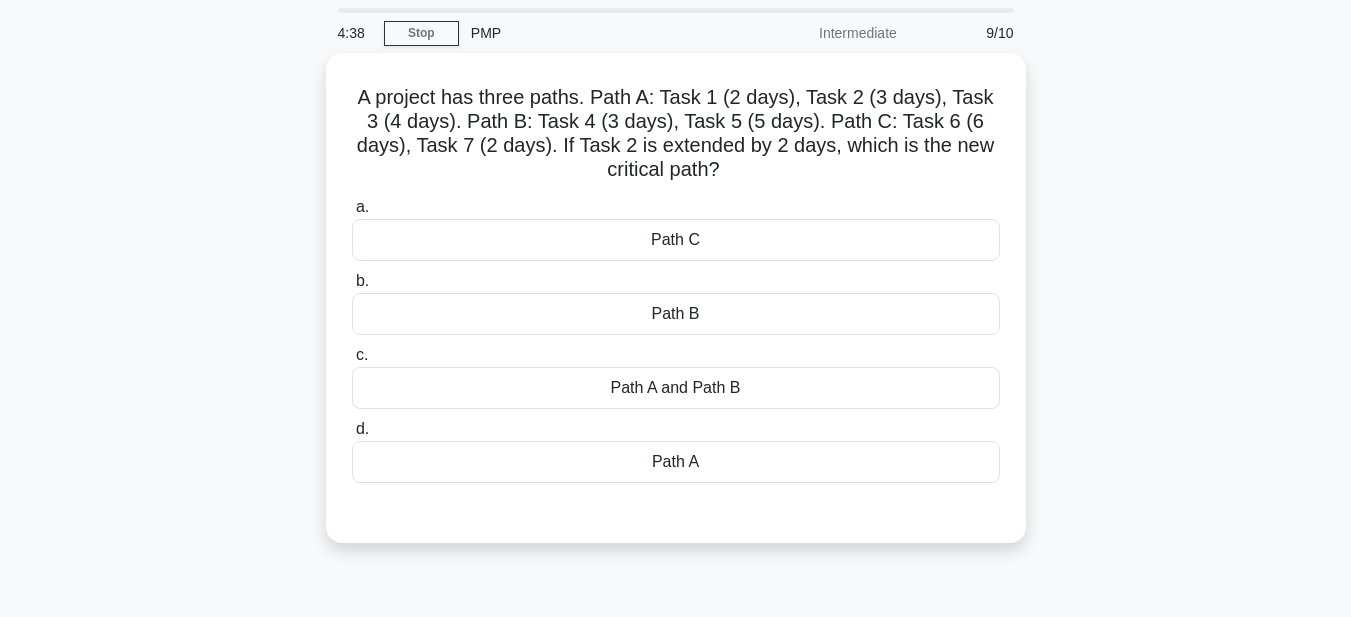 scroll, scrollTop: 63, scrollLeft: 0, axis: vertical 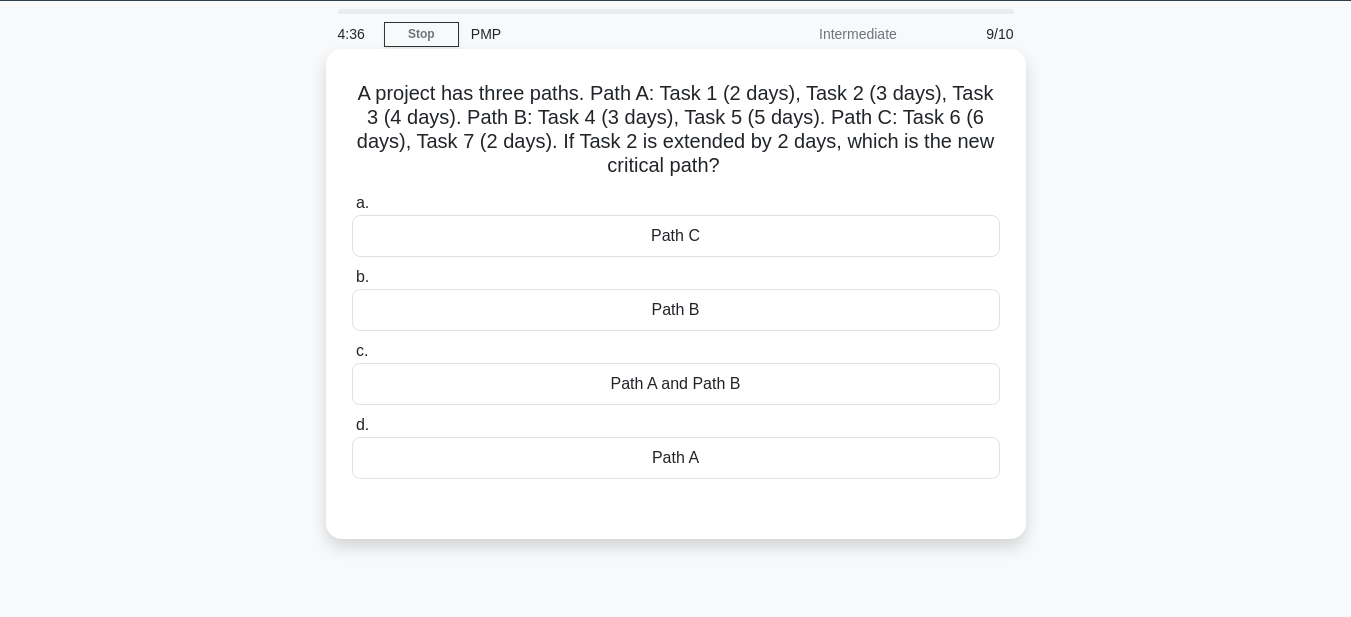drag, startPoint x: 340, startPoint y: 90, endPoint x: 797, endPoint y: 481, distance: 601.43994 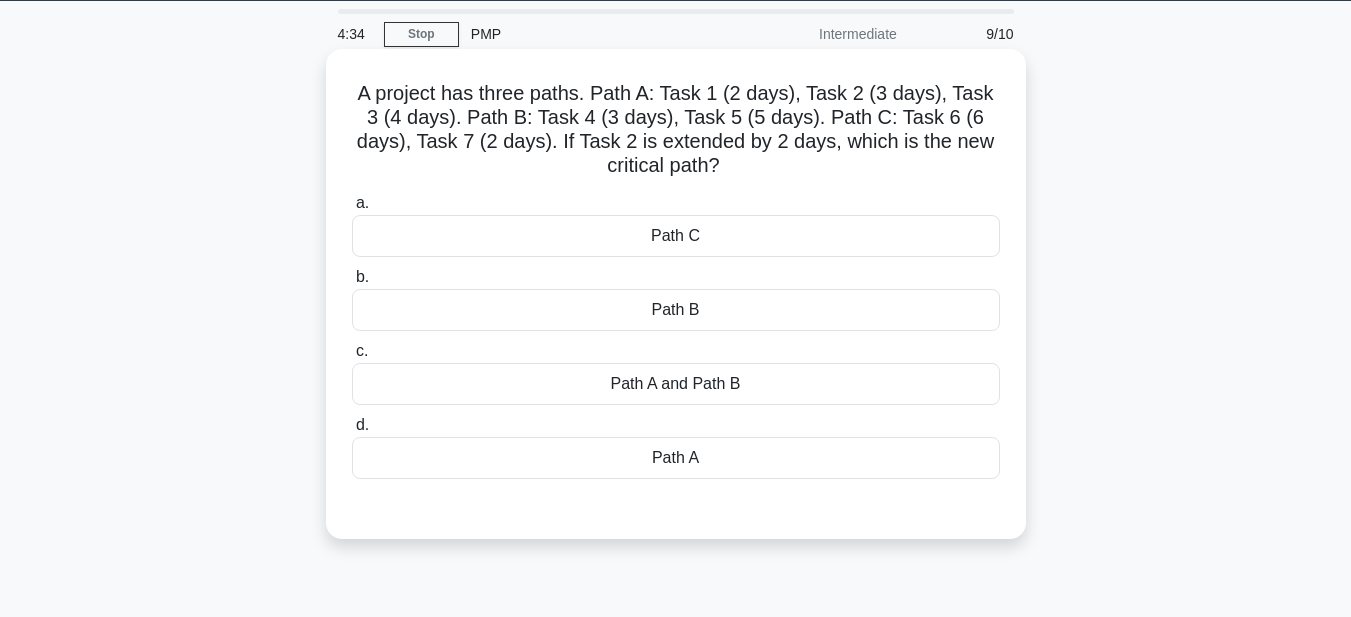 copy on "A project has three paths. Path A: Task 1 (2 days), Task 2 (3 days), Task 3 (4 days). Path B: Task 4 (3 days), Task 5 (5 days). Path C: Task 6 (6 days), Task 7 (2 days). If Task 2 is extended by 2 days, which is the new critical path?
.spinner_0XTQ{transform-origin:center;animation:spinner_y6GP .75s linear infinite}@keyframes spinner_y6GP{100%{transform:rotate(360deg)}}
a.
Path C
b.
Path B
c.
Path A and Path B
d.
Path A" 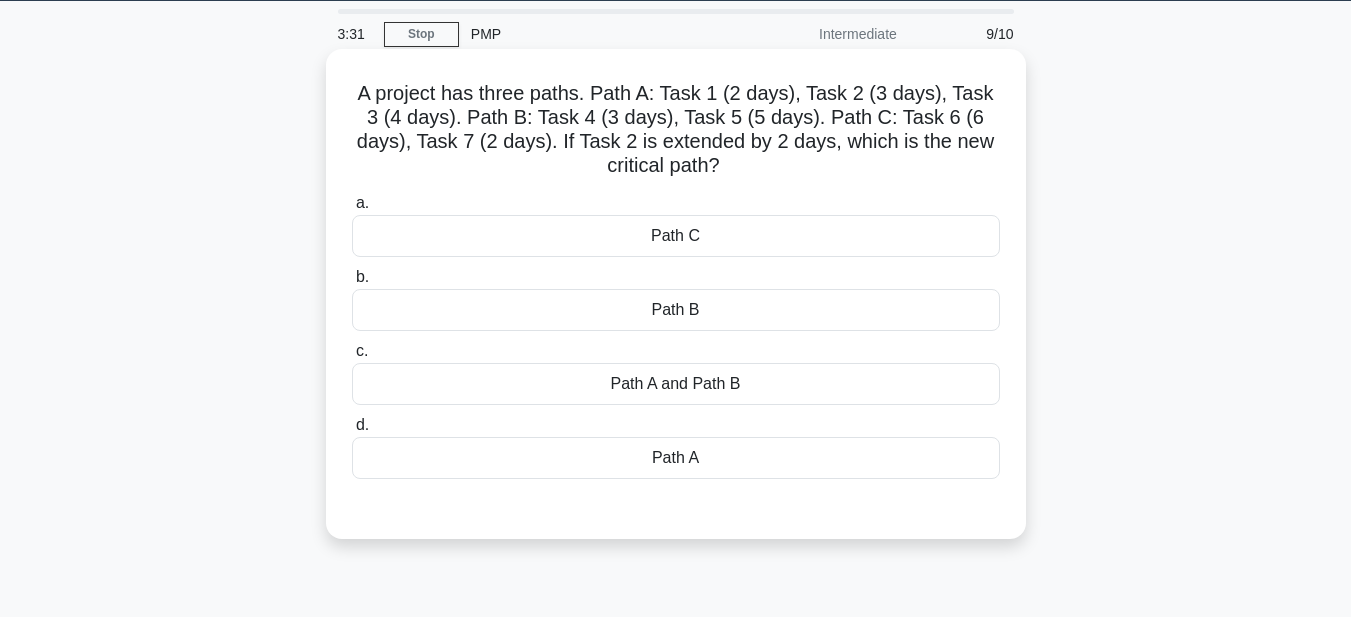 click on "Path A" at bounding box center [676, 458] 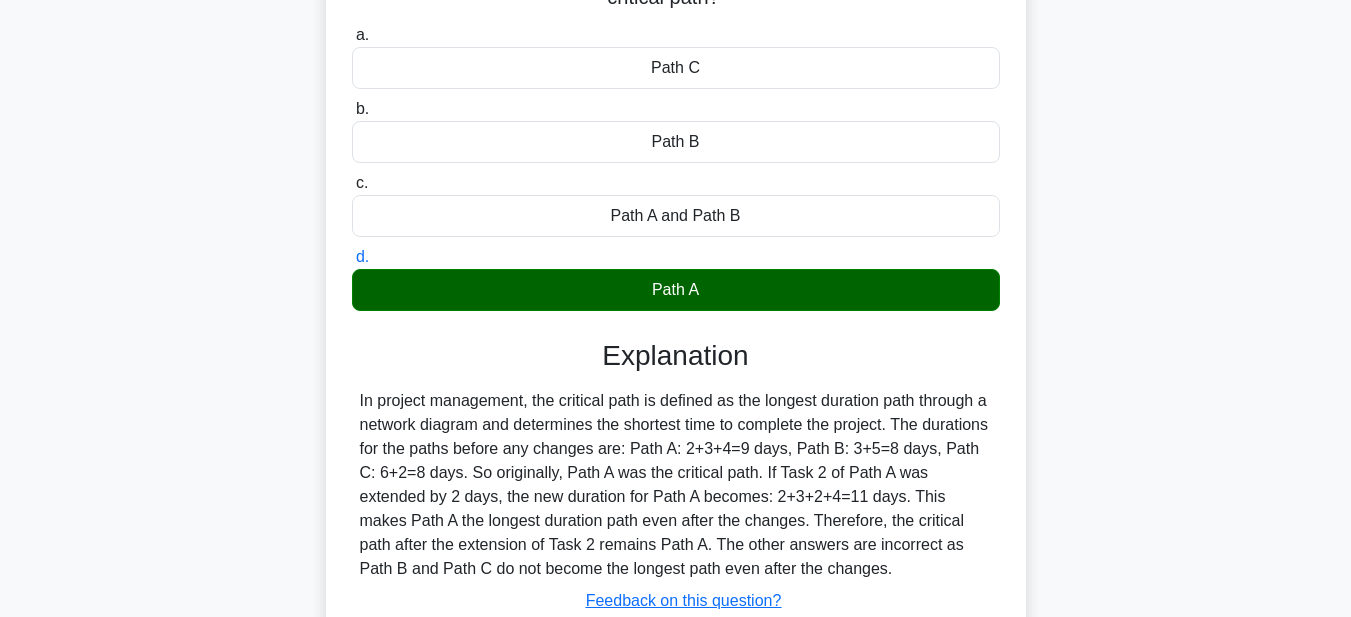 scroll, scrollTop: 463, scrollLeft: 0, axis: vertical 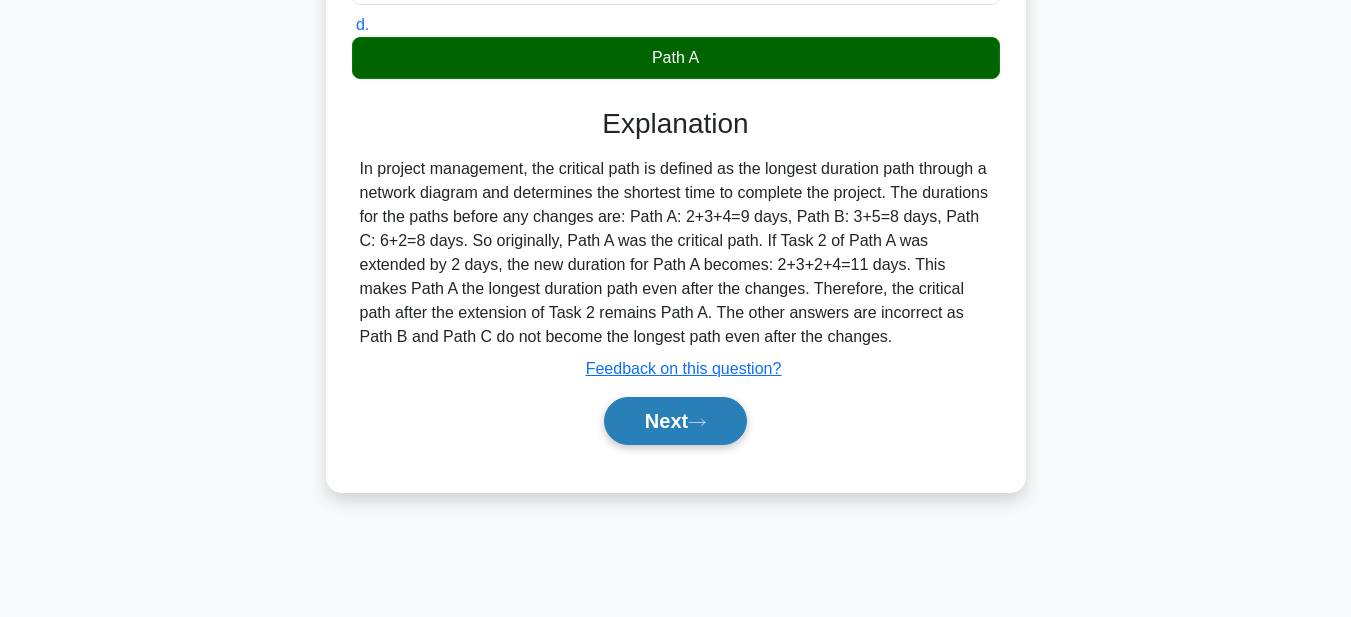 click 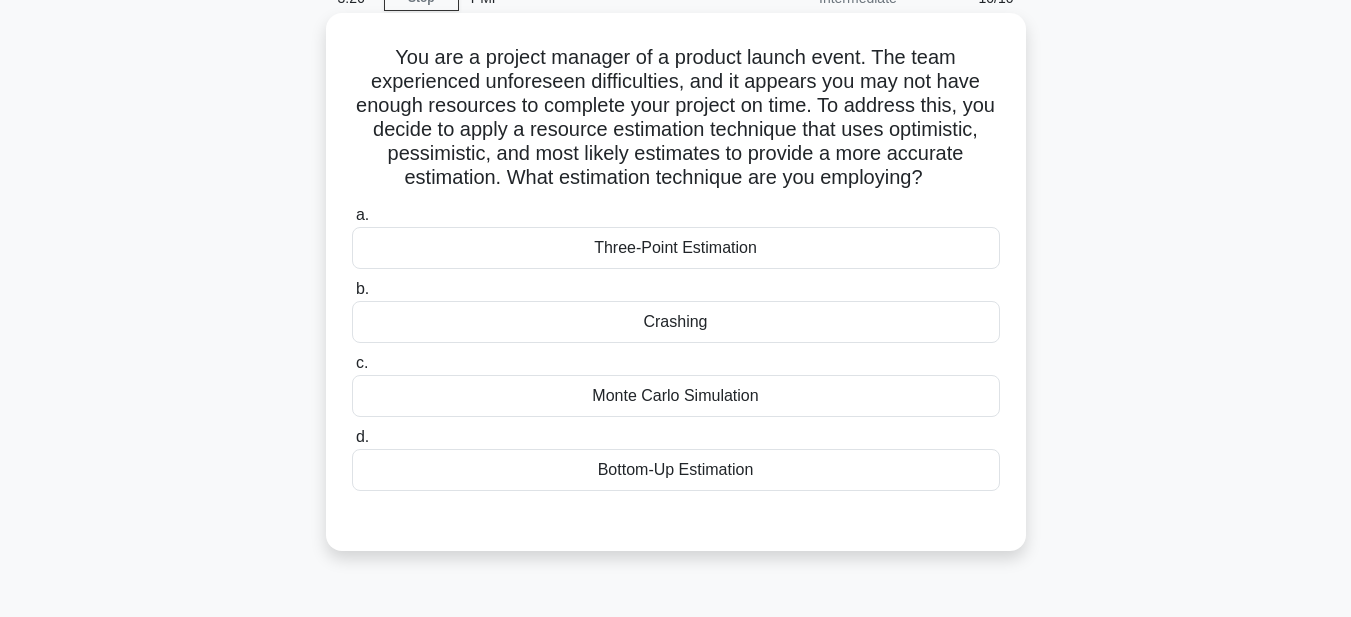 scroll, scrollTop: 63, scrollLeft: 0, axis: vertical 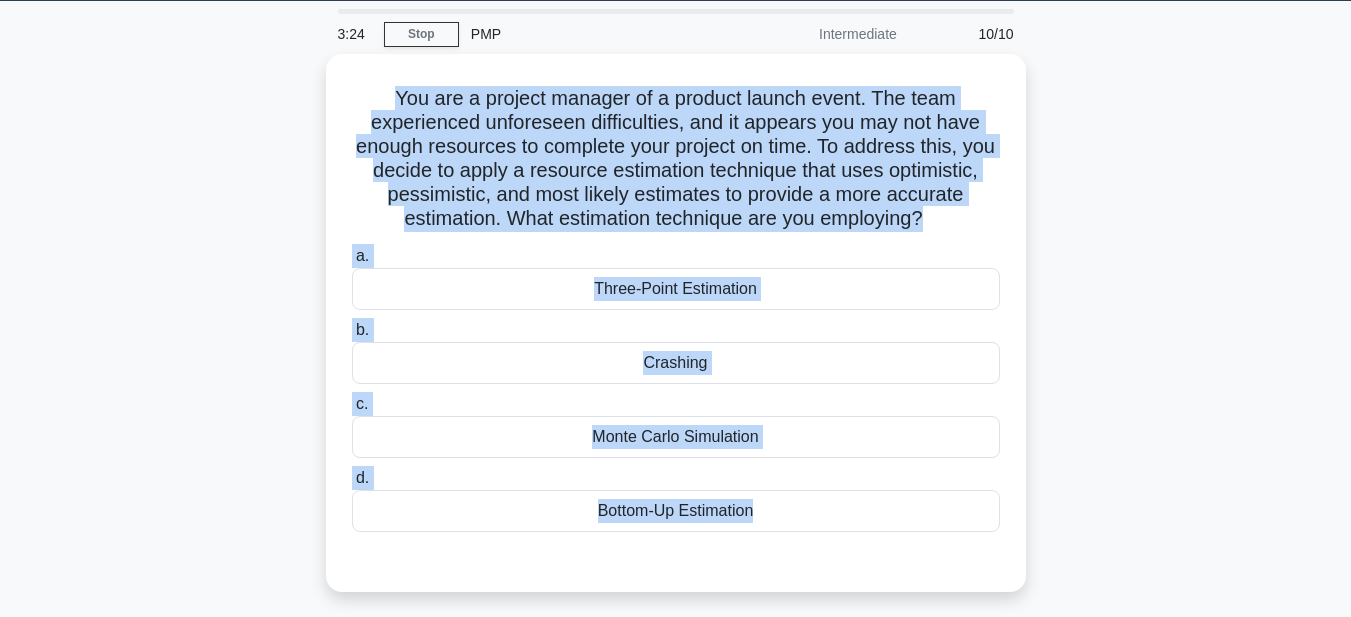drag, startPoint x: 393, startPoint y: 88, endPoint x: 1024, endPoint y: 582, distance: 801.37195 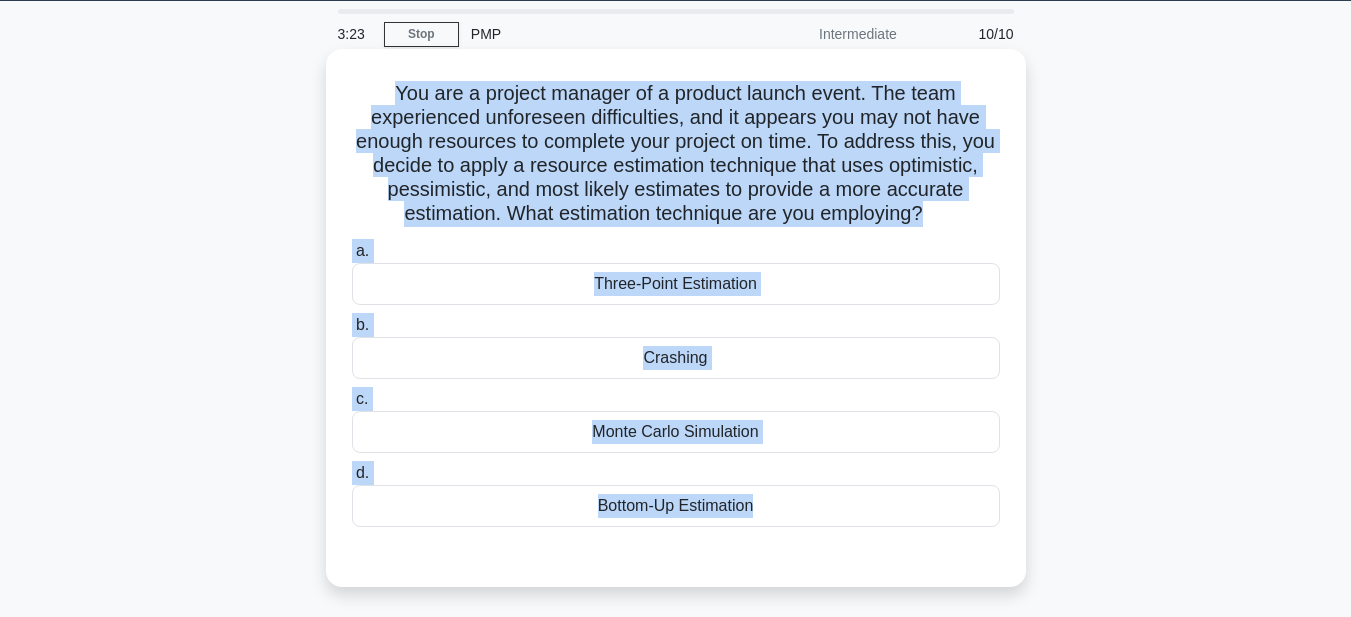 copy on "You are a project manager of a product launch event. The team experienced unforeseen difficulties, and it appears you may not have enough resources to complete your project on time. To address this, you decide to apply a resource estimation technique that uses optimistic, pessimistic, and most likely estimates to provide a more accurate estimation. What estimation technique are you employing?
.spinner_0XTQ{transform-origin:center;animation:spinner_y6GP .75s linear infinite}@keyframes spinner_y6GP{100%{transform:rotate(360deg)}}
a.
Three-Point Estimation
b.
Crashing
c.
Monte Carlo Simulation
d.
Bottom-Up Estimation" 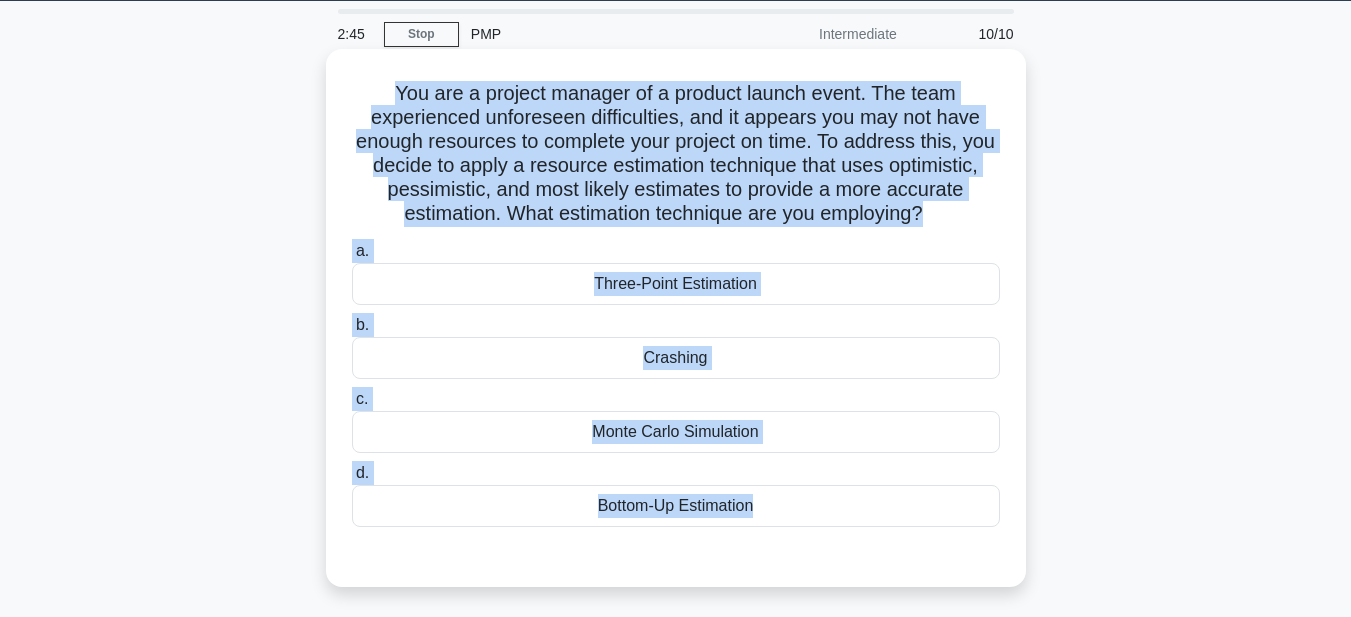 click on "Three-Point Estimation" at bounding box center (676, 284) 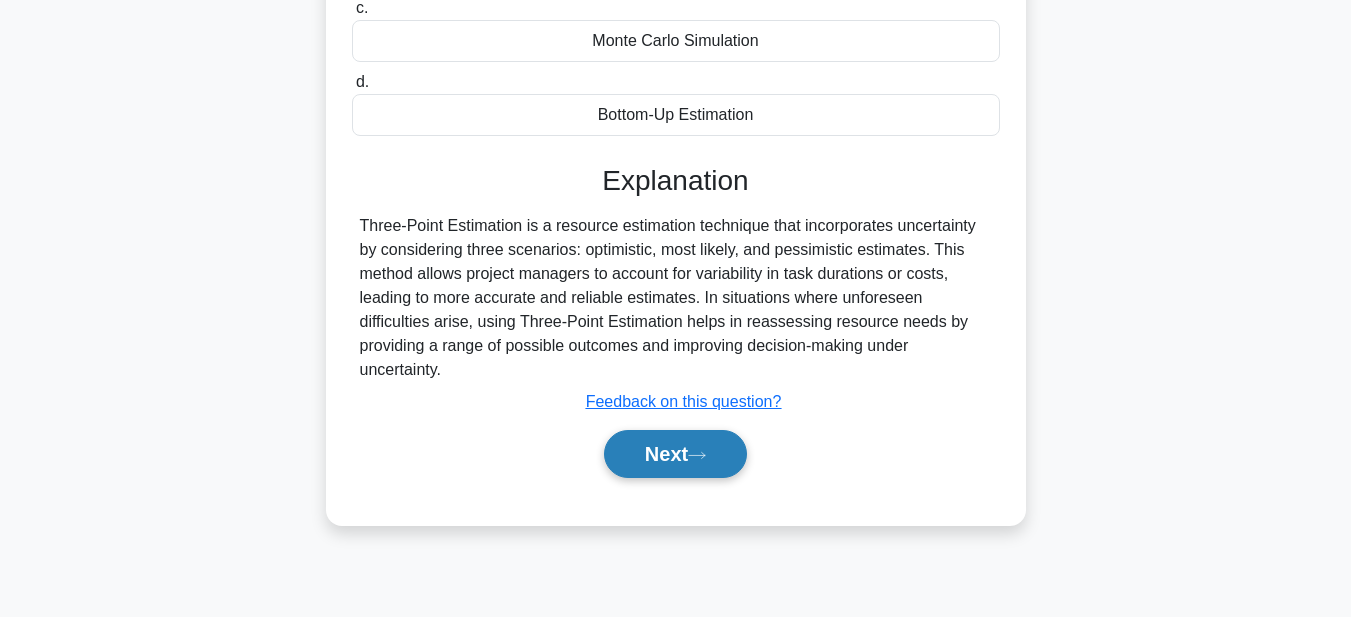 scroll, scrollTop: 463, scrollLeft: 0, axis: vertical 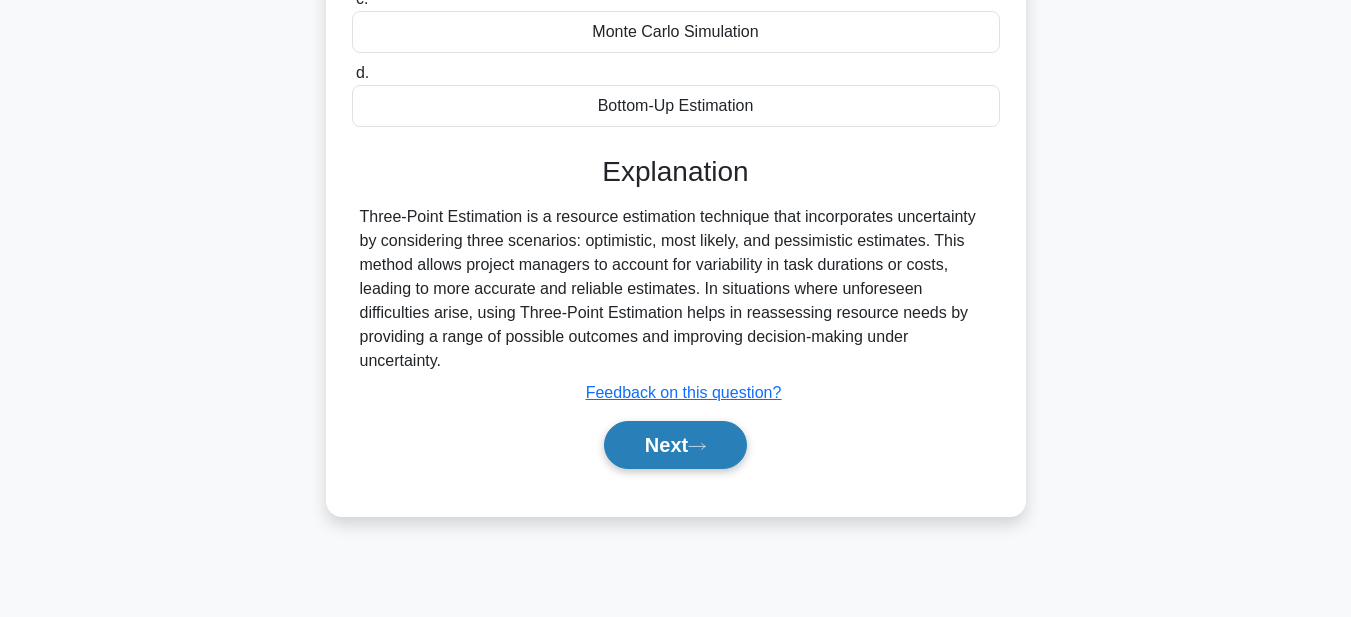 click 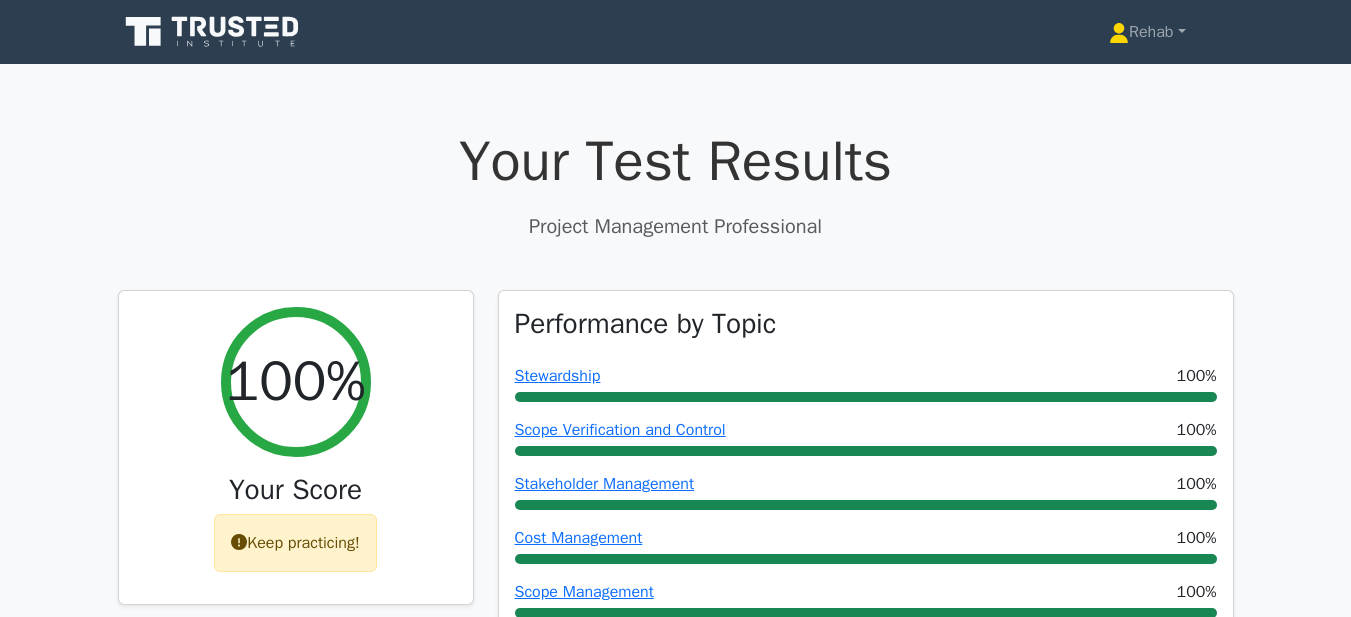 scroll, scrollTop: 0, scrollLeft: 0, axis: both 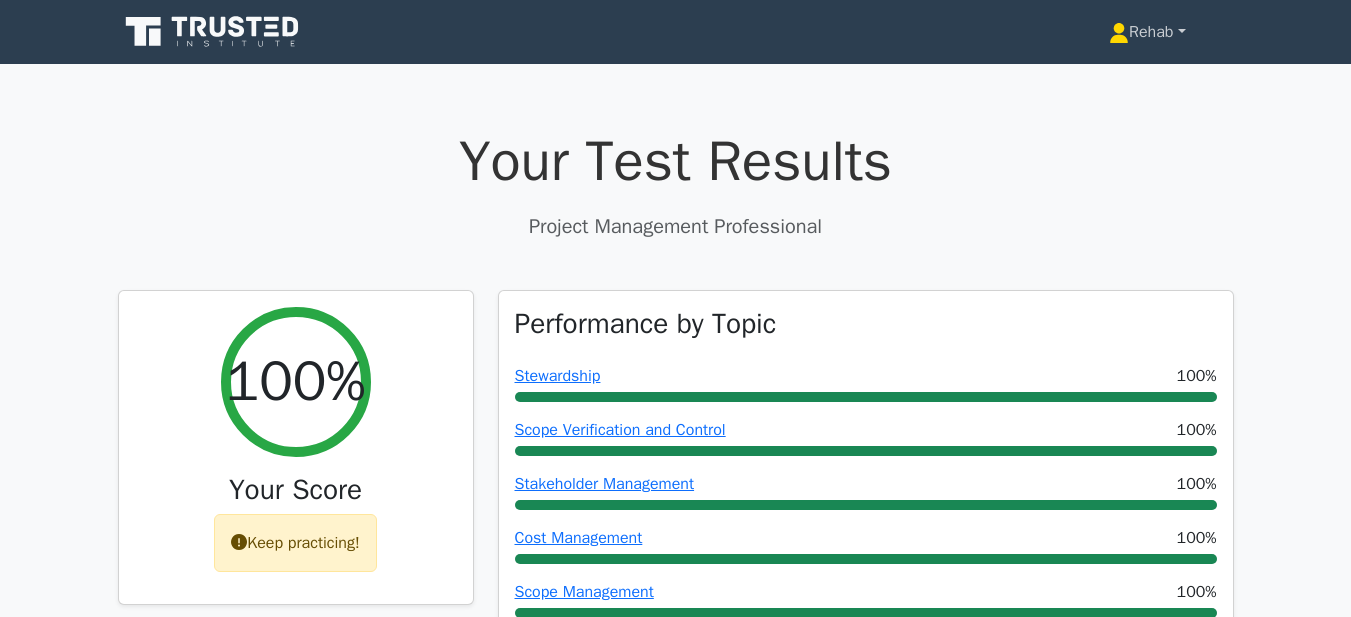 click on "Rehab" at bounding box center (1147, 32) 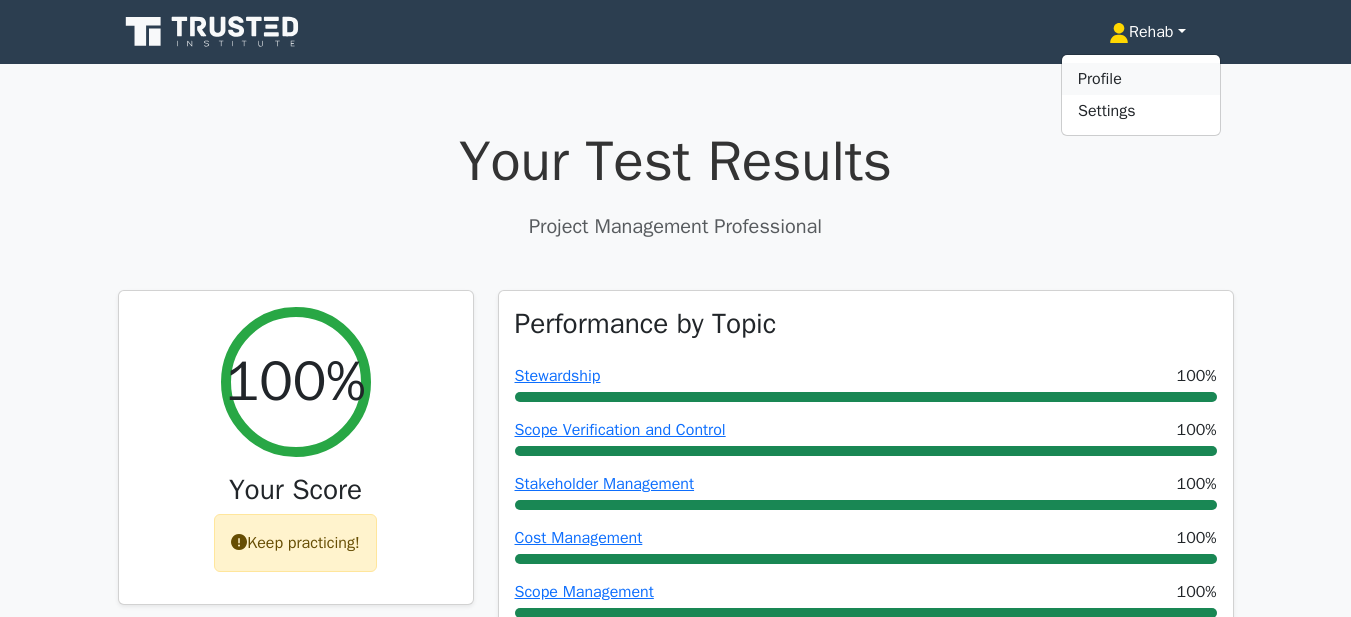 click on "Profile" at bounding box center (1141, 79) 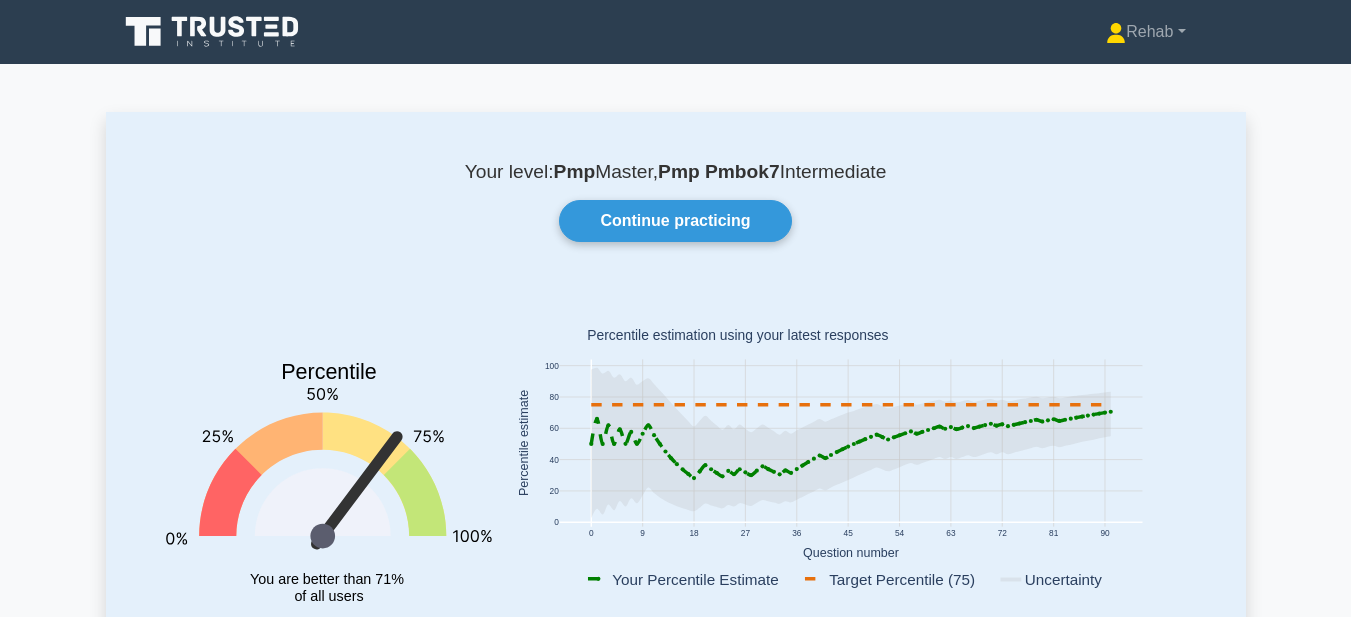 scroll, scrollTop: 0, scrollLeft: 0, axis: both 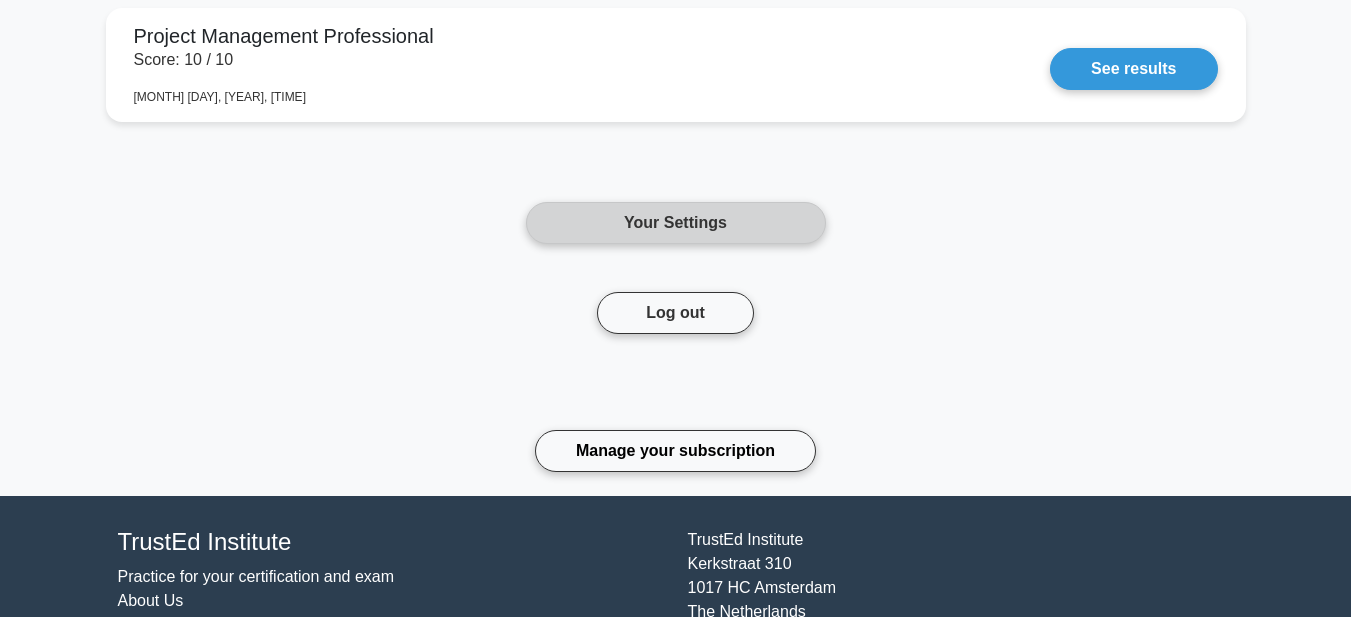 click on "Your Settings" at bounding box center [676, 223] 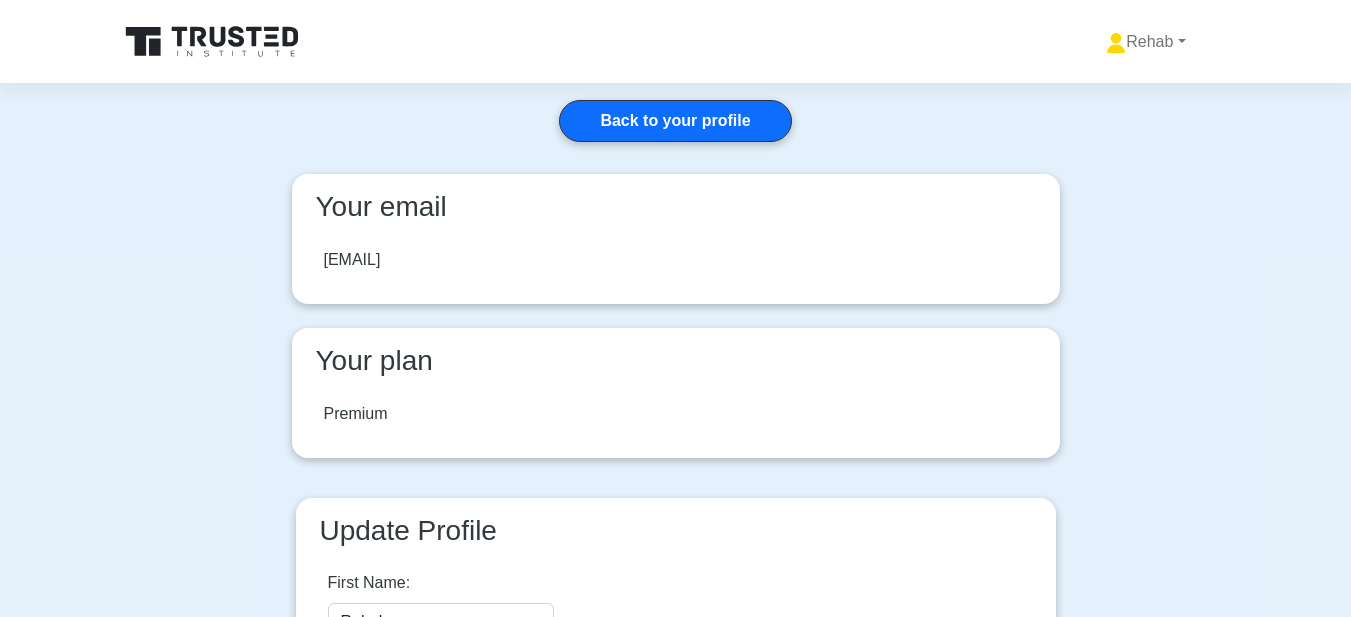 scroll, scrollTop: 0, scrollLeft: 0, axis: both 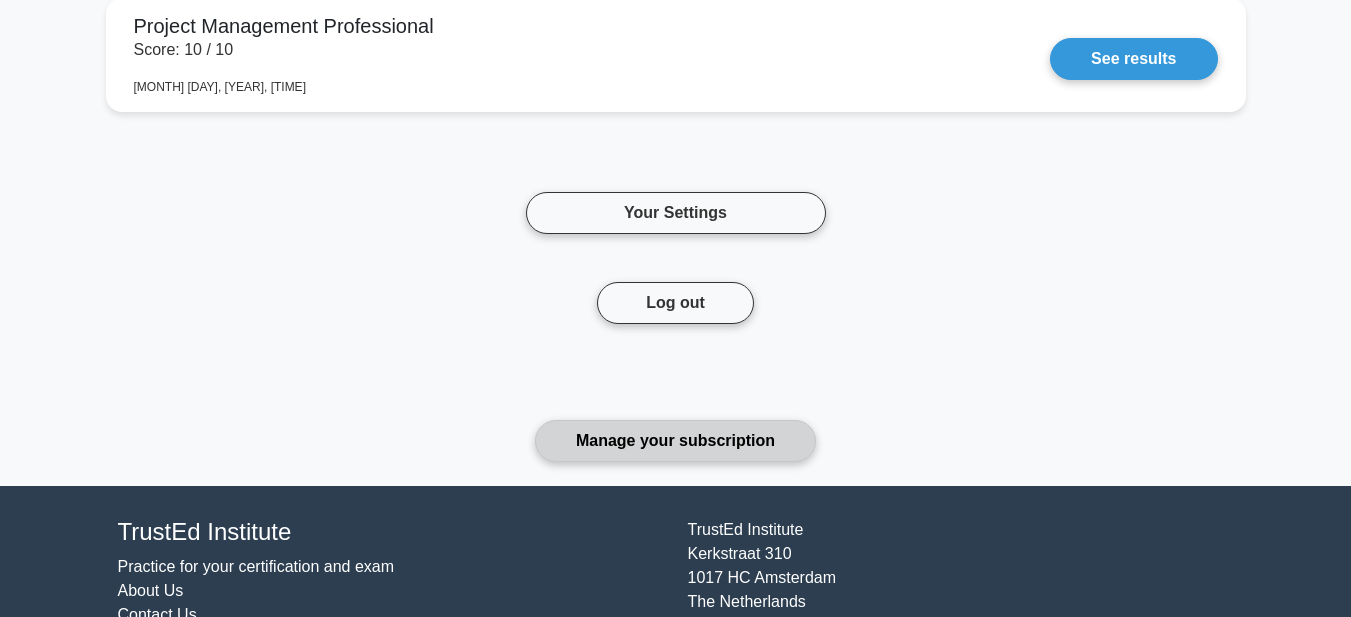 click on "Manage your
subscription" at bounding box center [675, 441] 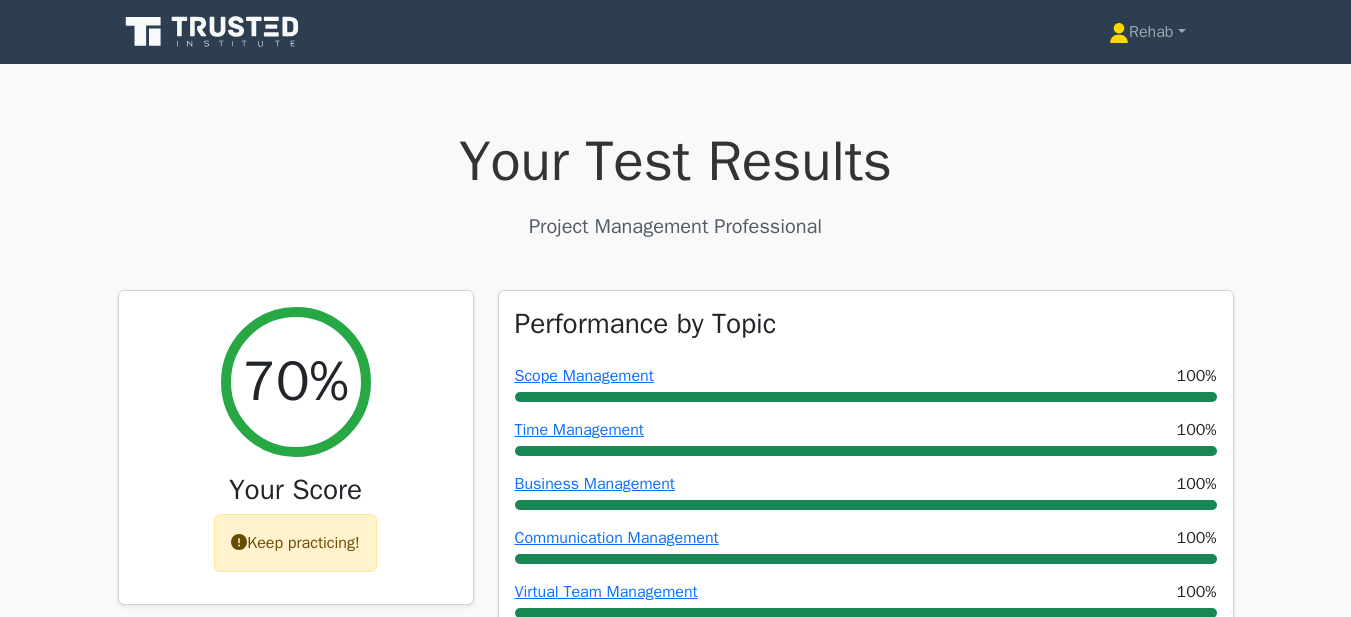 scroll, scrollTop: 0, scrollLeft: 0, axis: both 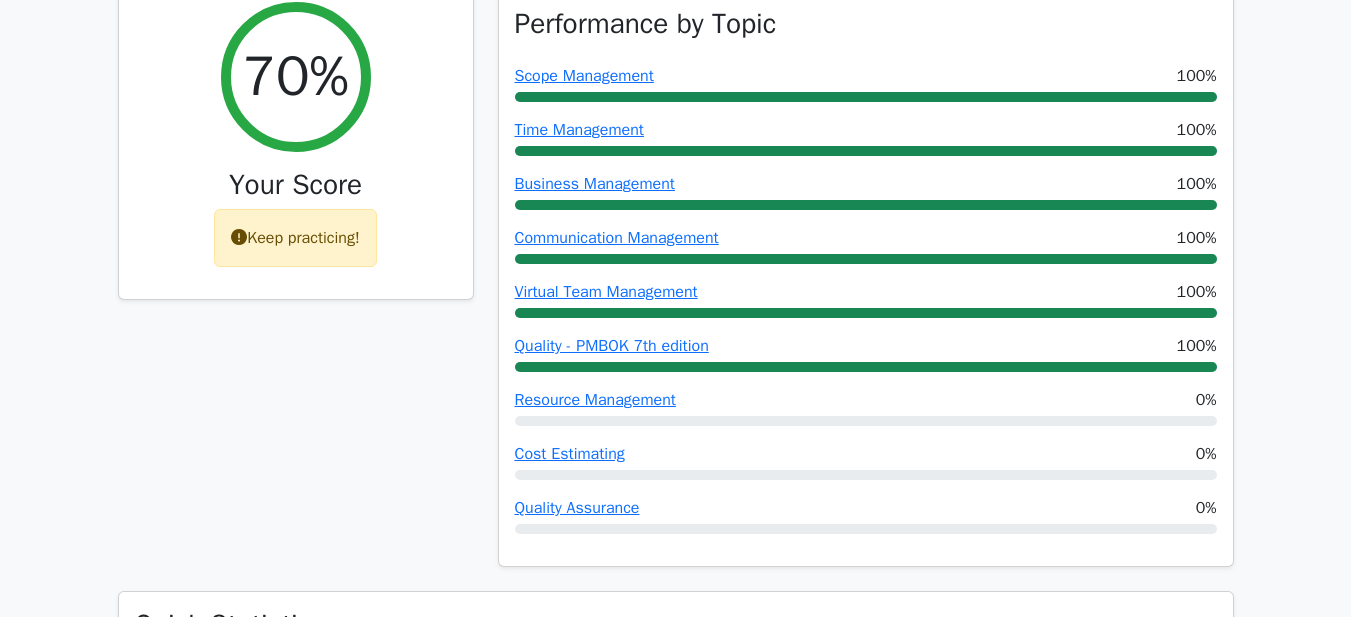 click on "Keep practicing!" at bounding box center [295, 238] 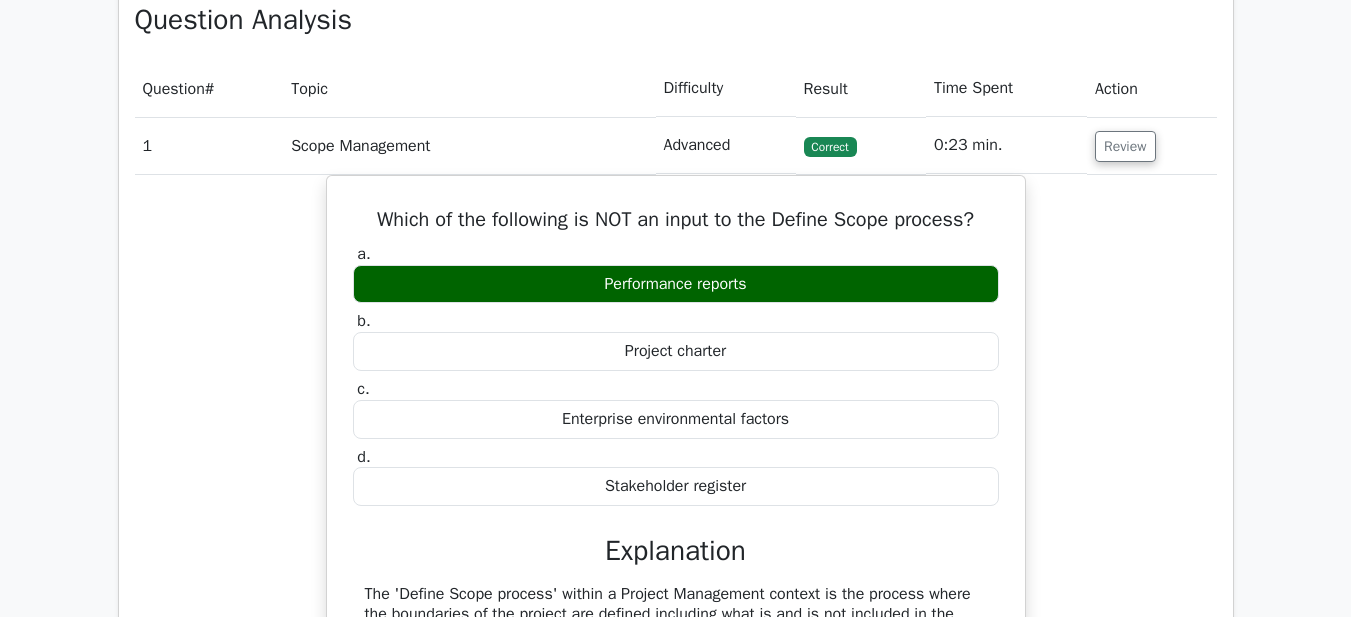 scroll, scrollTop: 1400, scrollLeft: 0, axis: vertical 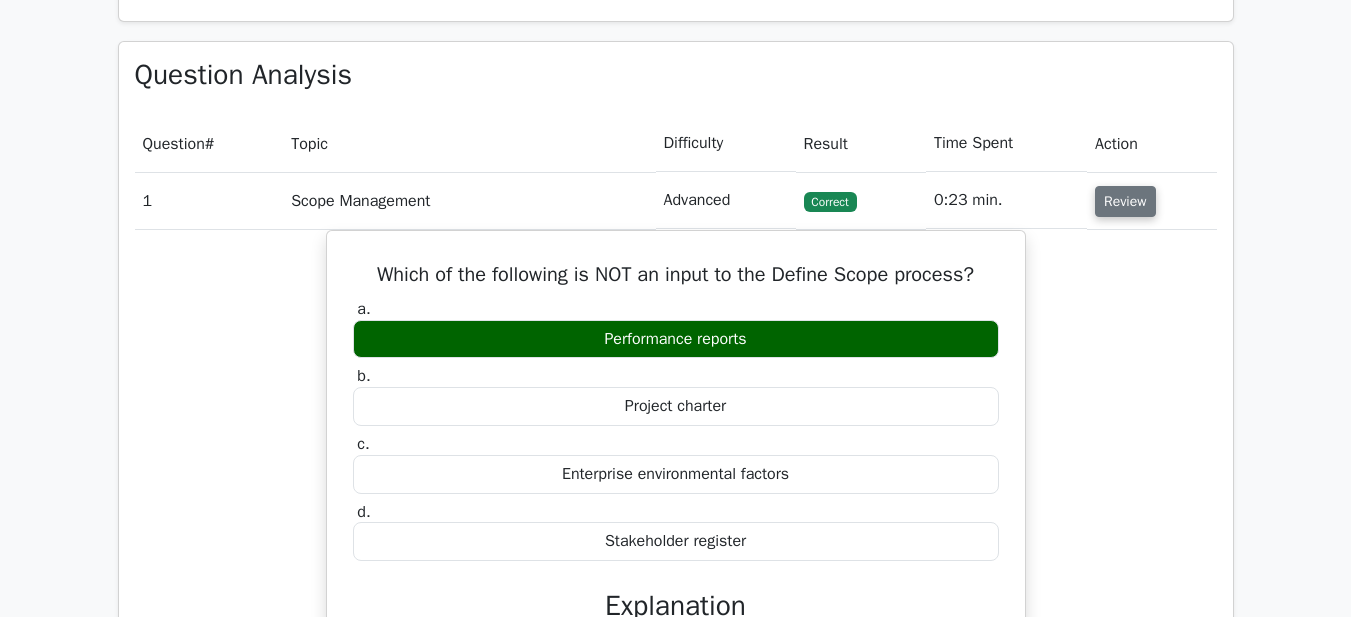 click on "Review" at bounding box center [1125, 201] 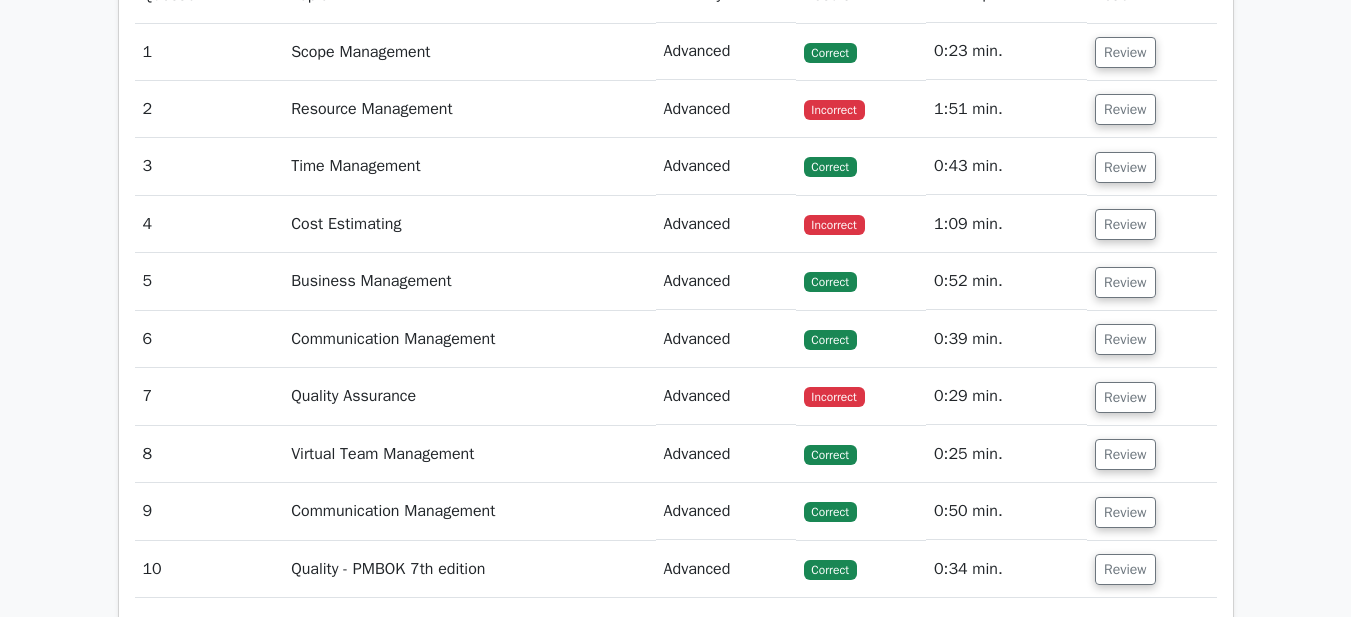 scroll, scrollTop: 1675, scrollLeft: 0, axis: vertical 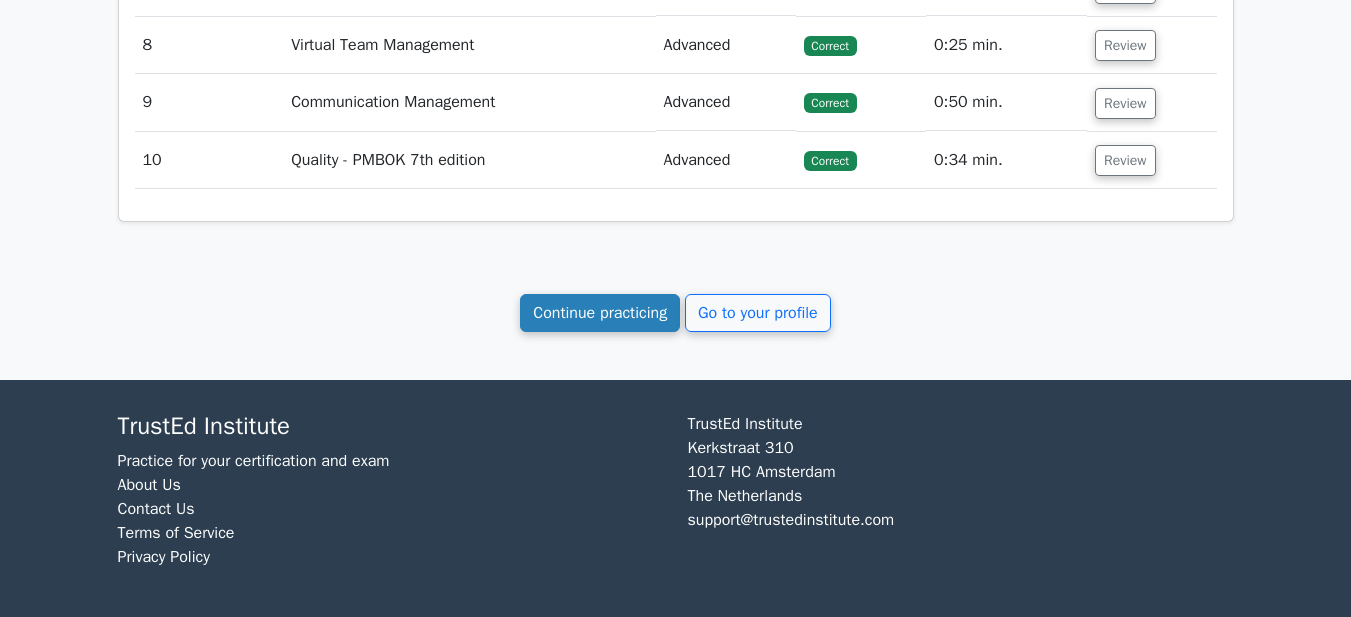 click on "Continue practicing" at bounding box center (600, 313) 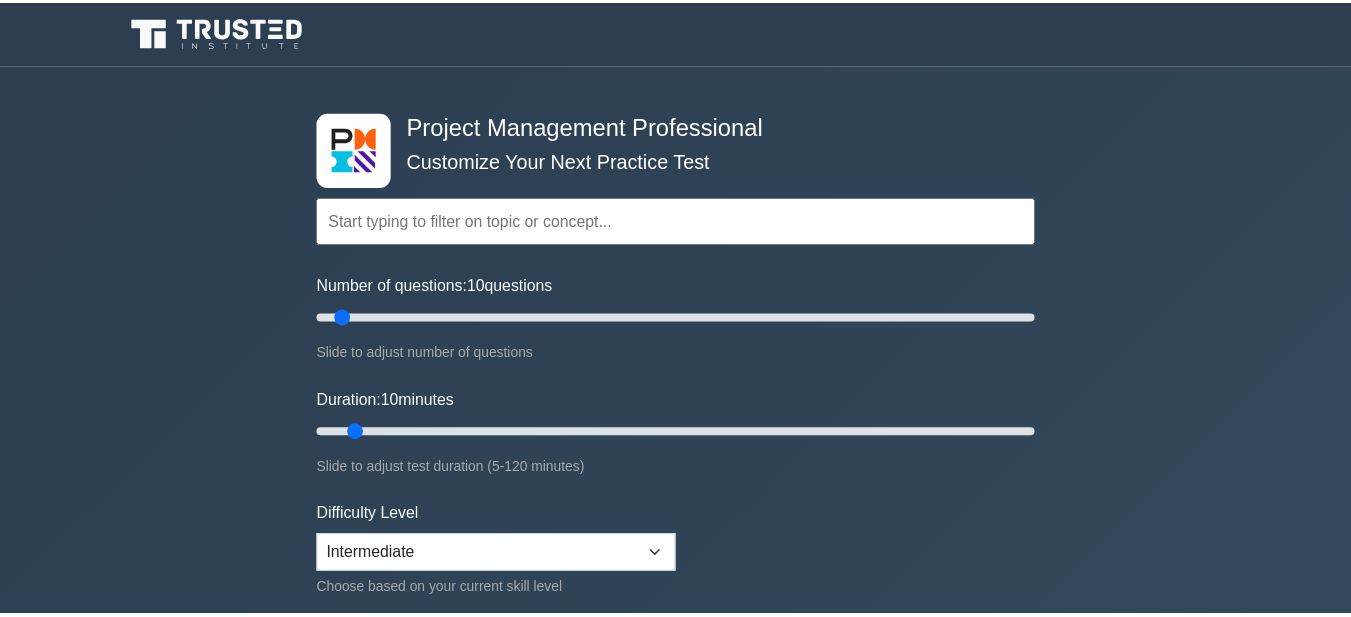 scroll, scrollTop: 0, scrollLeft: 0, axis: both 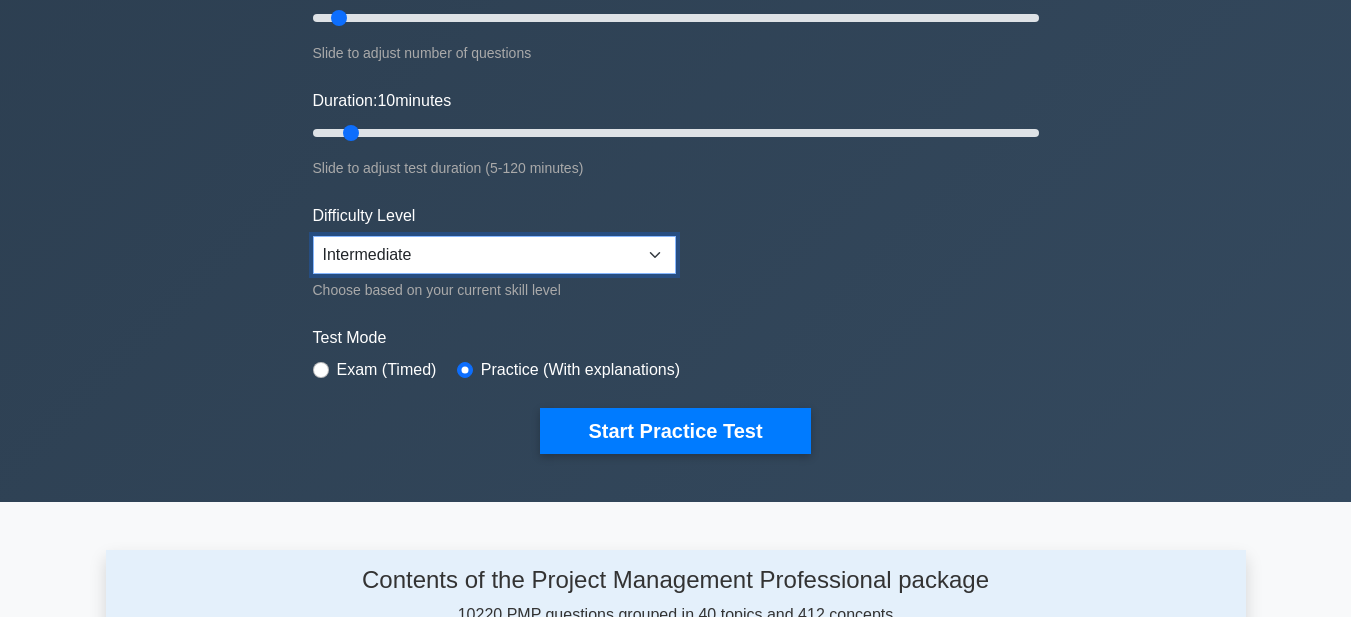 click on "Beginner
Intermediate
Expert" at bounding box center (494, 255) 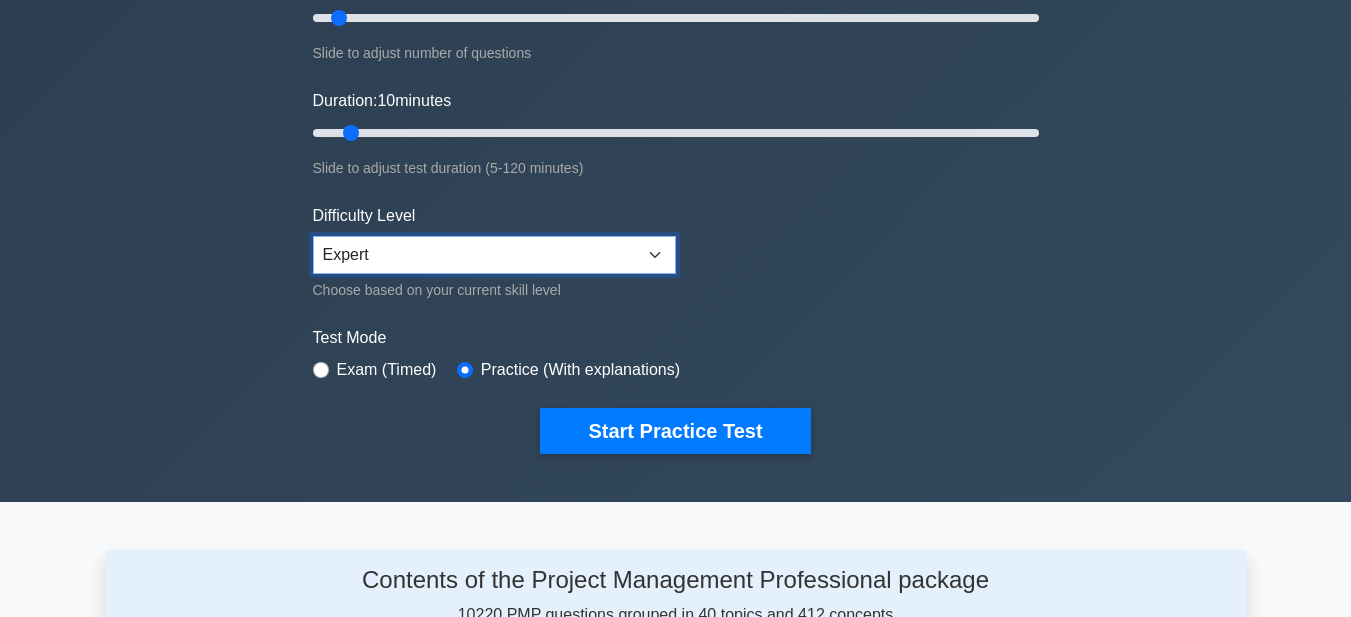 click on "Beginner
Intermediate
Expert" at bounding box center [494, 255] 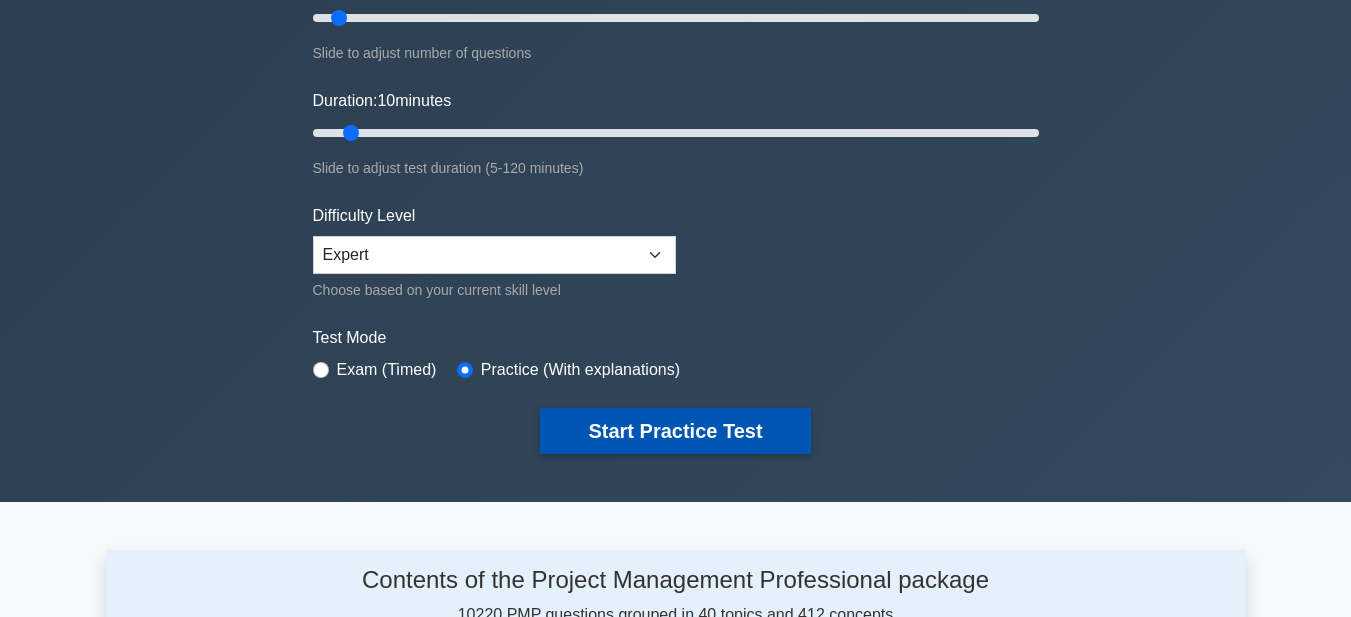 click on "Start Practice Test" at bounding box center (675, 431) 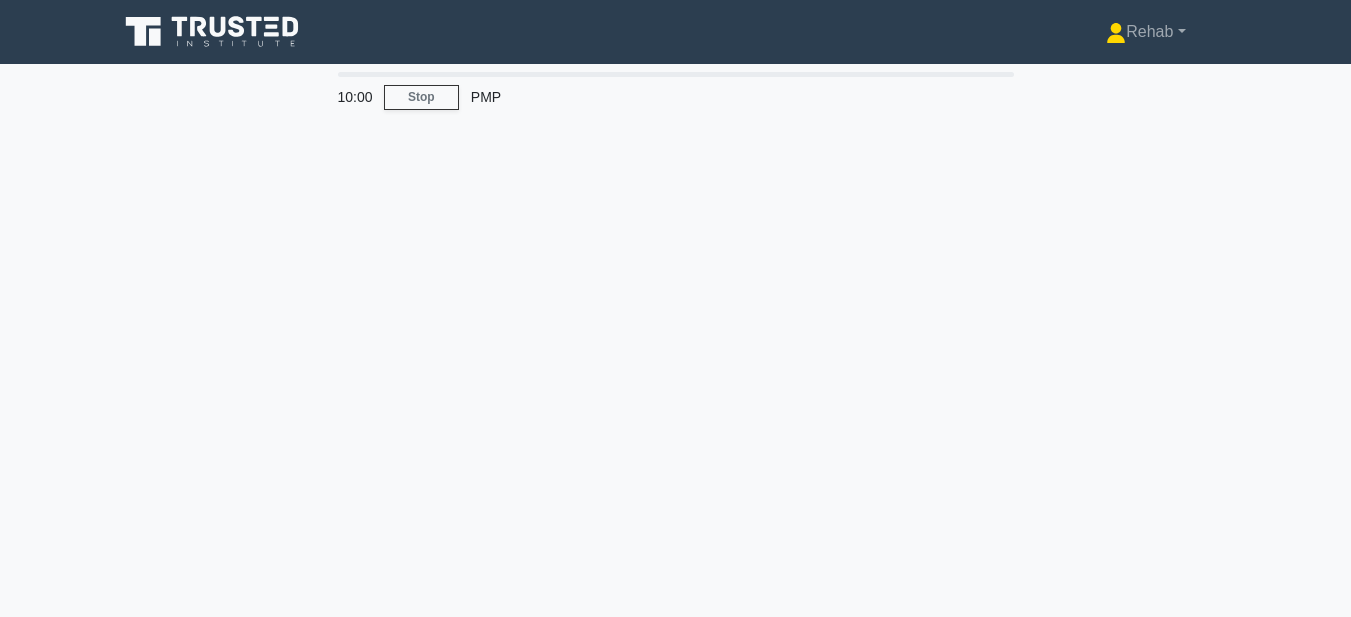 scroll, scrollTop: 0, scrollLeft: 0, axis: both 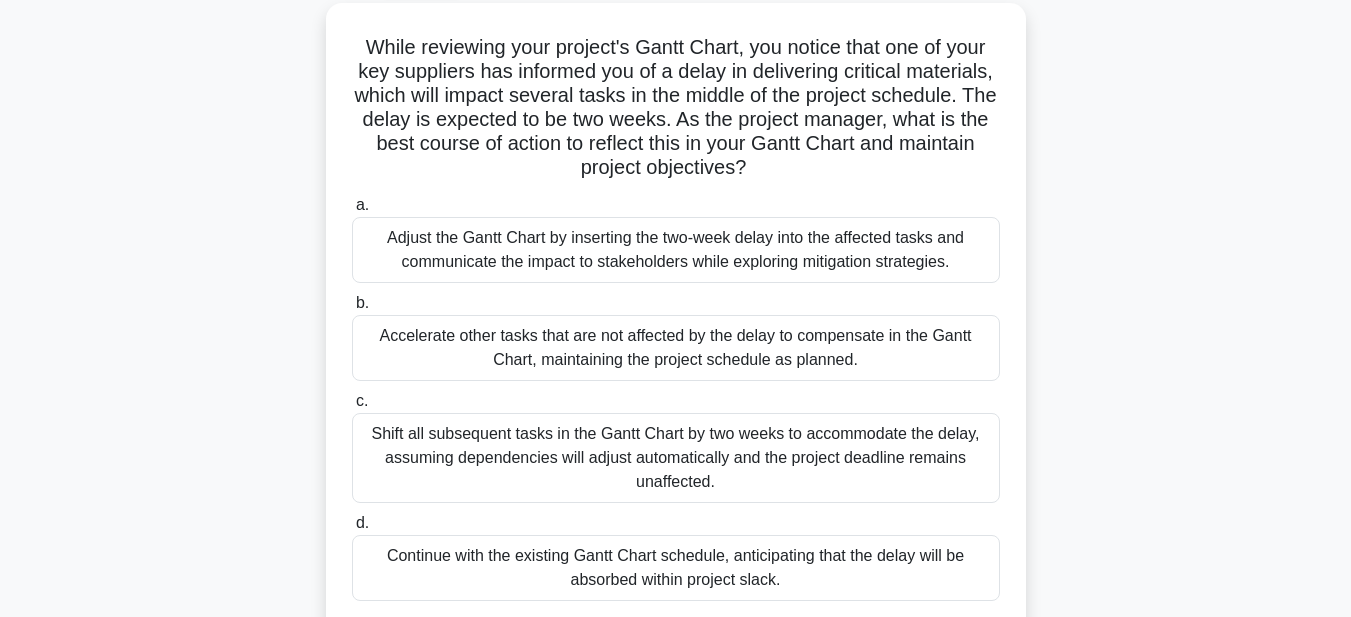 drag, startPoint x: 354, startPoint y: 53, endPoint x: 1034, endPoint y: 597, distance: 870.8249 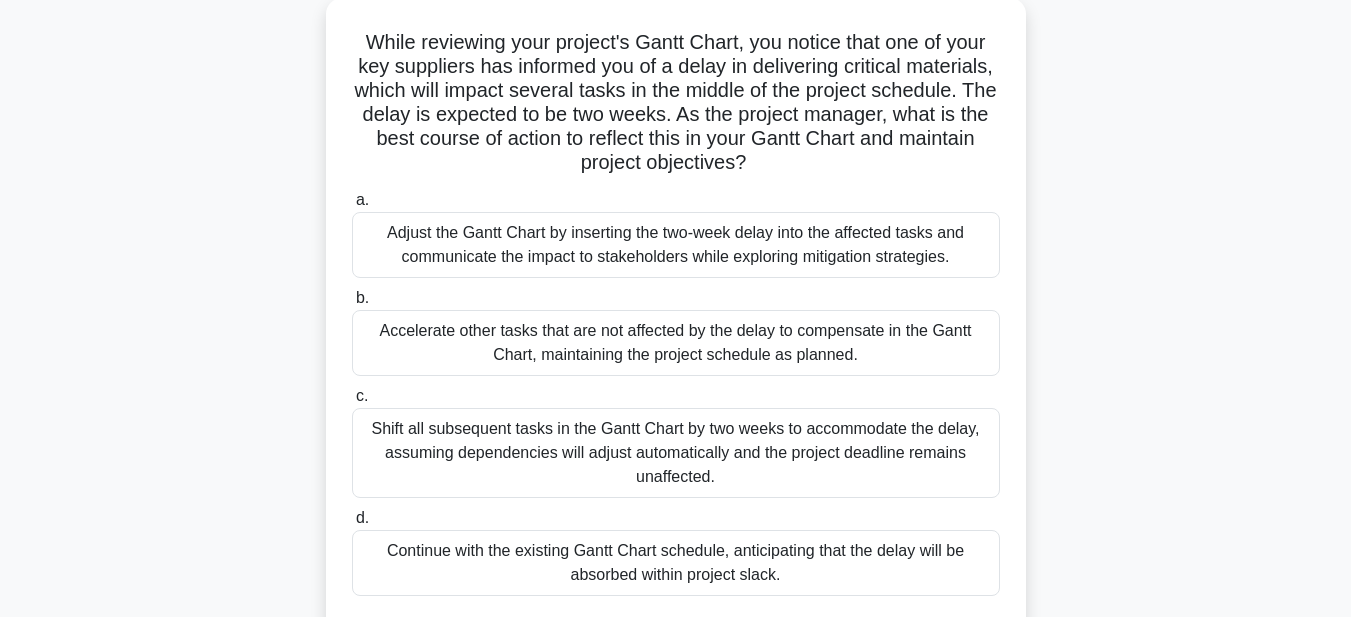 scroll, scrollTop: 116, scrollLeft: 0, axis: vertical 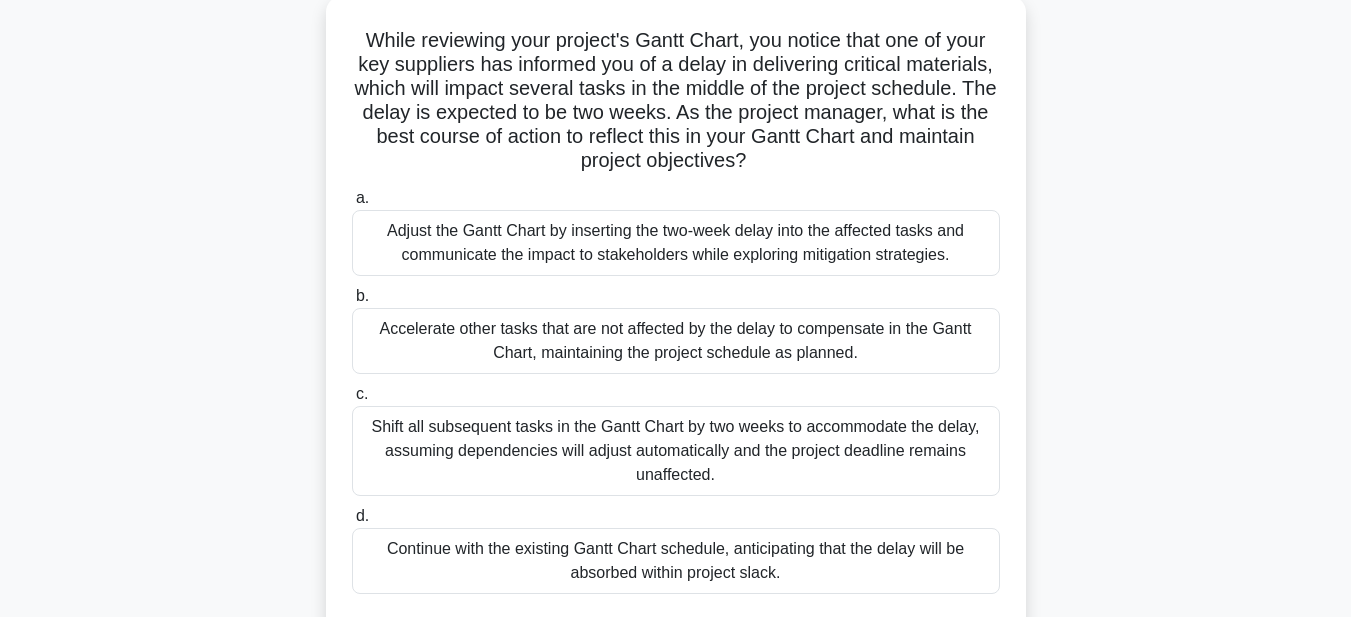 copy on "While reviewing your project's Gantt Chart, you notice that one of your key suppliers has informed you of a delay in delivering critical materials, which will impact several tasks in the middle of the project schedule. The delay is expected to be two weeks. As the project manager, what is the best course of action to reflect this in your Gantt Chart and maintain project objectives?
.spinner_0XTQ{transform-origin:center;animation:spinner_y6GP .75s linear infinite}@keyframes spinner_y6GP{100%{transform:rotate(360deg)}}
a.
Adjust the Gantt Chart by inserting the two-week delay into the affected tasks and communicate the impact to stakeholders while exploring mitigation strategies.
b.
Accelerate other tasks that are not affected by the delay to compensate in the Gantt Chart, maintaining the project schedule as planned.
..." 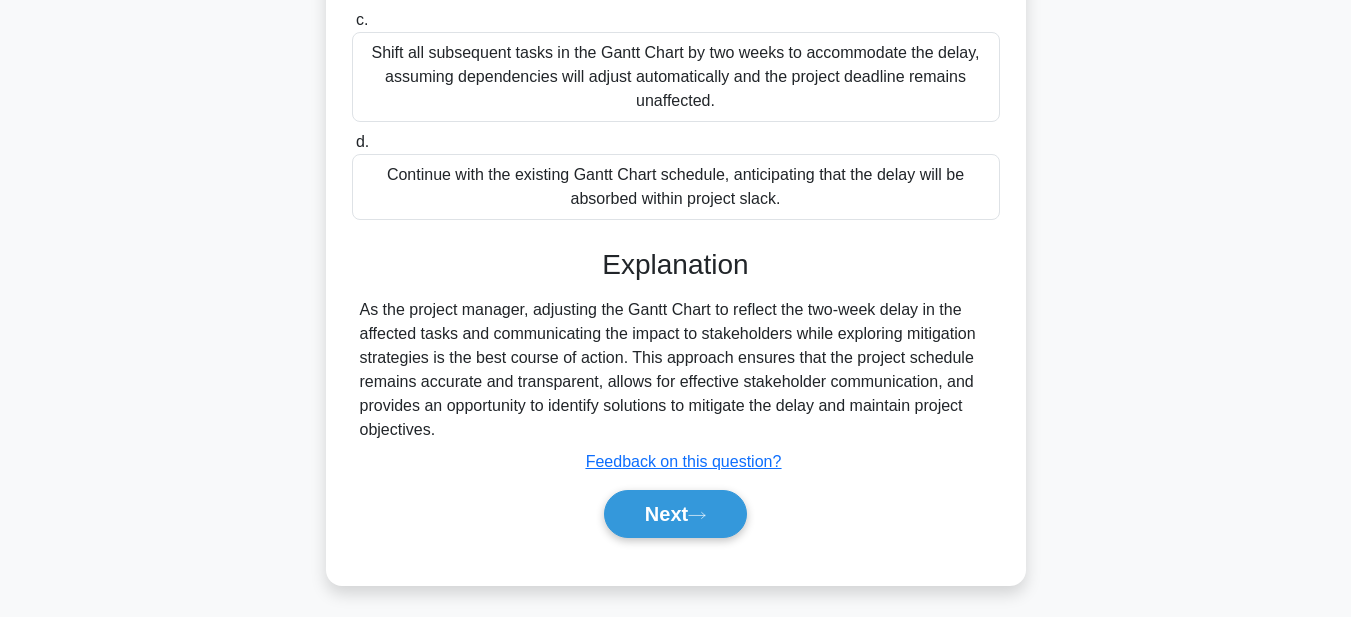 scroll, scrollTop: 497, scrollLeft: 0, axis: vertical 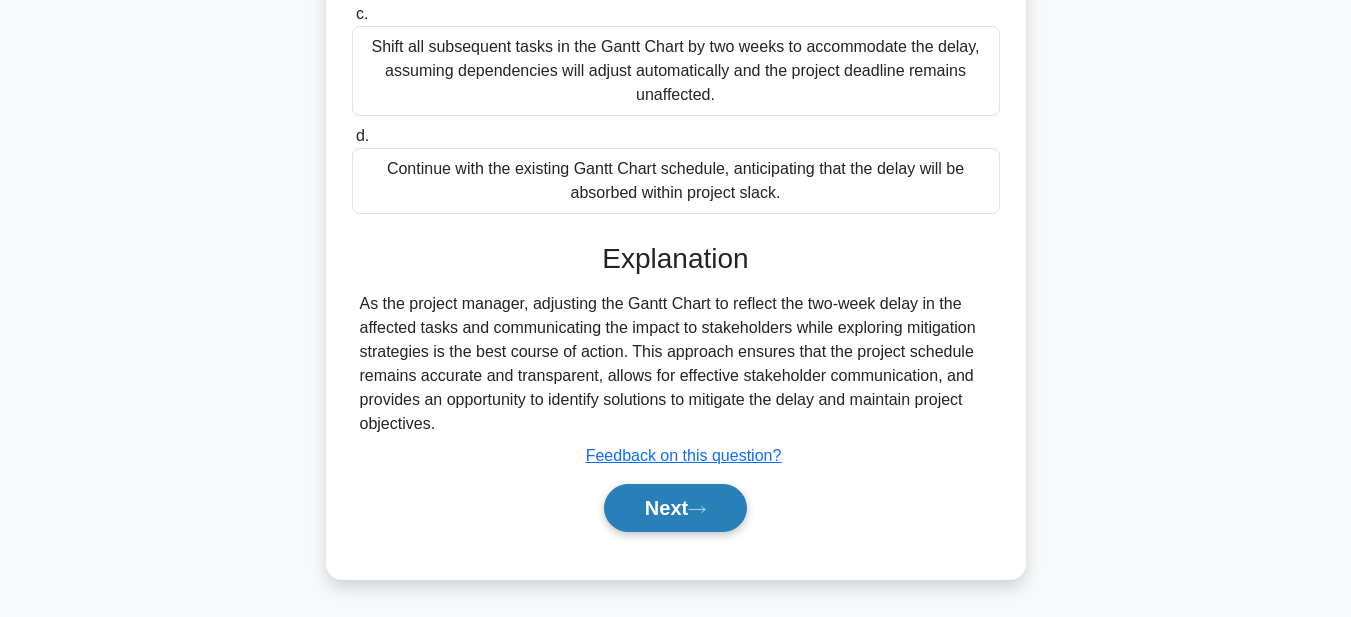 click on "Next" at bounding box center (675, 508) 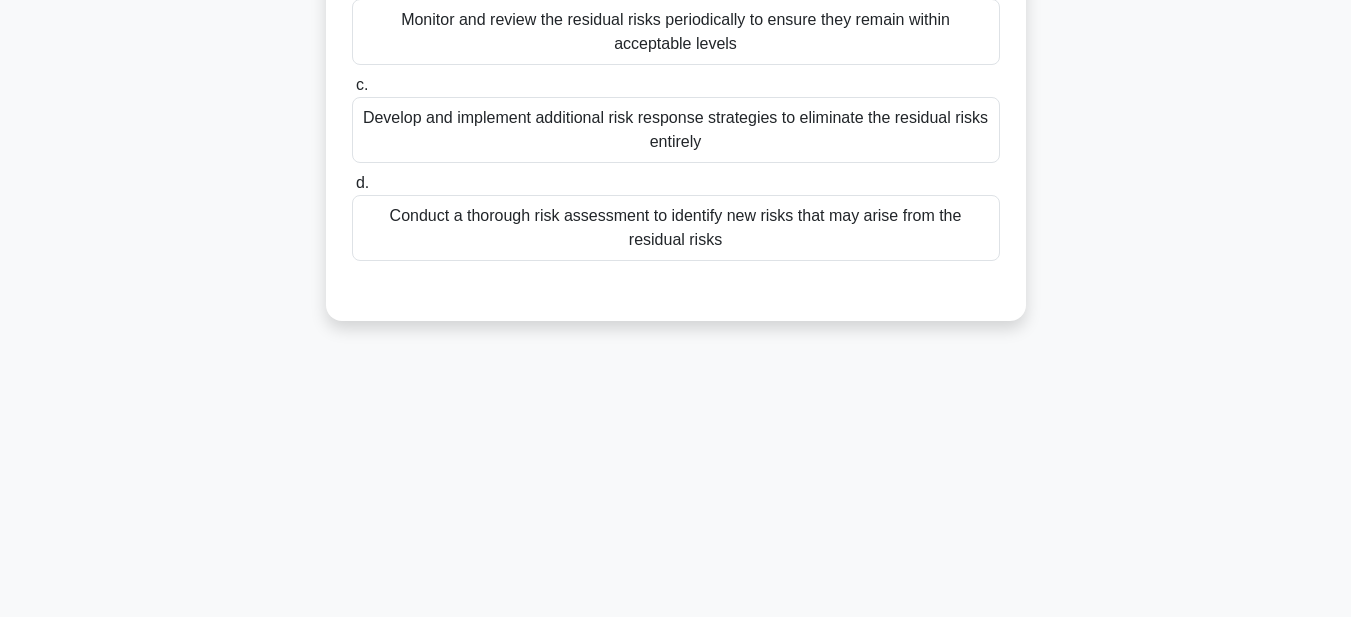 scroll, scrollTop: 63, scrollLeft: 0, axis: vertical 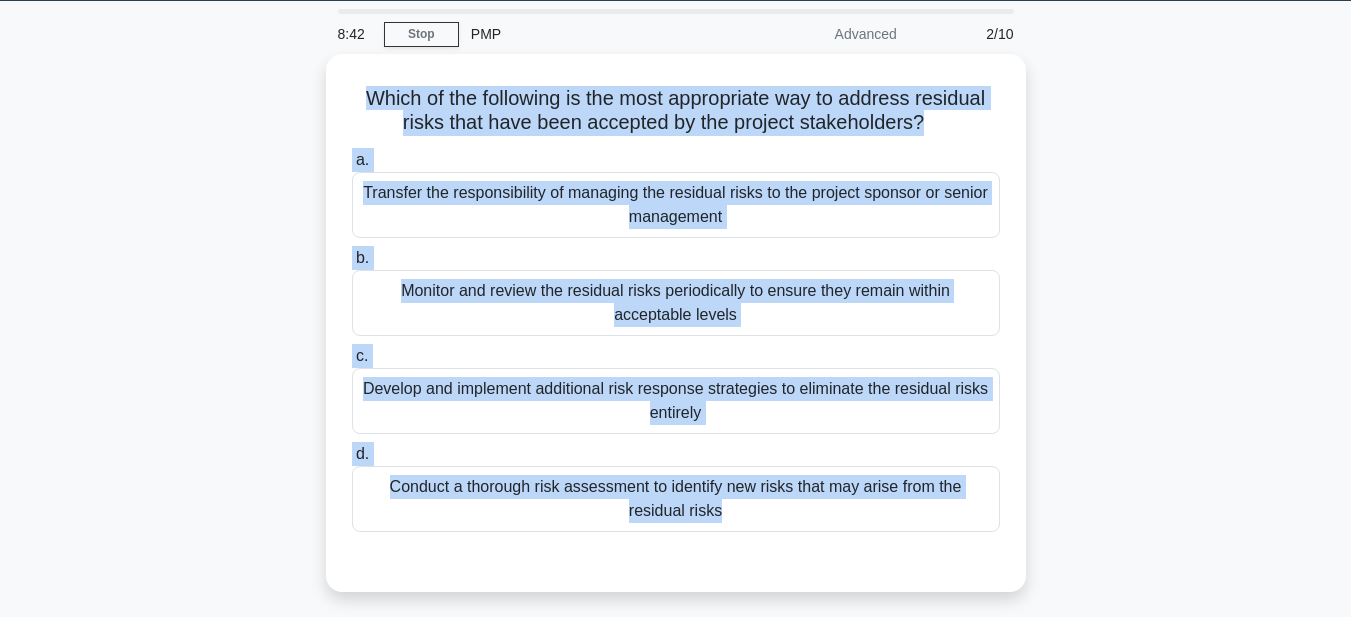 drag, startPoint x: 345, startPoint y: 88, endPoint x: 1031, endPoint y: 567, distance: 836.6821 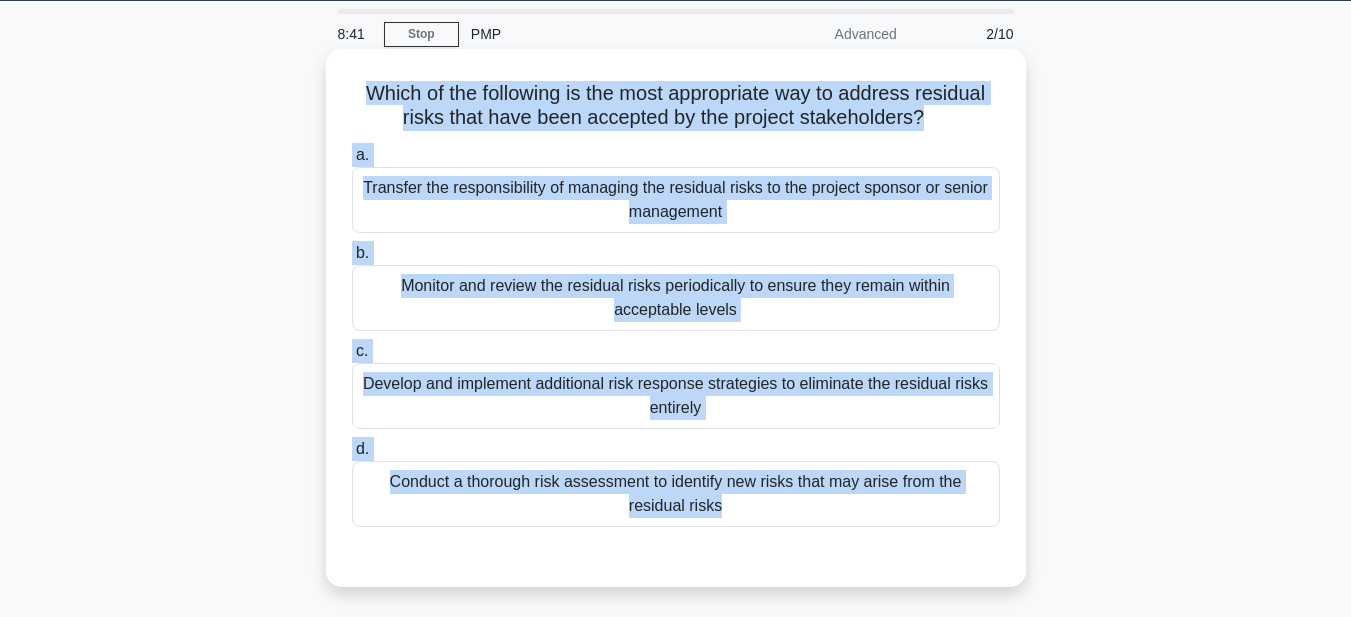 copy on "Which of the following is the most appropriate way to address residual risks that have been accepted by the project stakeholders?
.spinner_0XTQ{transform-origin:center;animation:spinner_y6GP .75s linear infinite}@keyframes spinner_y6GP{100%{transform:rotate(360deg)}}
a.
Transfer the responsibility of managing the residual risks to the project sponsor or senior management
b.
Monitor and review the residual risks periodically to ensure they remain within acceptable levels
c.
Develop and implement additional risk response strategies to eliminate the residual risks entirely
d.
Conduct a thorough risk assessment to identify new risks that may arise from the residual risks" 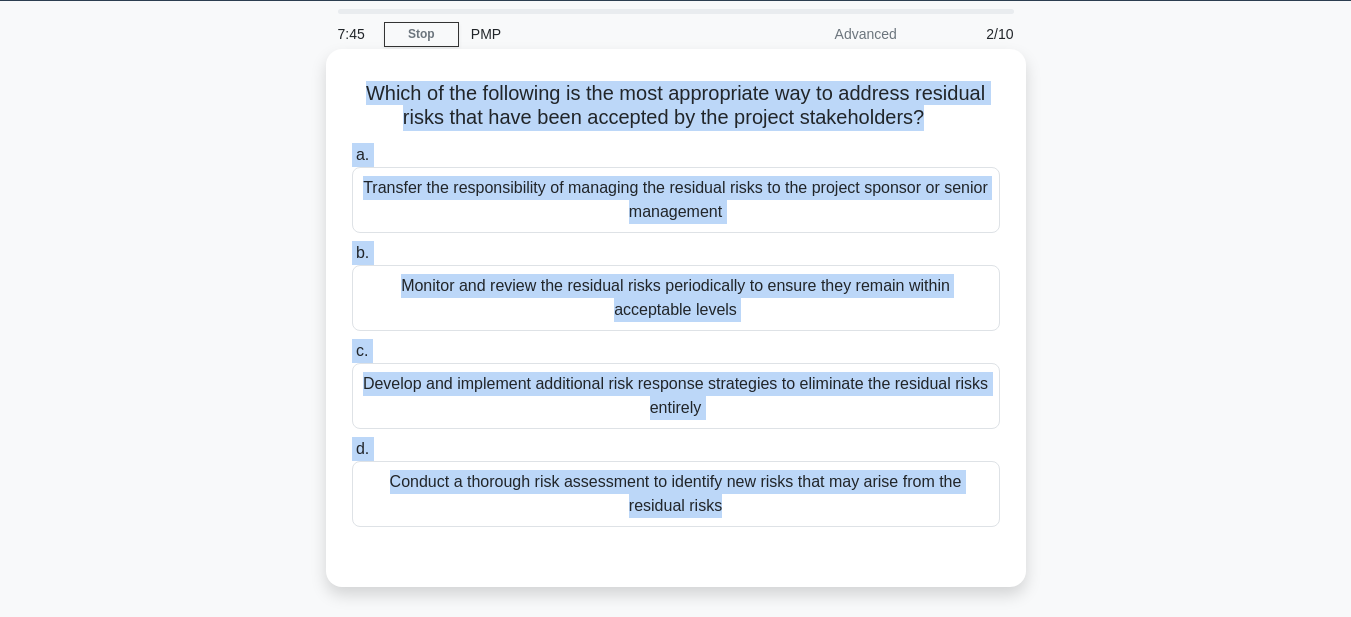 click on "Monitor and review the residual risks periodically to ensure they remain within acceptable levels" at bounding box center [676, 298] 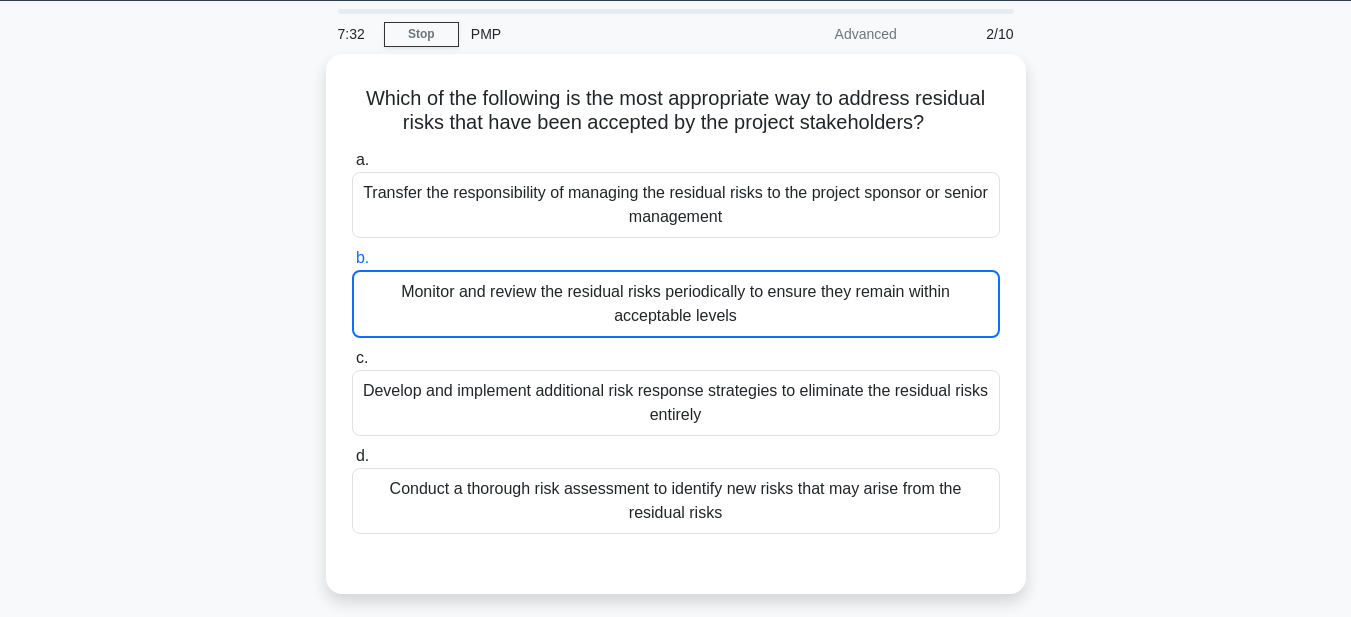 click on "Which of the following is the most appropriate way to address residual risks that have been accepted by the project stakeholders?
.spinner_0XTQ{transform-origin:center;animation:spinner_y6GP .75s linear infinite}@keyframes spinner_y6GP{100%{transform:rotate(360deg)}}
a.
Transfer the responsibility of managing the residual risks to the project sponsor or senior management" at bounding box center [676, 336] 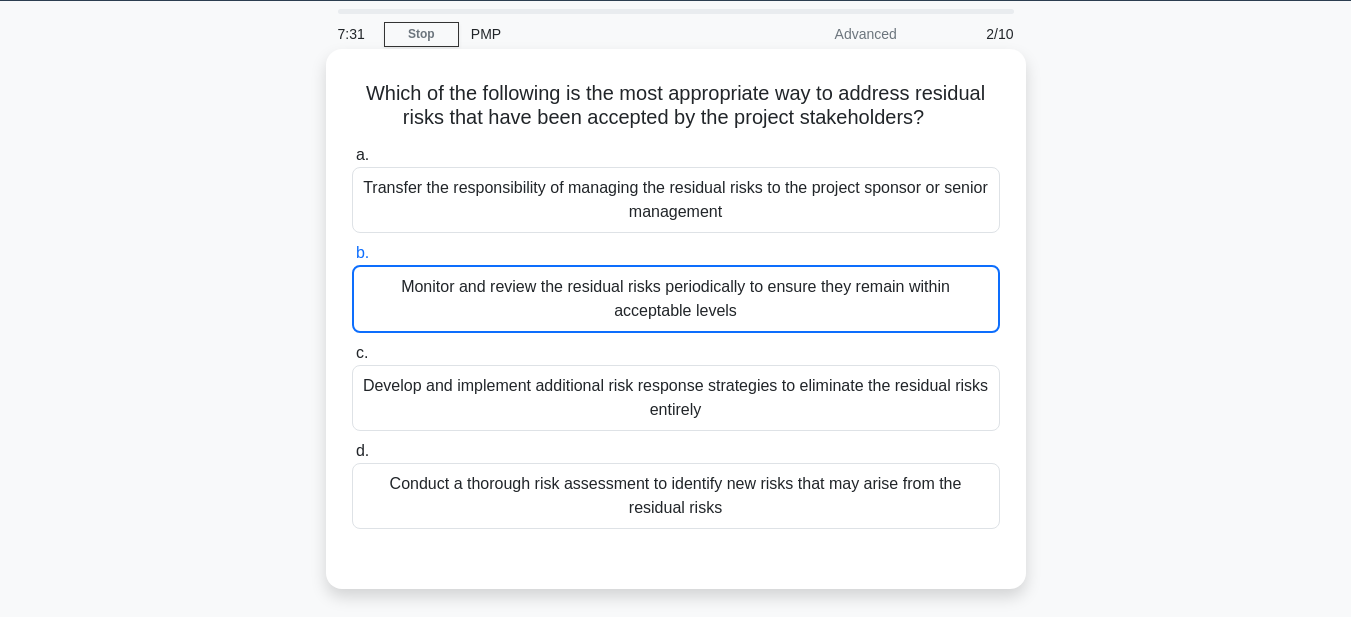 click on "Monitor and review the residual risks periodically to ensure they remain within acceptable levels" at bounding box center [676, 299] 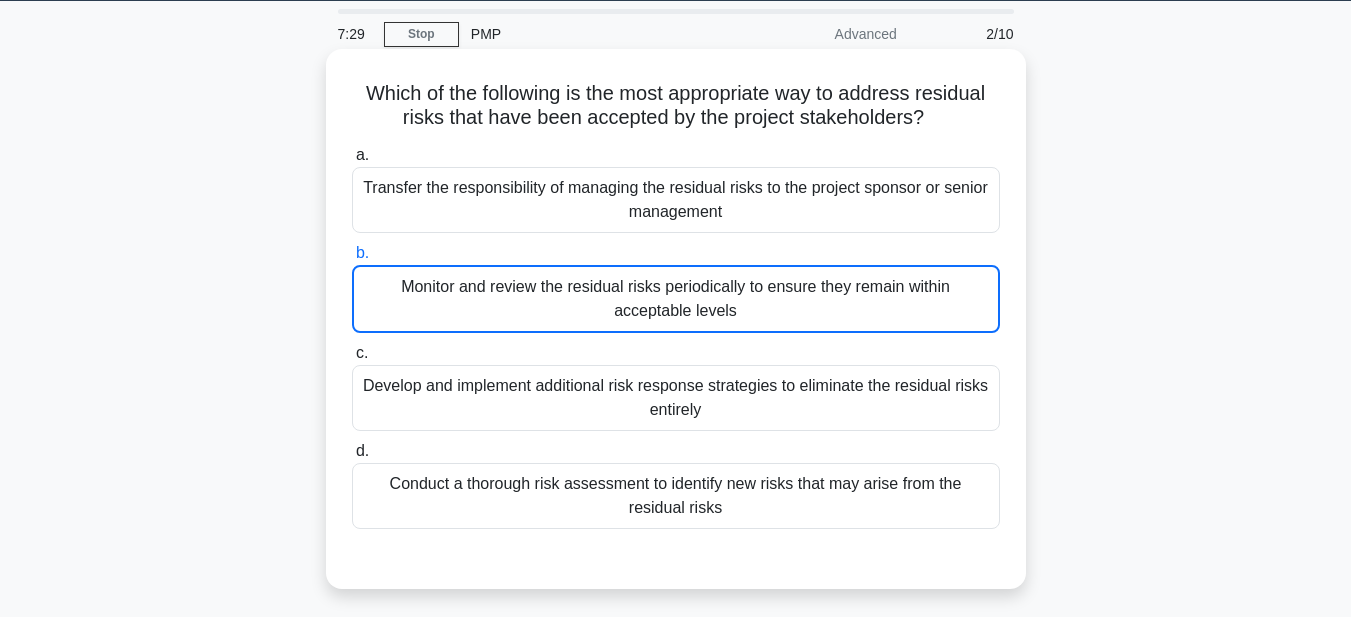 click on "Monitor and review the residual risks periodically to ensure they remain within acceptable levels" at bounding box center [676, 299] 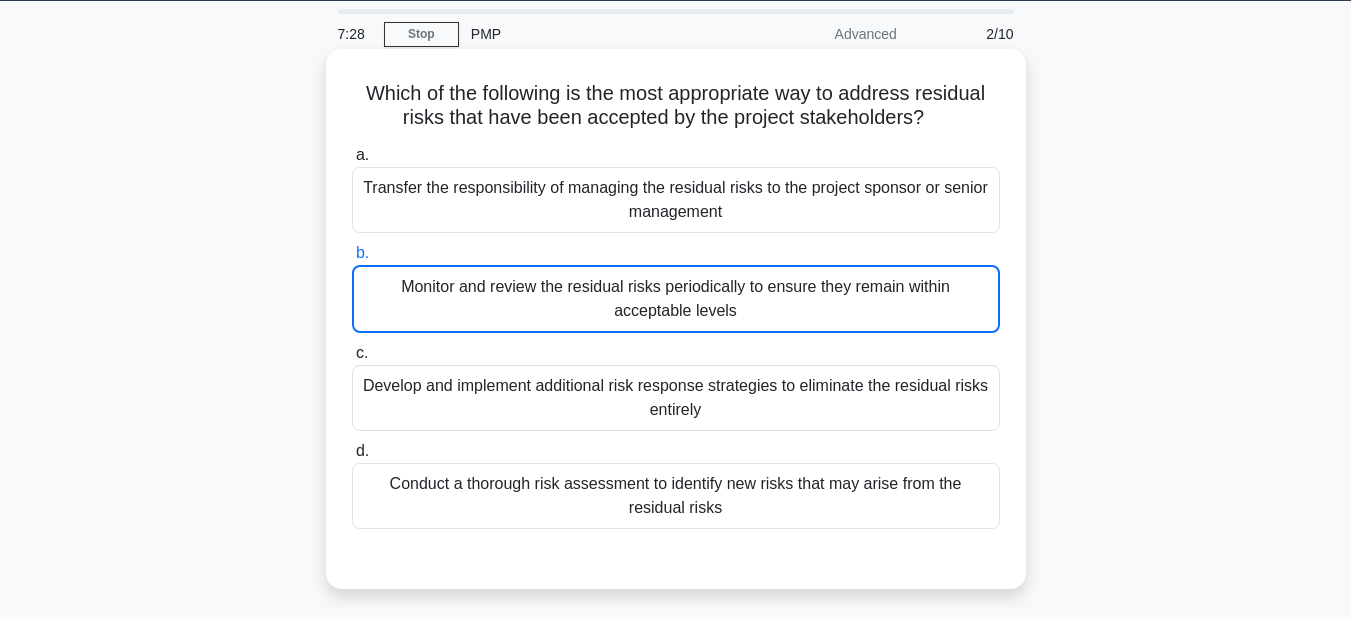 click on "Monitor and review the residual risks periodically to ensure they remain within acceptable levels" at bounding box center (676, 299) 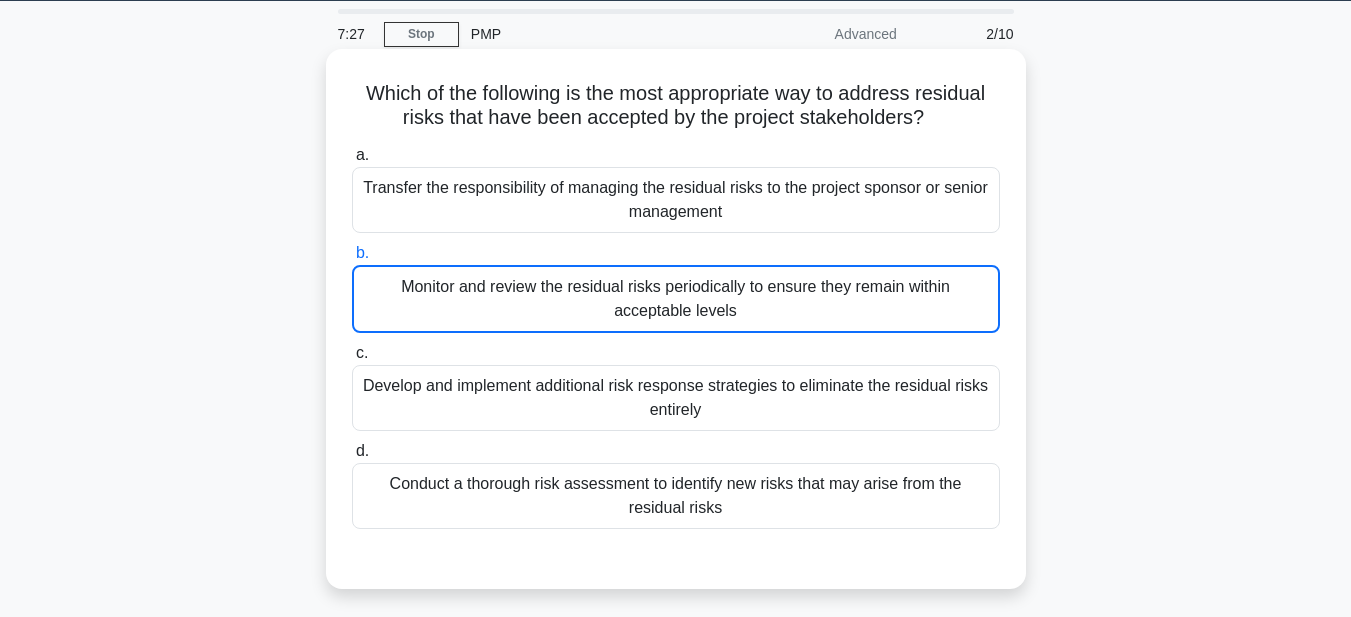 click on "Monitor and review the residual risks periodically to ensure they remain within acceptable levels" at bounding box center [676, 299] 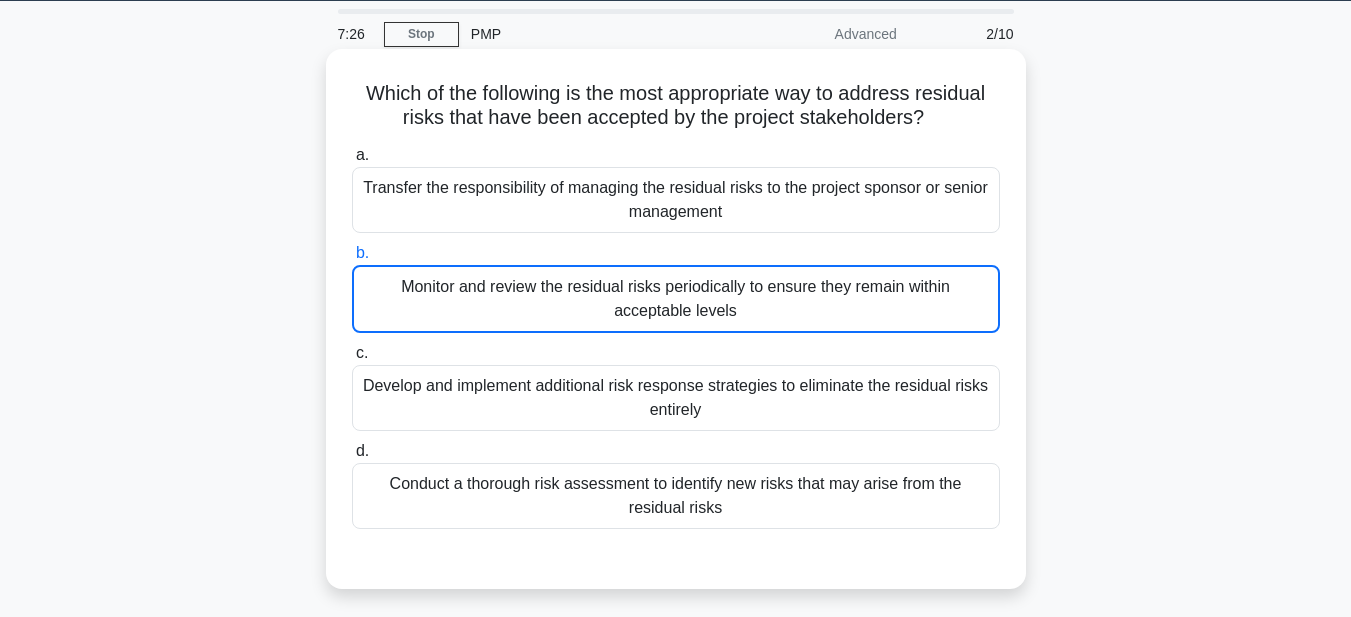 click on "Conduct a thorough risk assessment to identify new risks that may arise from the residual risks" at bounding box center [676, 496] 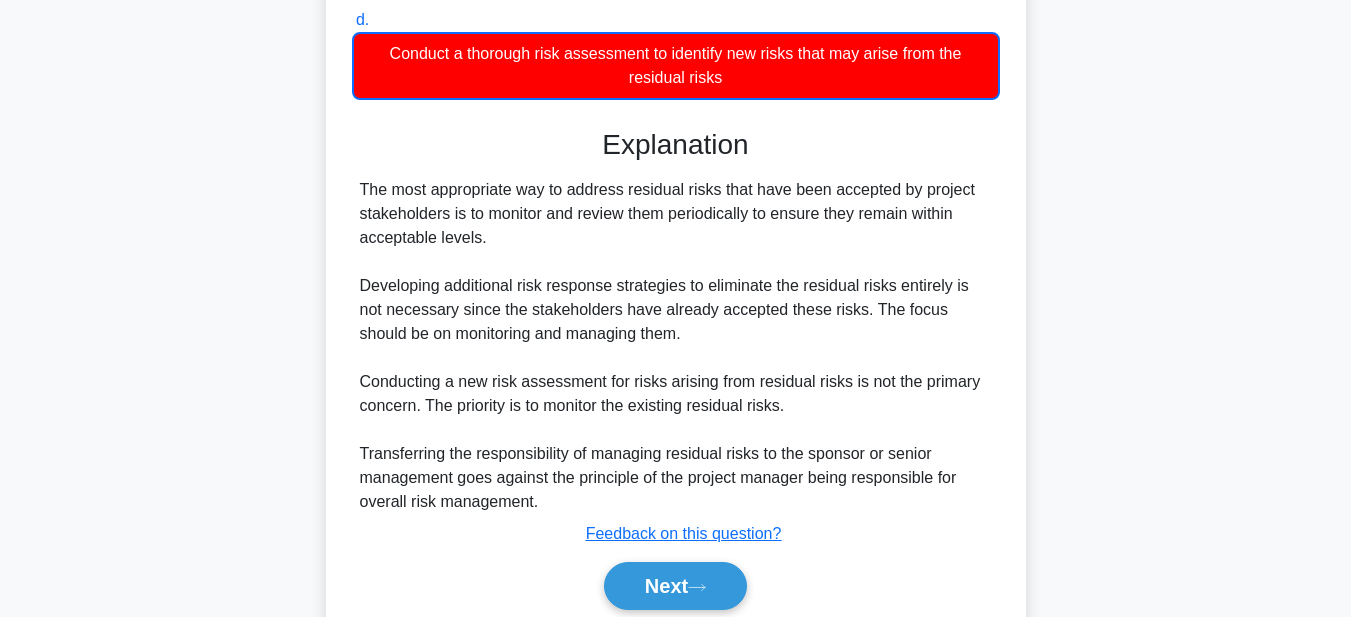 scroll, scrollTop: 571, scrollLeft: 0, axis: vertical 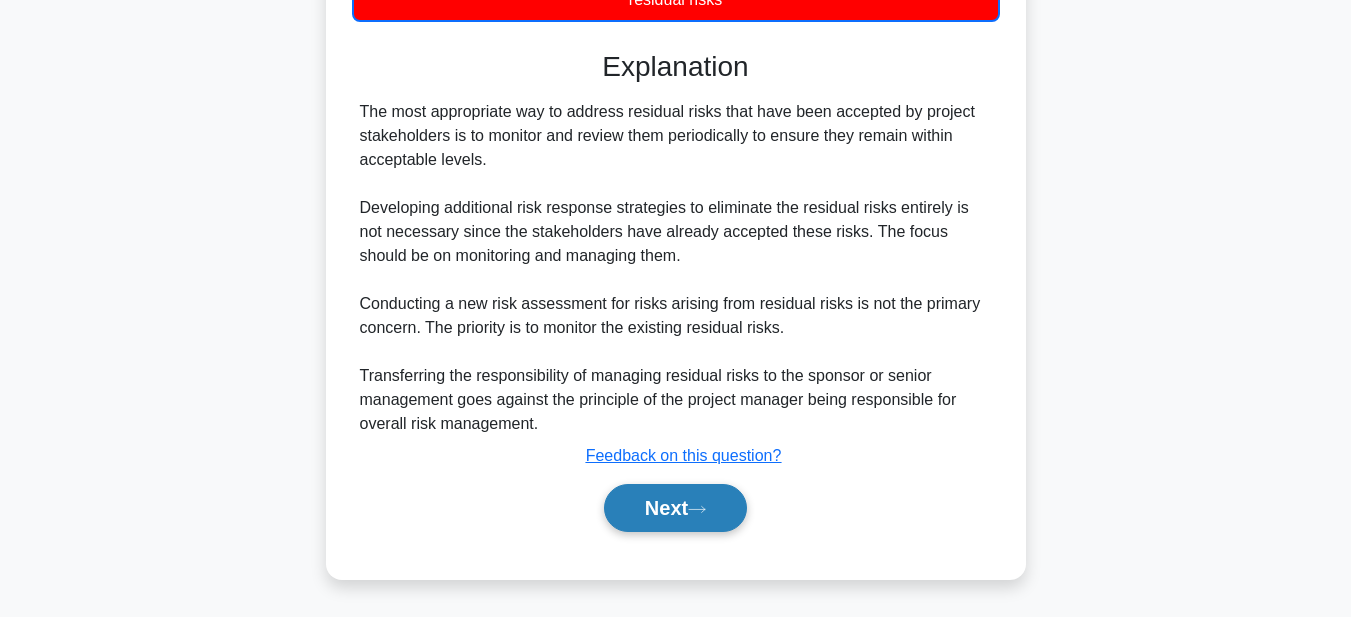 click on "Next" at bounding box center [675, 508] 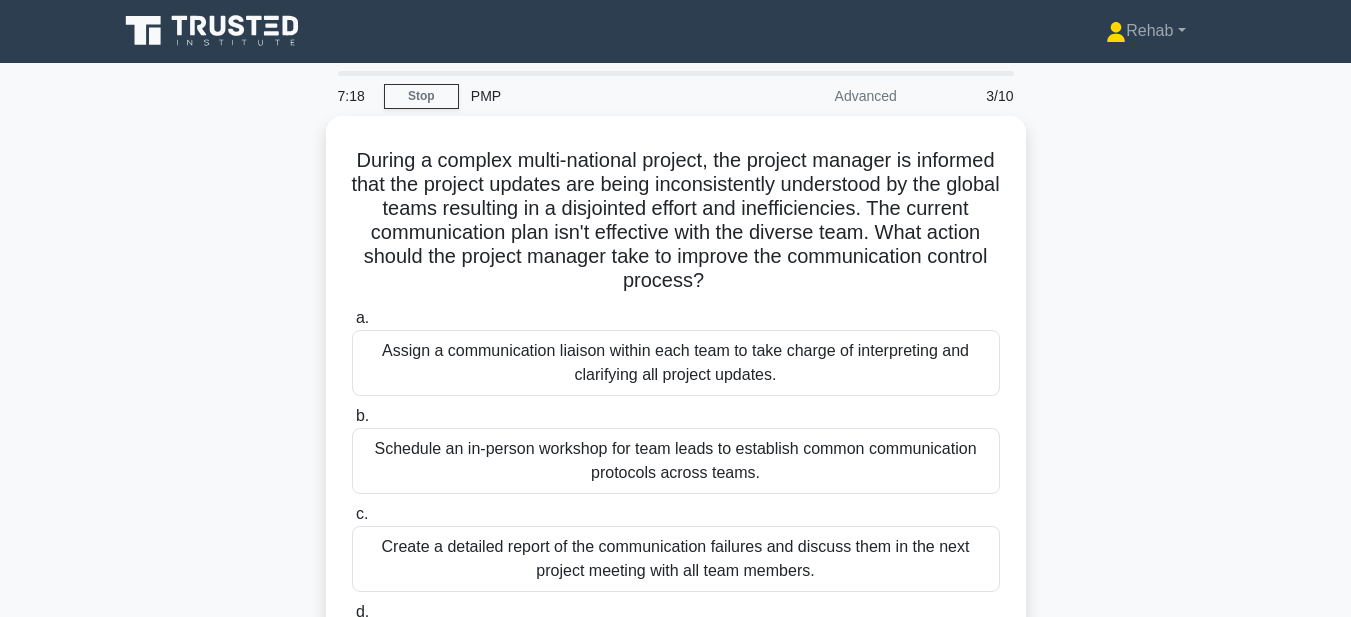 scroll, scrollTop: 0, scrollLeft: 0, axis: both 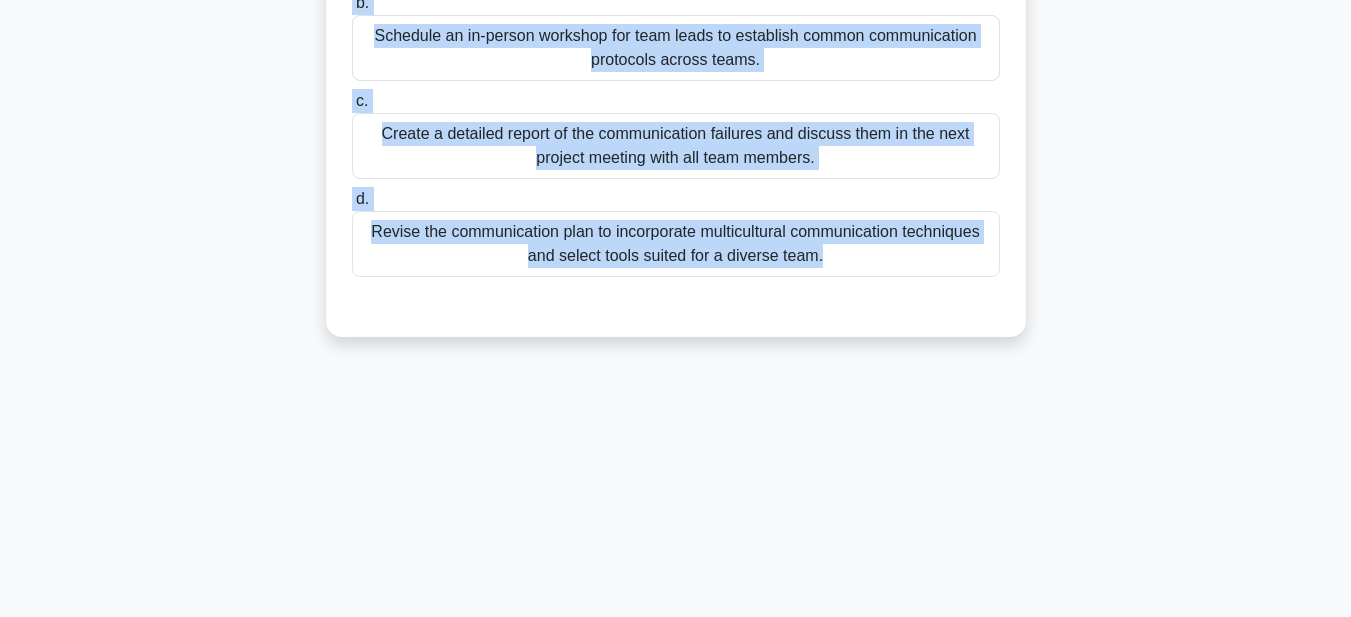 drag, startPoint x: 395, startPoint y: 148, endPoint x: 924, endPoint y: 471, distance: 619.8145 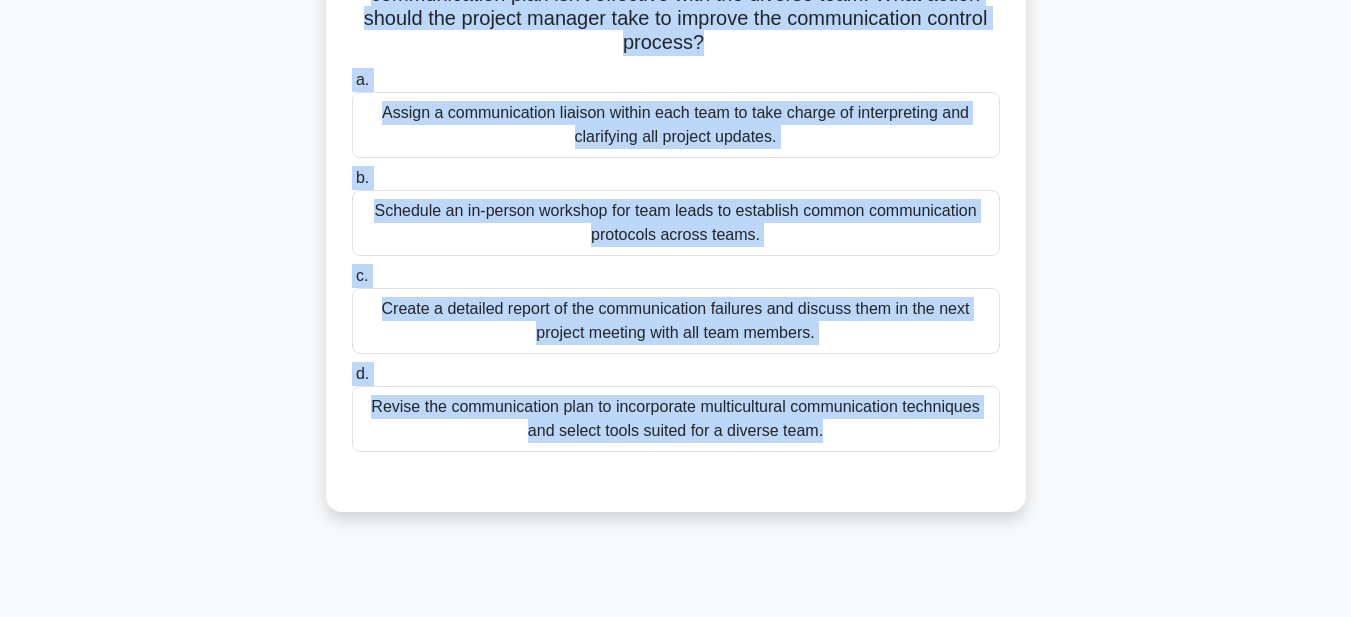 scroll, scrollTop: 0, scrollLeft: 0, axis: both 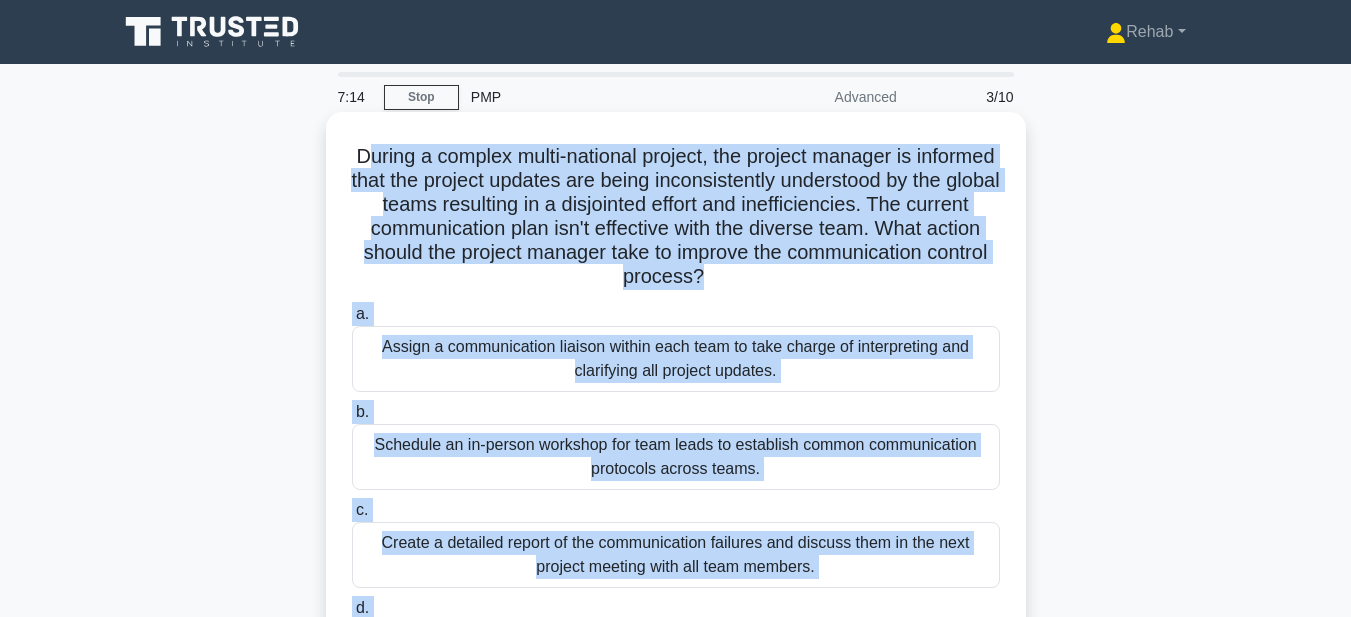 copy on "uring a complex multi-national project, the project manager is informed that the project updates are being inconsistently understood by the global teams resulting in a disjointed effort and inefficiencies. The current communication plan isn't effective with the diverse team. What action should the project manager take to improve the communication control process?
.spinner_0XTQ{transform-origin:center;animation:spinner_y6GP .75s linear infinite}@keyframes spinner_y6GP{100%{transform:rotate(360deg)}}
a.
Assign a communication liaison within each team to take charge of interpreting and clarifying all project updates.
b.
Schedule an in-person workshop for team leads to establish common communication protocols across teams.
c.
Create a detailed report of the communication failure..." 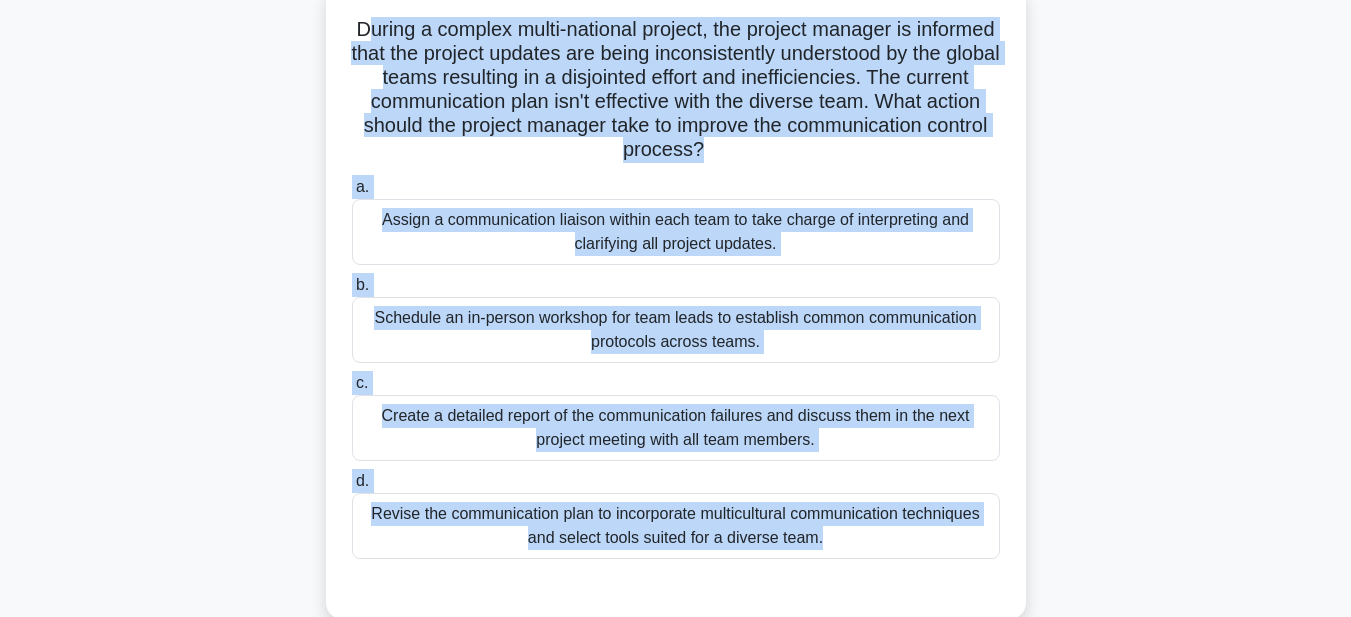 scroll, scrollTop: 300, scrollLeft: 0, axis: vertical 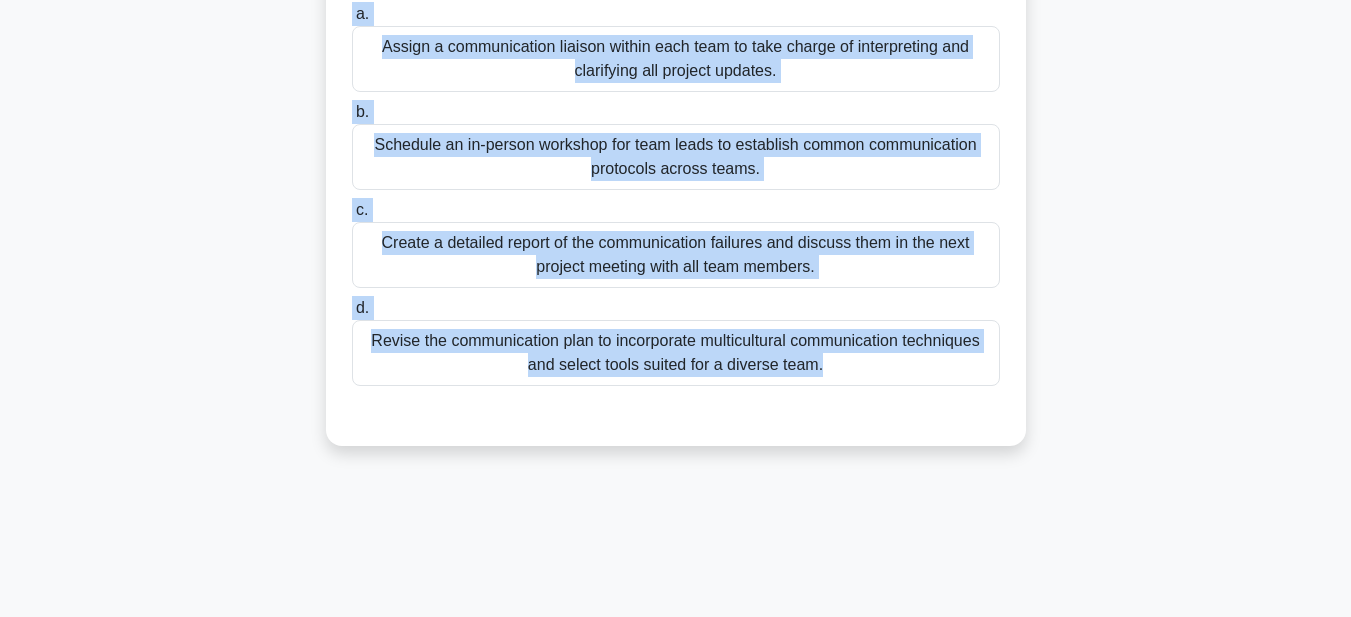click on "a.
Assign a communication liaison within each team to take charge of interpreting and clarifying all project updates.
b.
c.
d." at bounding box center (676, 194) 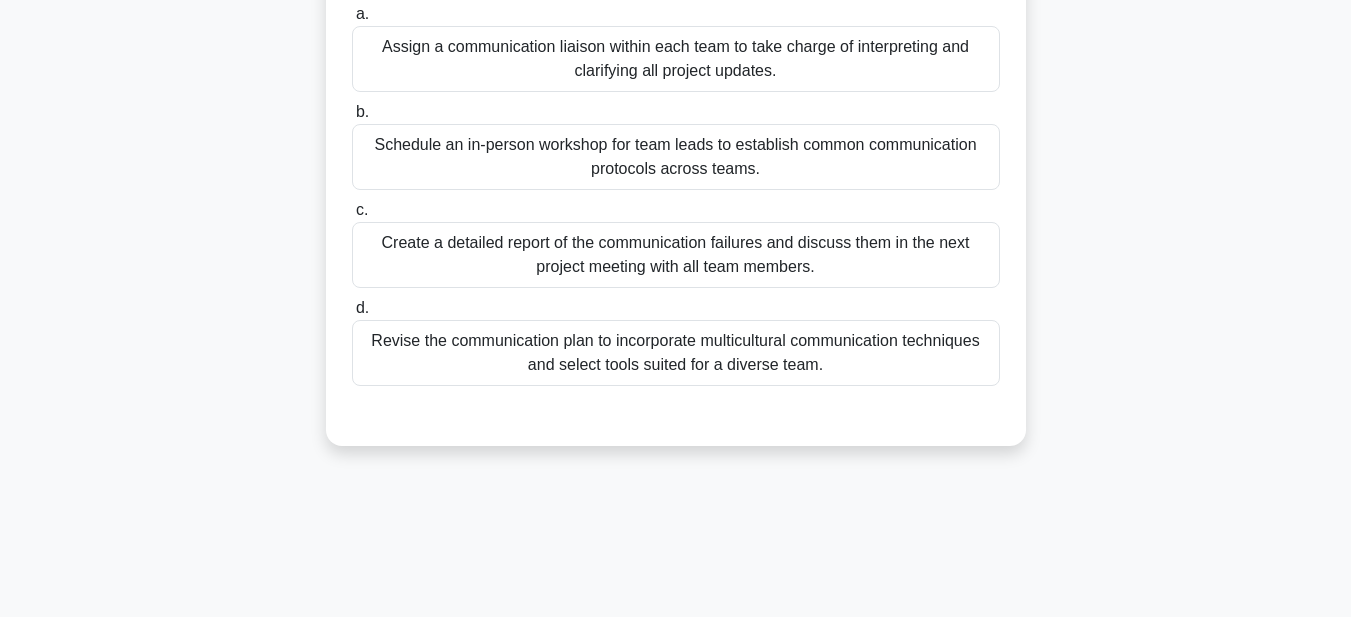 click on "Revise the communication plan to incorporate multicultural communication techniques and select tools suited for a diverse team." at bounding box center (676, 353) 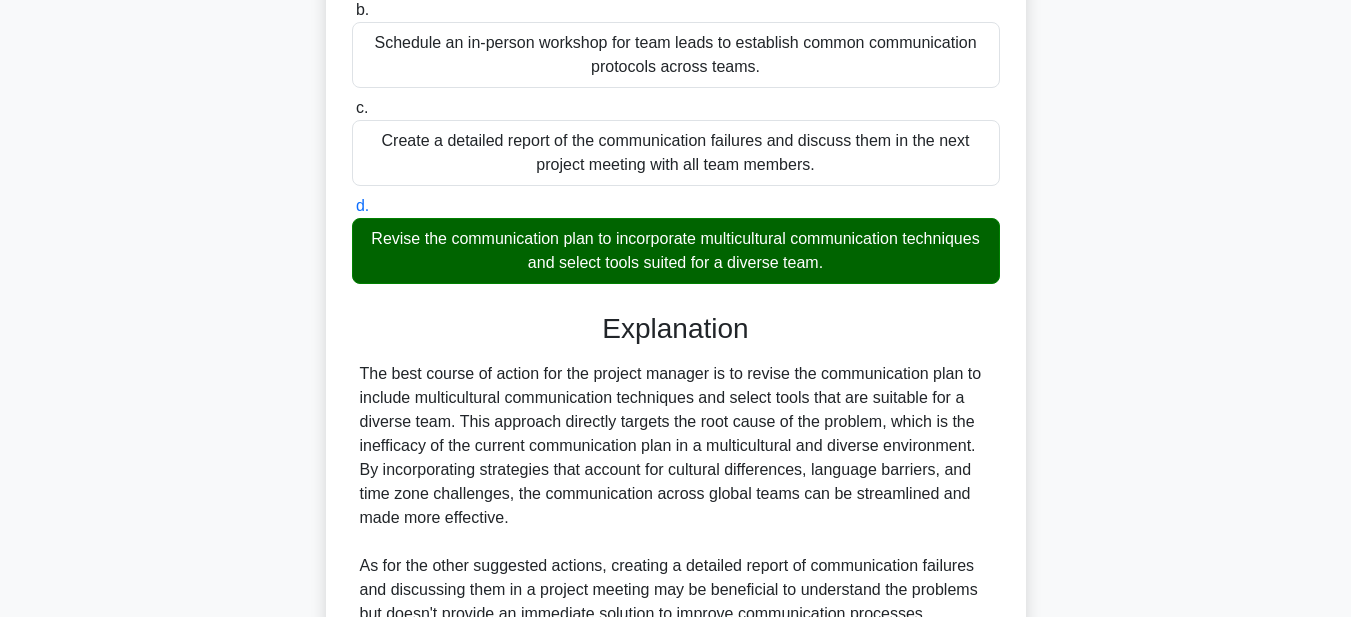 scroll, scrollTop: 737, scrollLeft: 0, axis: vertical 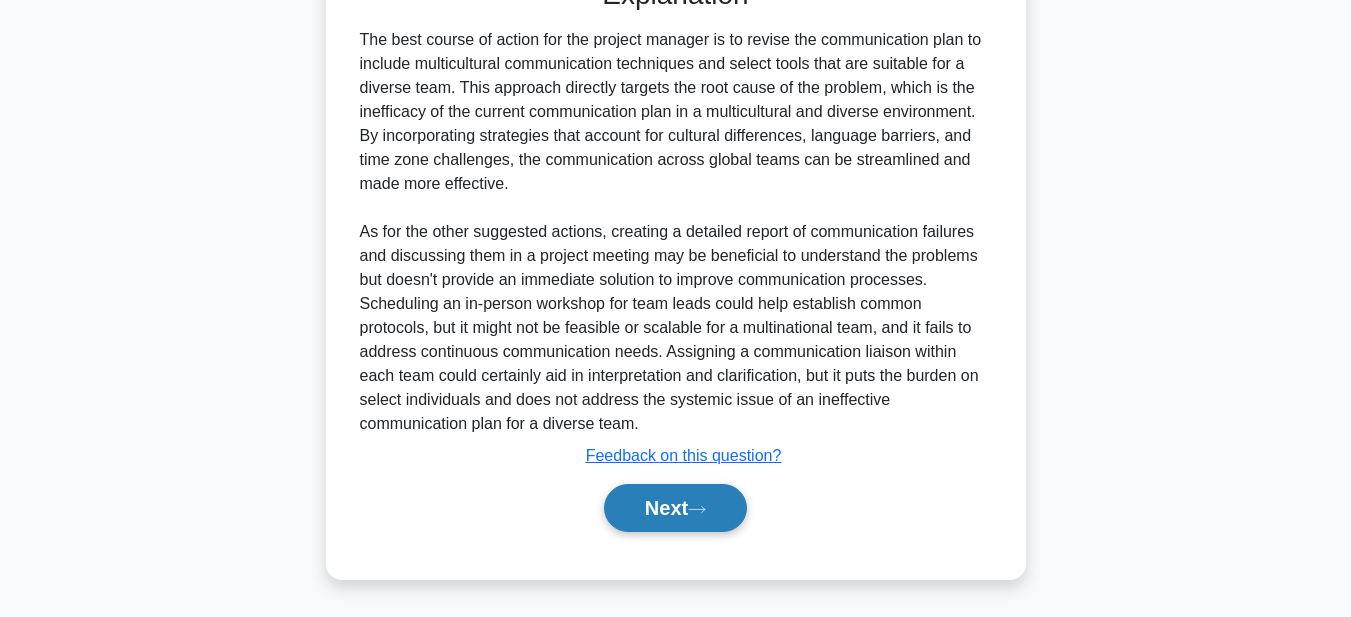 click on "Next" at bounding box center [675, 508] 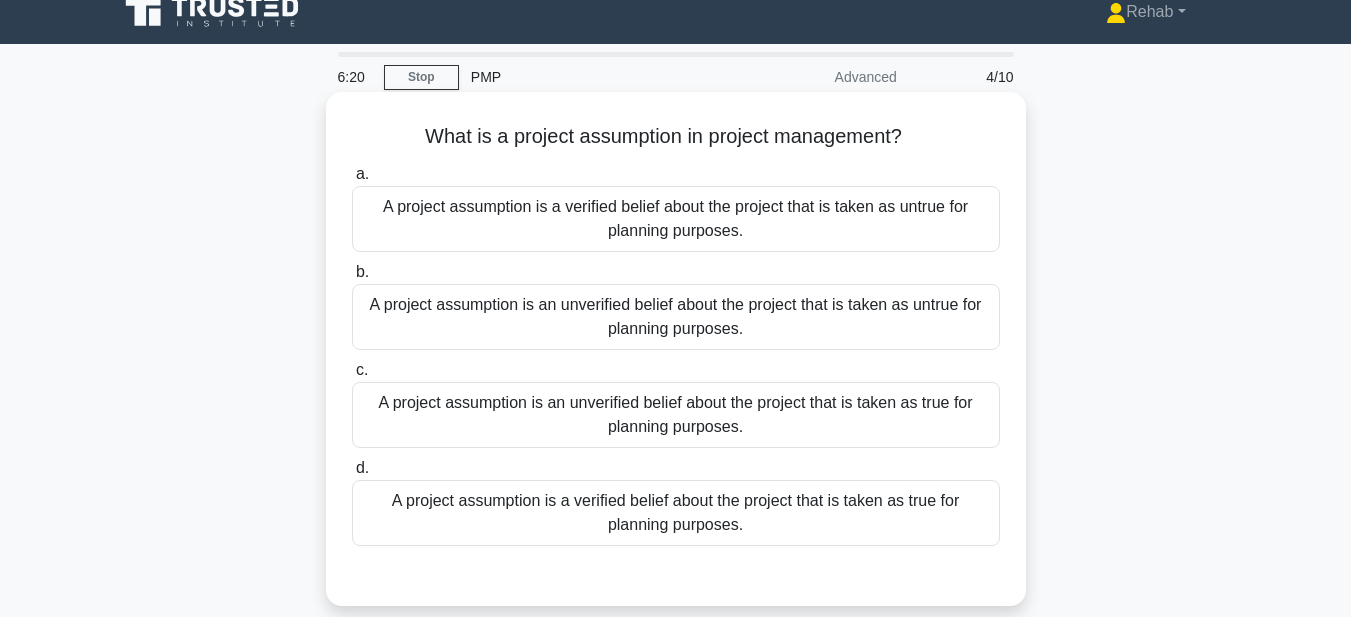 scroll, scrollTop: 0, scrollLeft: 0, axis: both 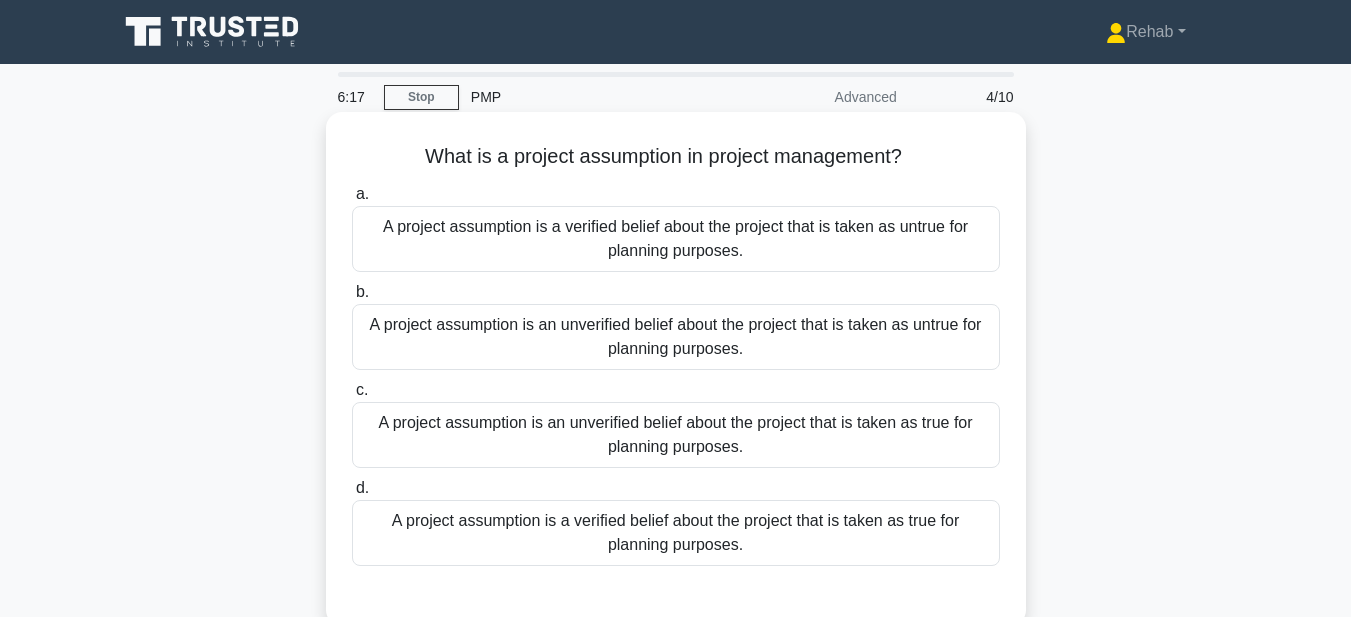 drag, startPoint x: 421, startPoint y: 149, endPoint x: 850, endPoint y: 558, distance: 592.72424 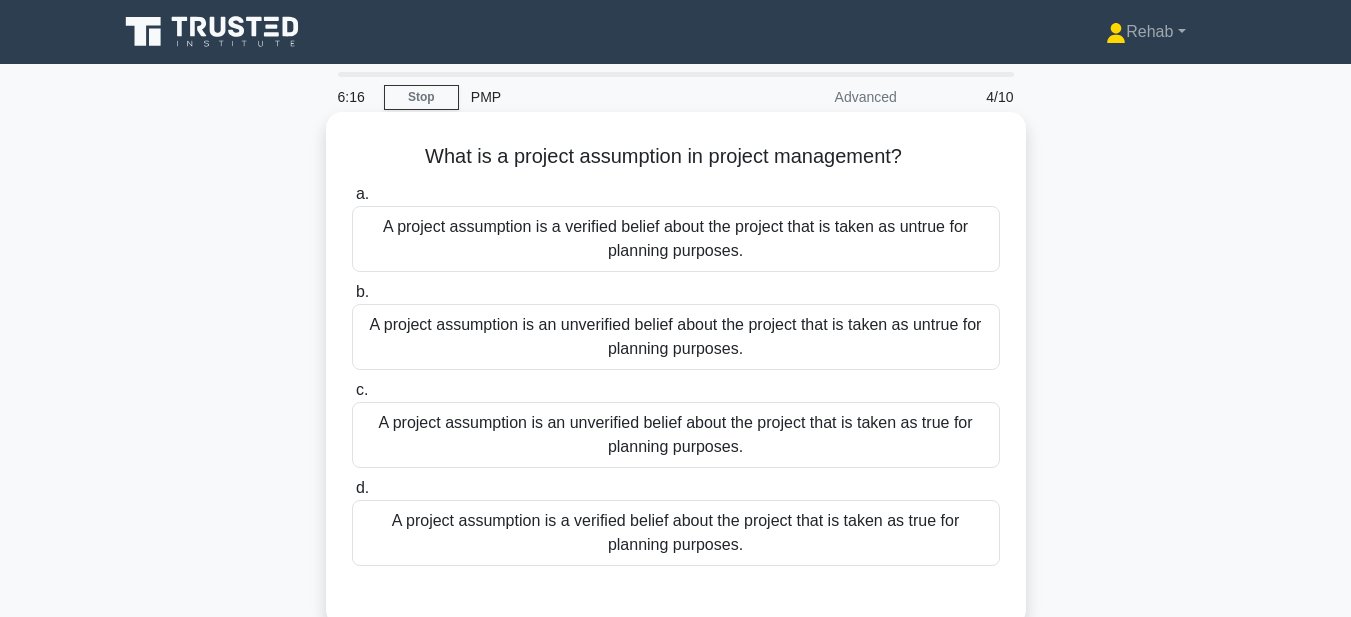 copy on "What is a project assumption in project management?
.spinner_0XTQ{transform-origin:center;animation:spinner_y6GP .75s linear infinite}@keyframes spinner_y6GP{100%{transform:rotate(360deg)}}
a.
A project assumption is a verified belief about the project that is taken as untrue for planning purposes.
b.
A project assumption is an unverified belief about the project that is taken as untrue for planning purposes.
c.
A project assumption is an unverified belief about the project that is taken as true for planning purposes.
d.
A project assumption is a verified belief about the project that is taken as true for planning purposes." 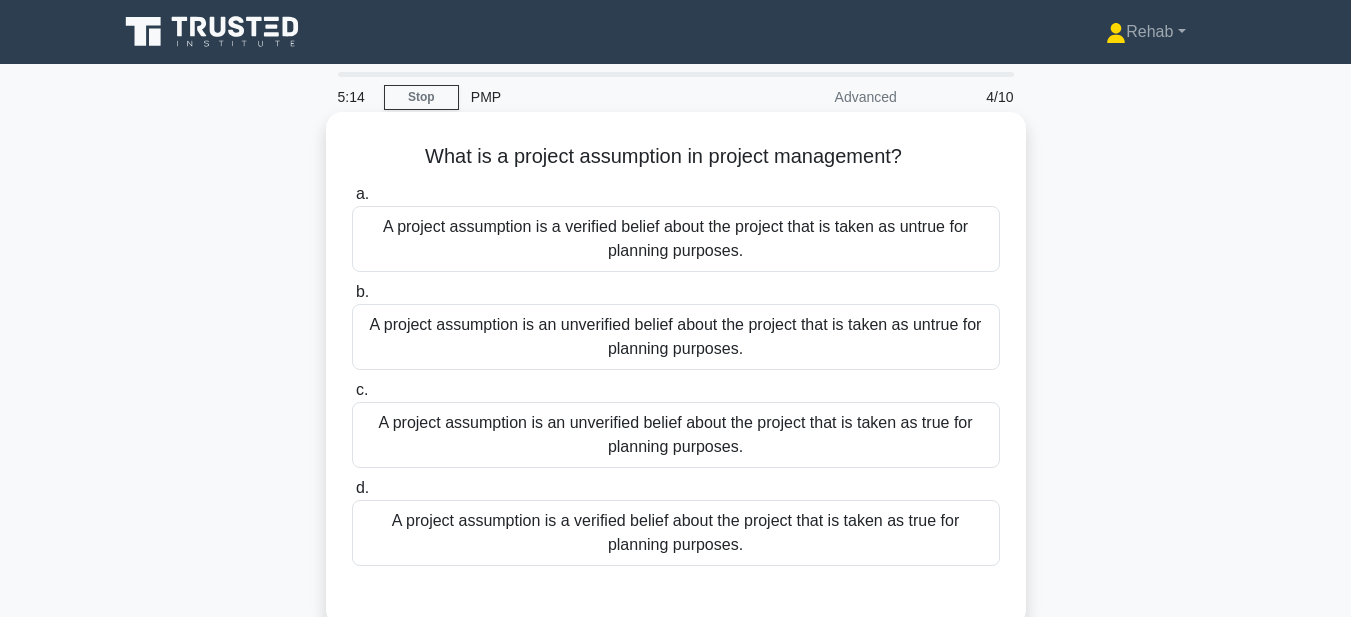 click on "A project assumption is an unverified belief about the project that is taken as true for planning purposes." at bounding box center [676, 435] 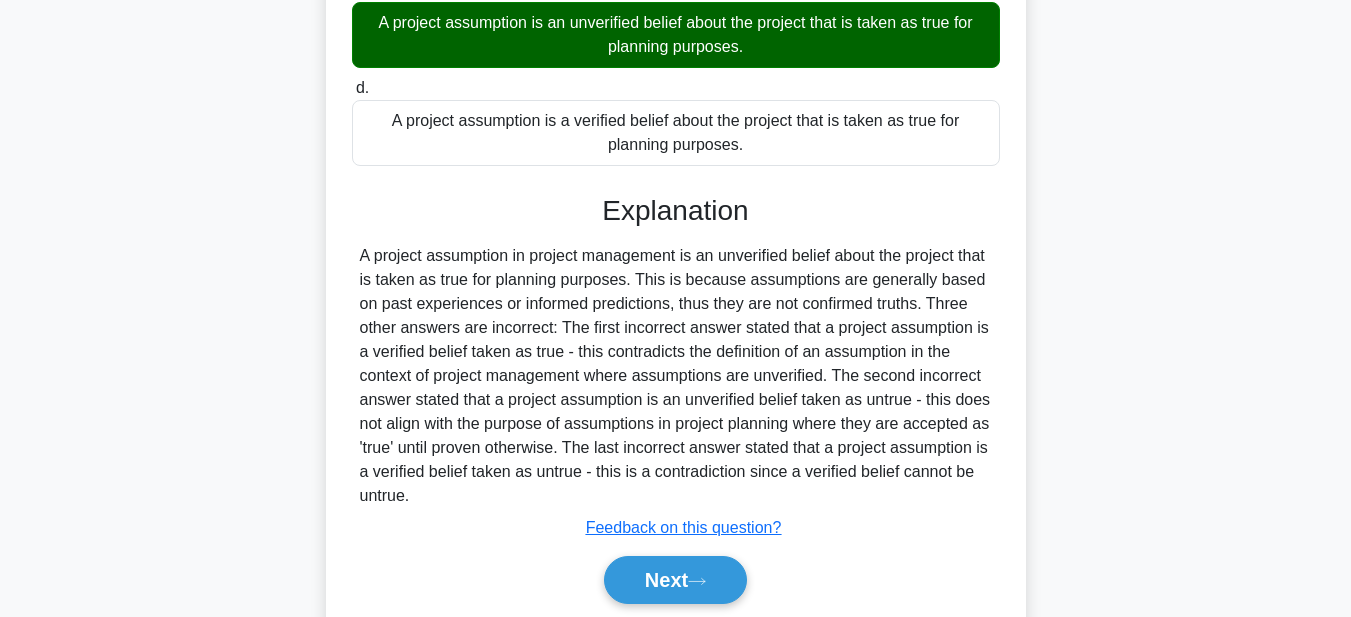 scroll, scrollTop: 473, scrollLeft: 0, axis: vertical 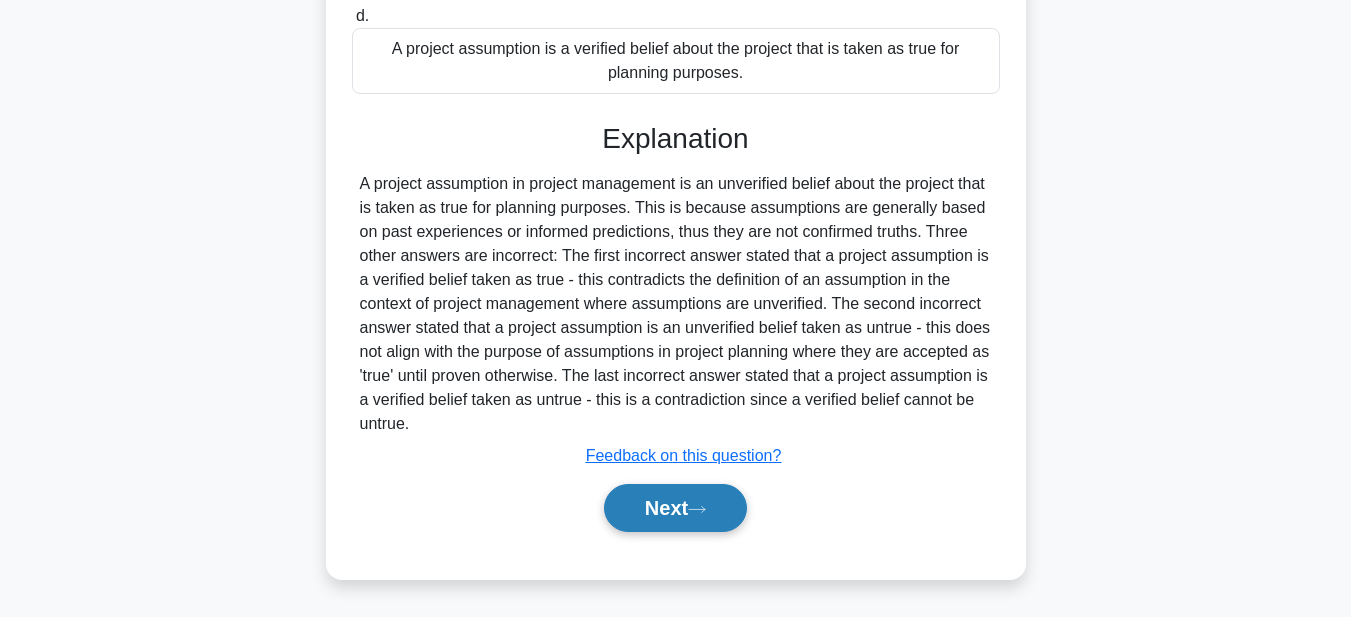 click on "Next" at bounding box center (675, 508) 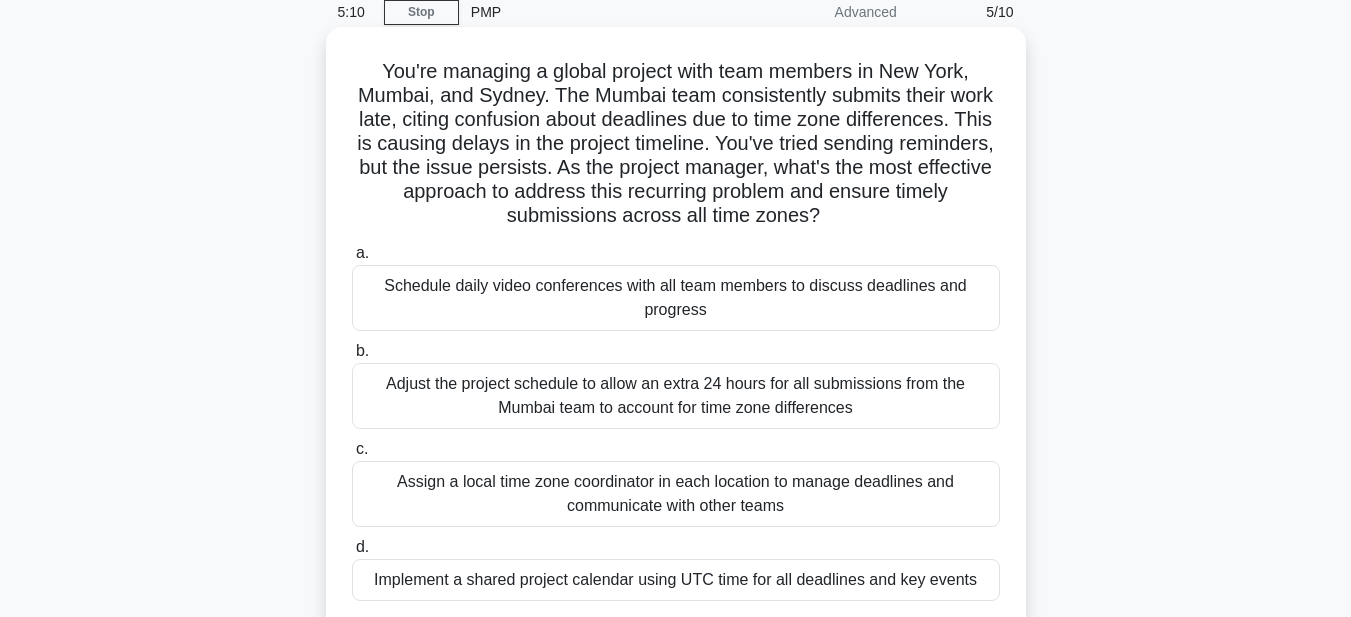 scroll, scrollTop: 63, scrollLeft: 0, axis: vertical 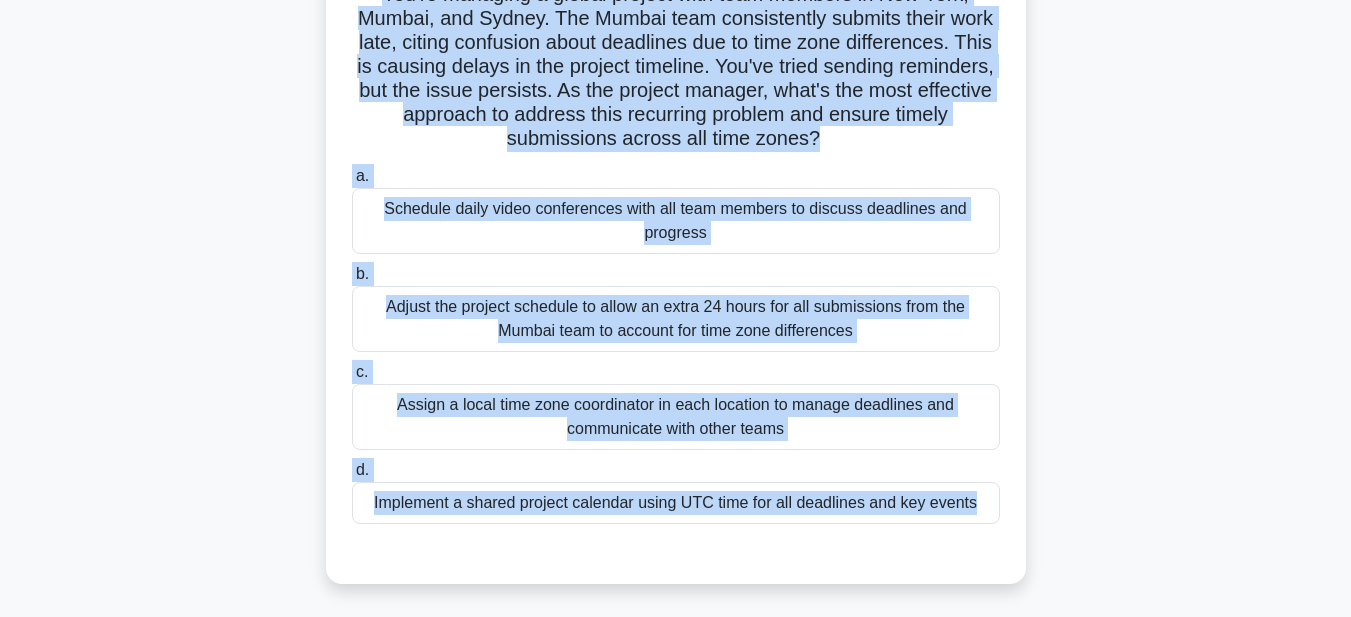 drag, startPoint x: 366, startPoint y: 89, endPoint x: 965, endPoint y: 574, distance: 770.73083 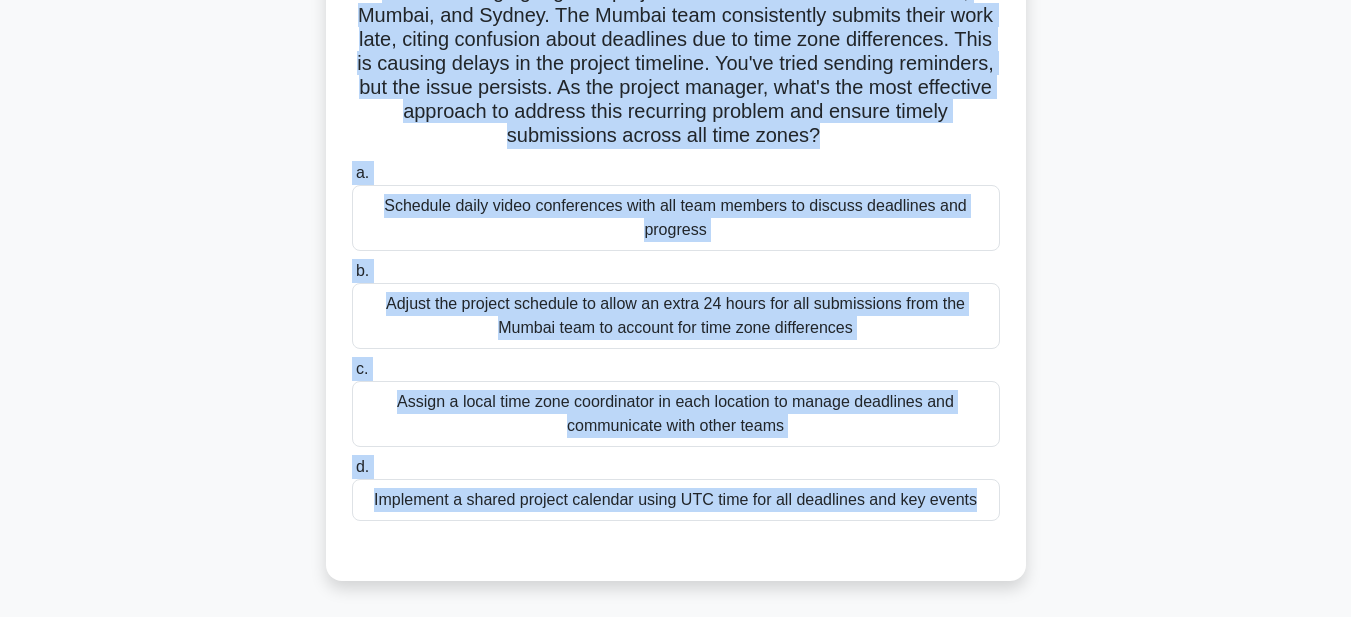 copy on "You're managing a global project with team members in [CITY], [CITY], and [CITY]. The [CITY] team consistently submits their work late, citing confusion about deadlines due to time zone differences. This is causing delays in the project timeline. You've tried sending reminders, but the issue persists. As the project manager, what's the most effective approach to address this recurring problem and ensure timely submissions across all time zones?
.spinner_0XTQ{transform-origin:center;animation:spinner_y6GP .75s linear infinite}@keyframes spinner_y6GP{100%{transform:rotate(360deg)}}
a.
Schedule daily video conferences with all team members to discuss deadlines and progress
b.
Adjust the project schedule to allow an extra 24 hours for all submissions from the [CITY] team to account for time zone differences
c.
..." 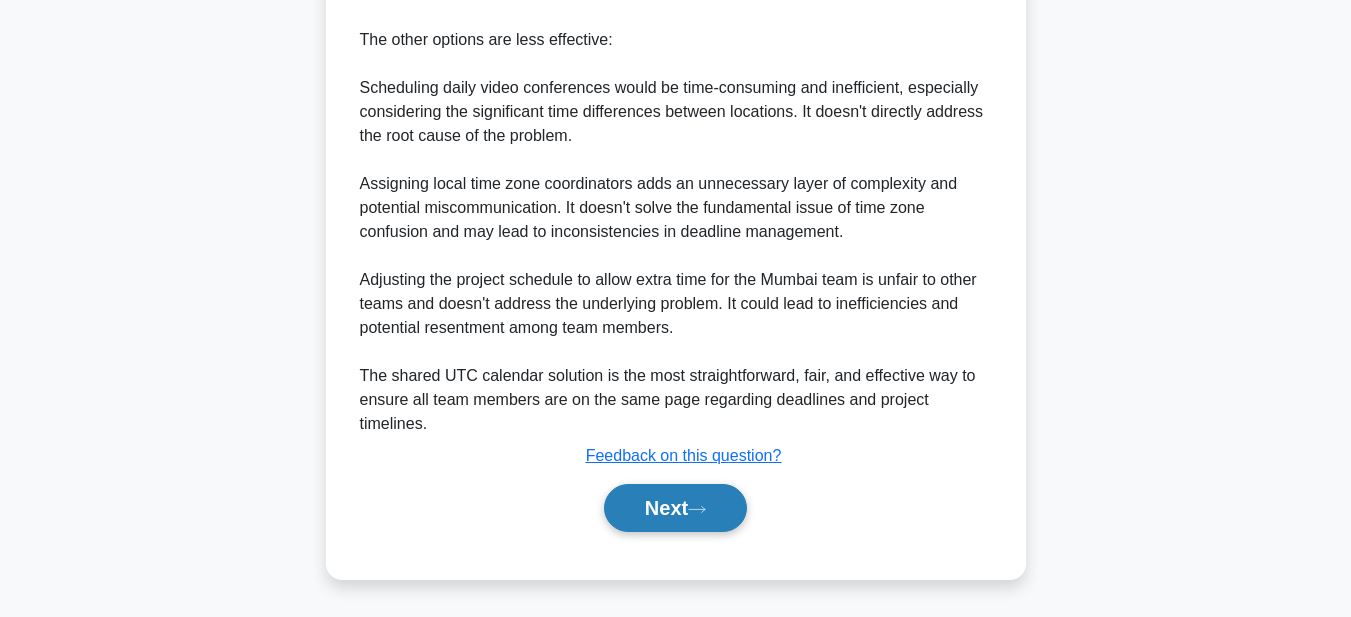 click on "Next" at bounding box center (675, 508) 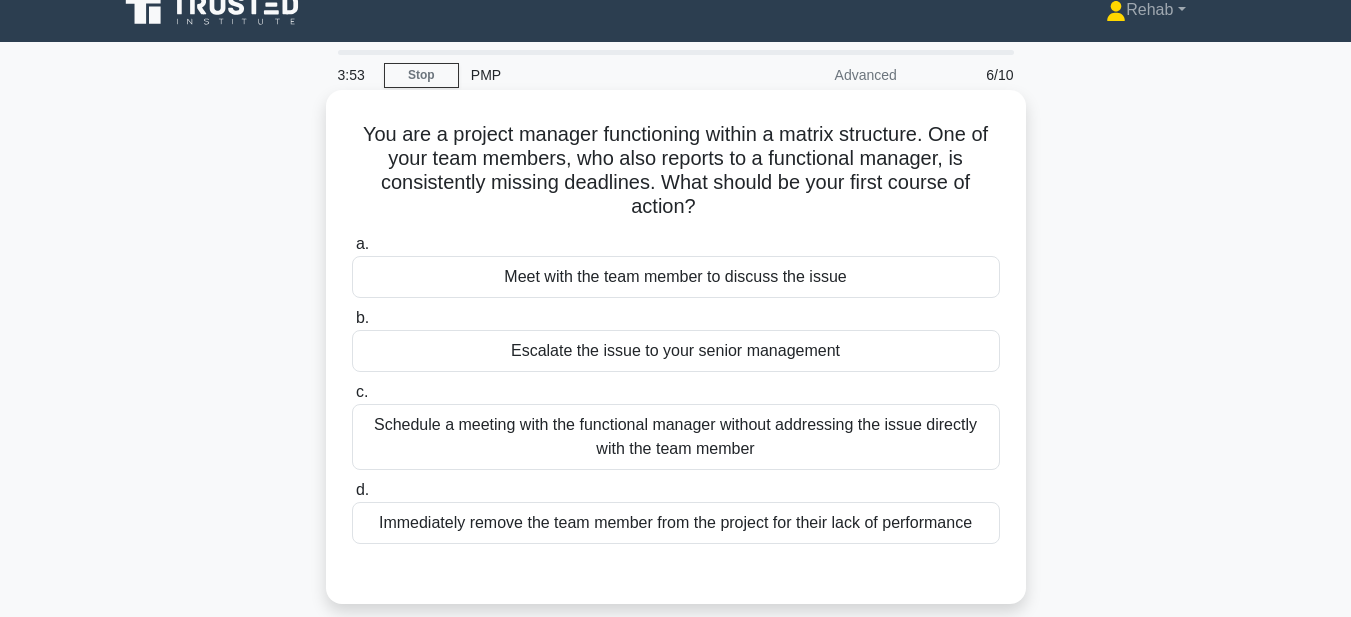scroll, scrollTop: 0, scrollLeft: 0, axis: both 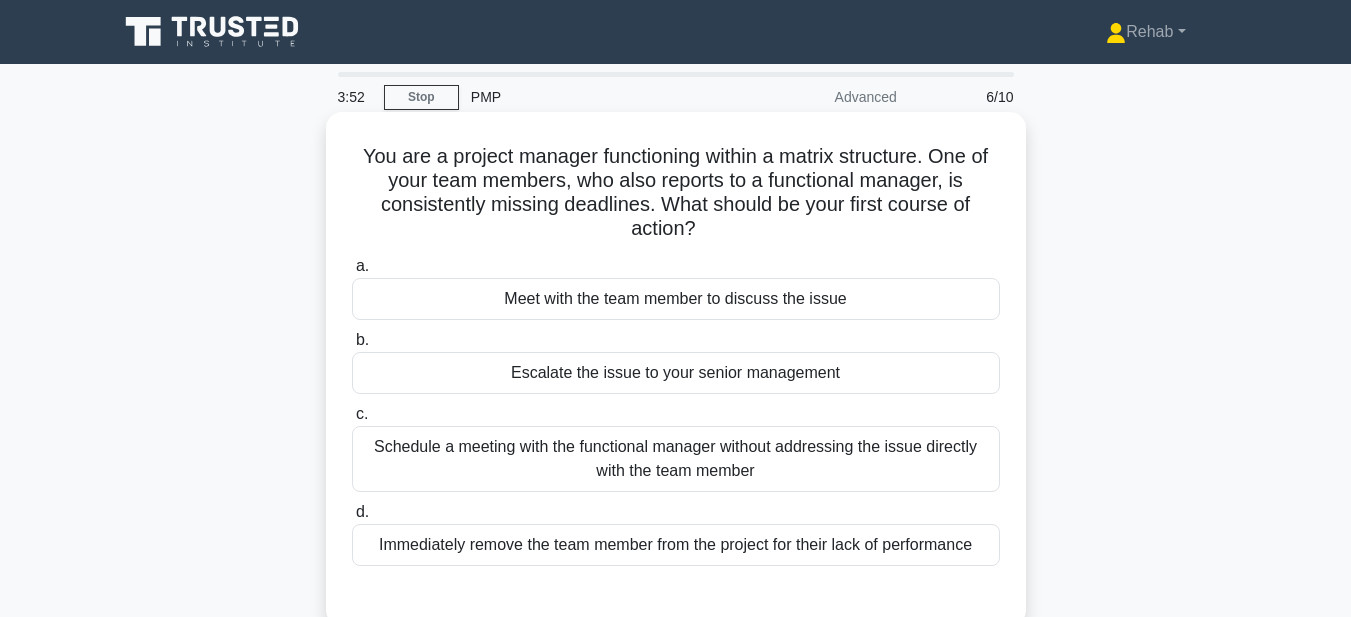 drag, startPoint x: 359, startPoint y: 153, endPoint x: 712, endPoint y: 291, distance: 379.01584 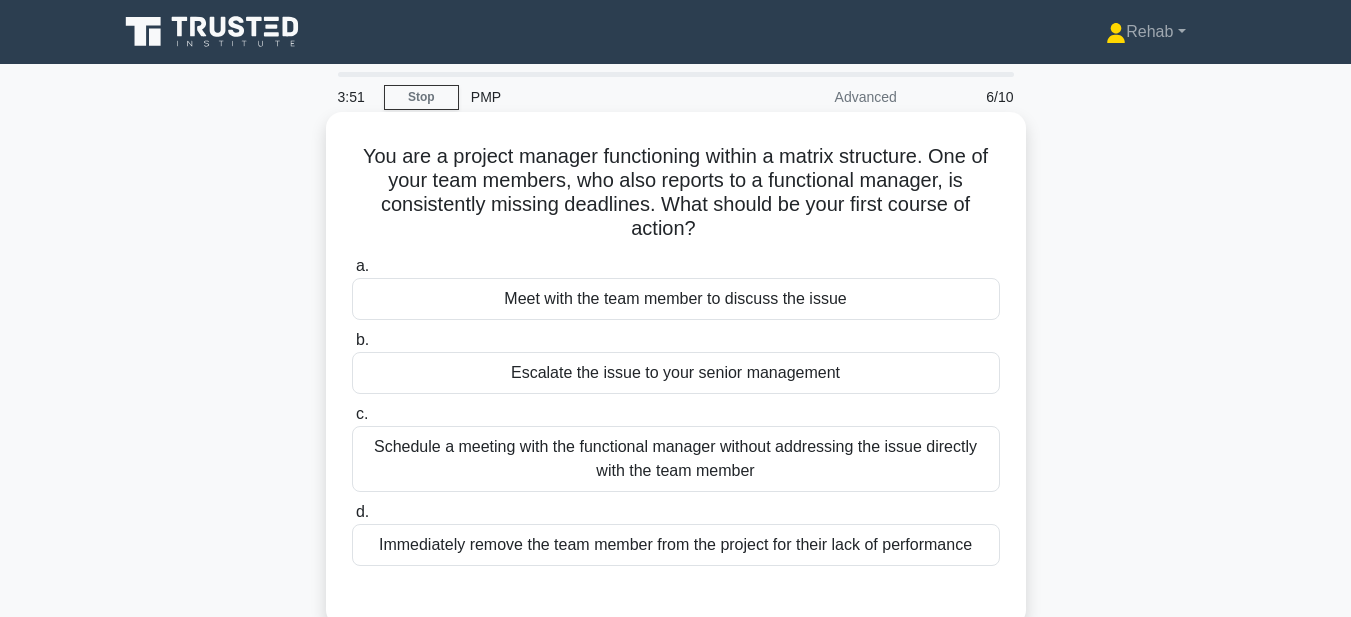 click on "You are a project manager functioning within a matrix structure. One of your team members, who also reports to a functional manager, is consistently missing deadlines. What should be your first course of action?
.spinner_0XTQ{transform-origin:center;animation:spinner_y6GP .75s linear infinite}@keyframes spinner_y6GP{100%{transform:rotate(360deg)}}" at bounding box center [676, 193] 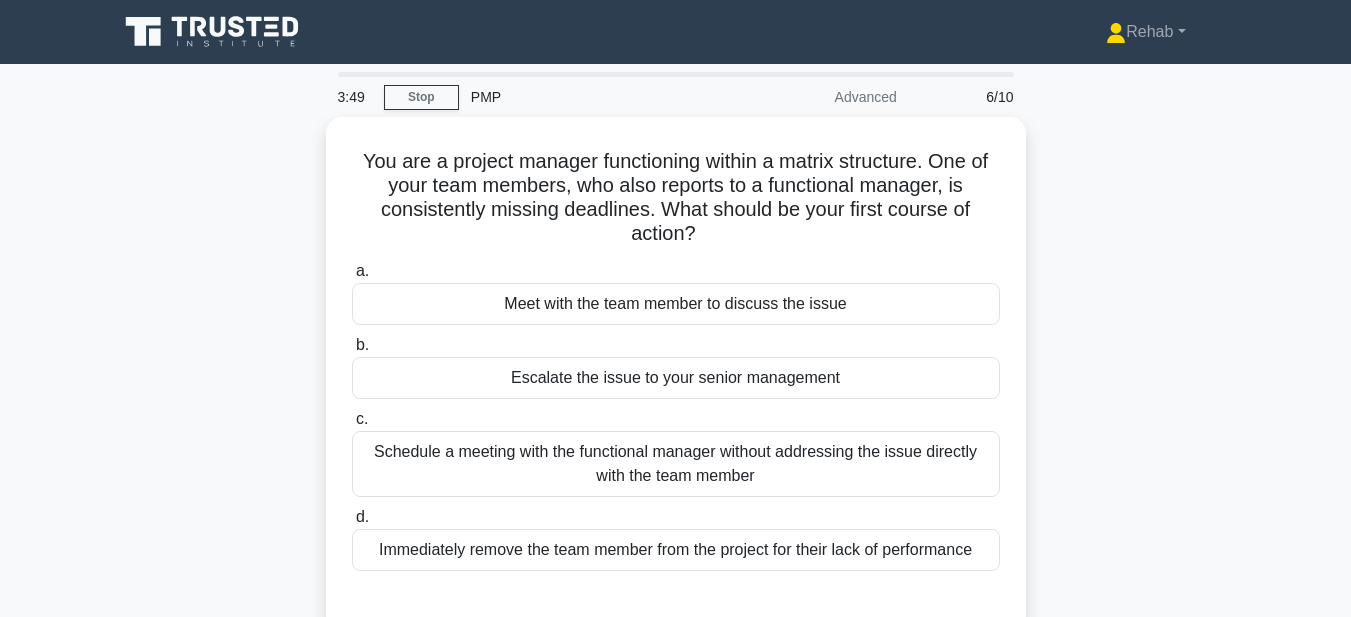 drag, startPoint x: 350, startPoint y: 154, endPoint x: 1035, endPoint y: 559, distance: 795.7701 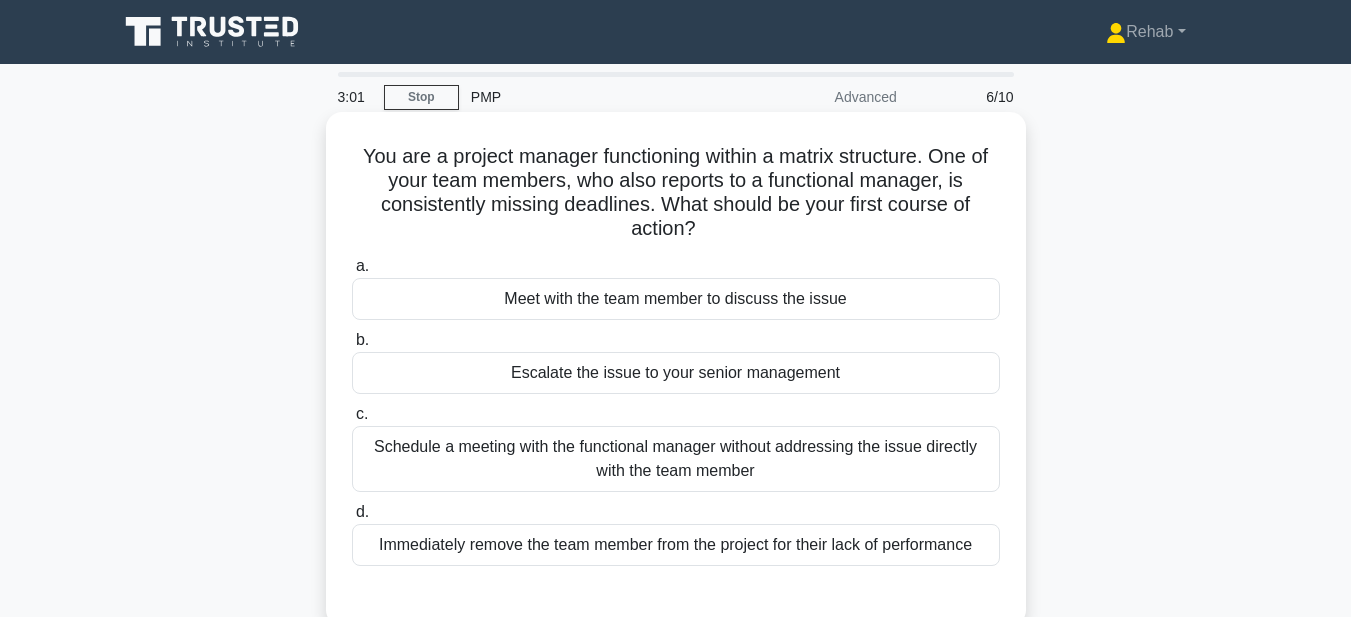 click on "Meet with the team member to discuss the issue" at bounding box center (676, 299) 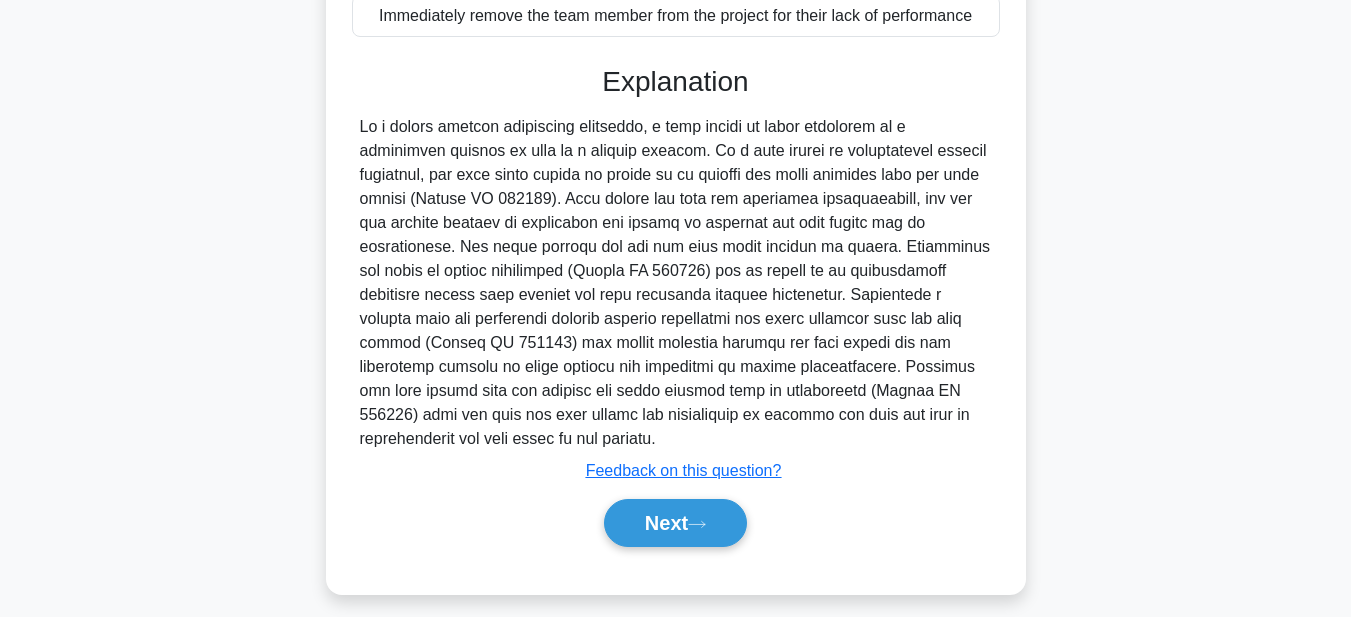 scroll, scrollTop: 545, scrollLeft: 0, axis: vertical 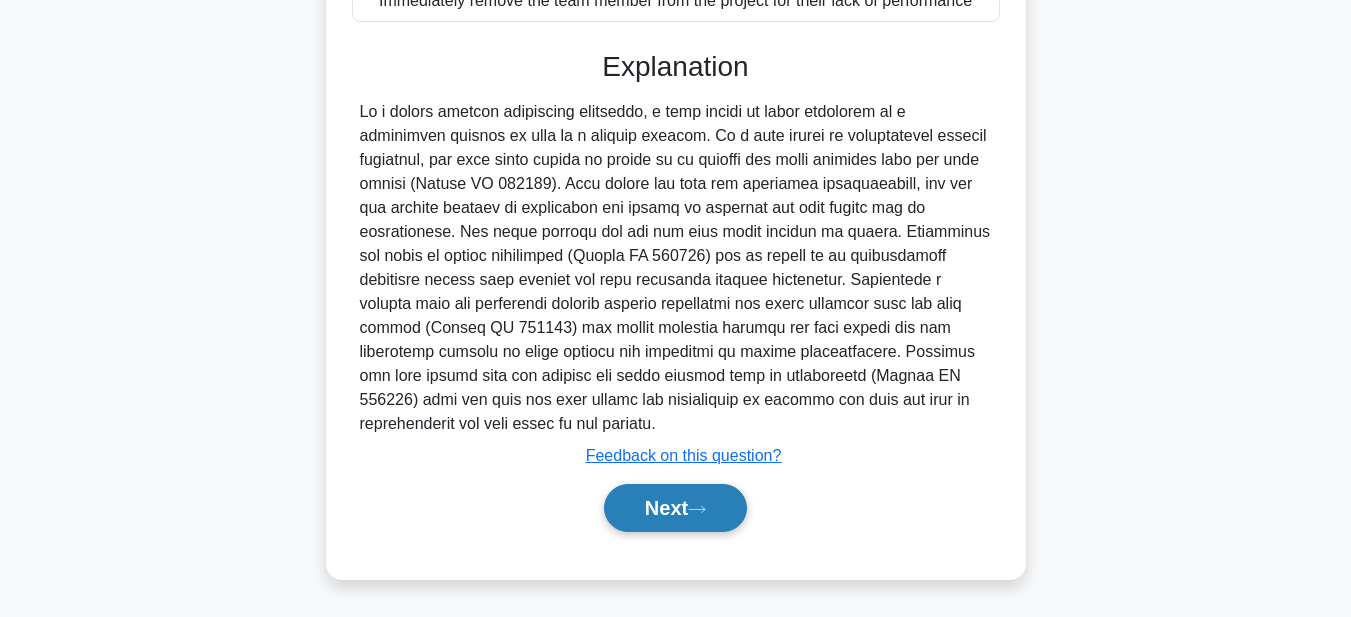 click on "Next" at bounding box center [675, 508] 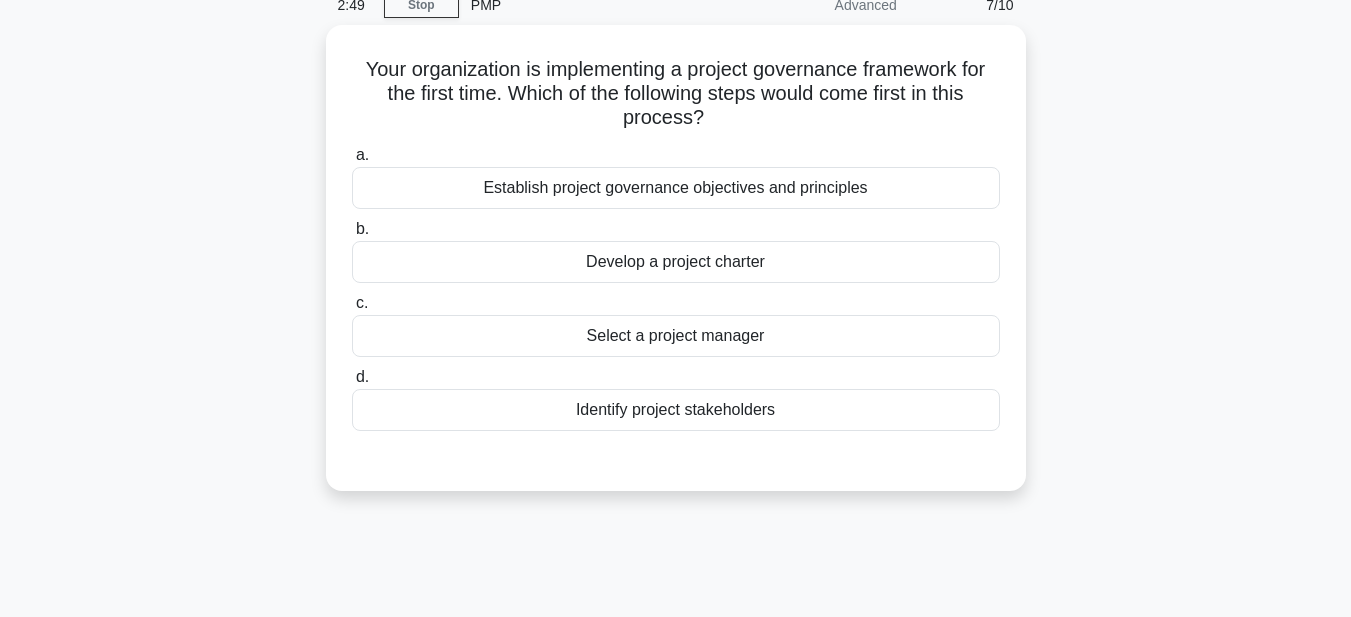 scroll, scrollTop: 0, scrollLeft: 0, axis: both 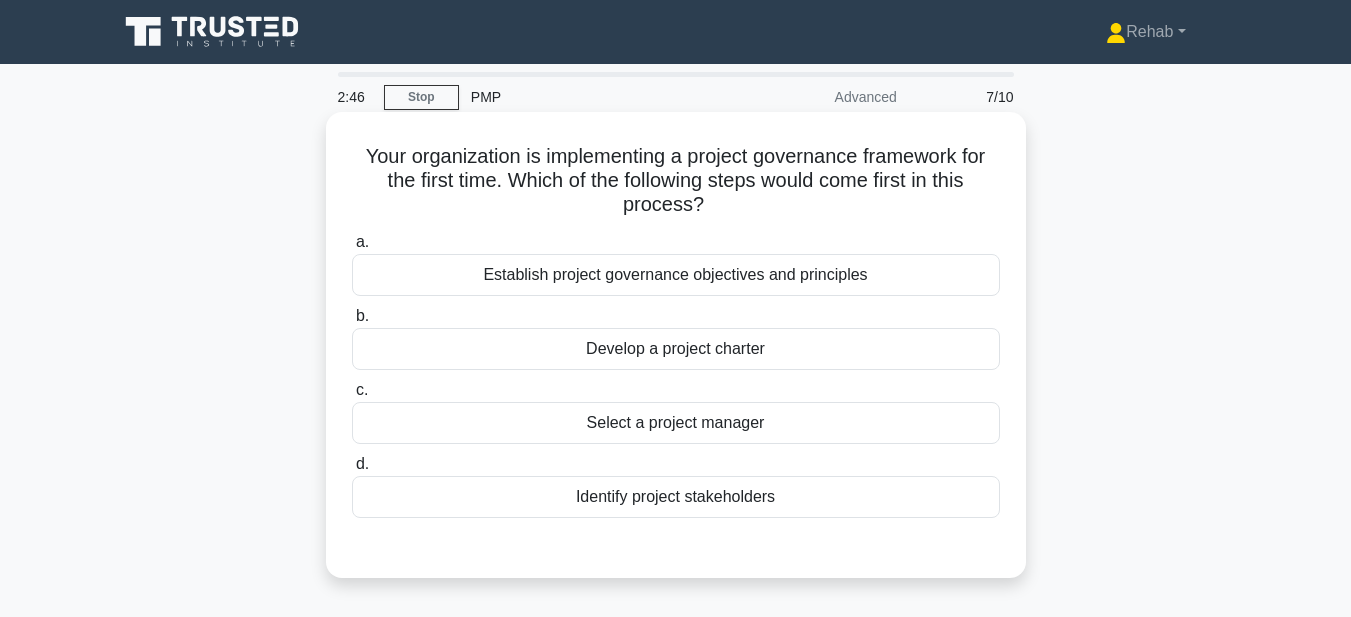 drag, startPoint x: 350, startPoint y: 149, endPoint x: 809, endPoint y: 520, distance: 590.1881 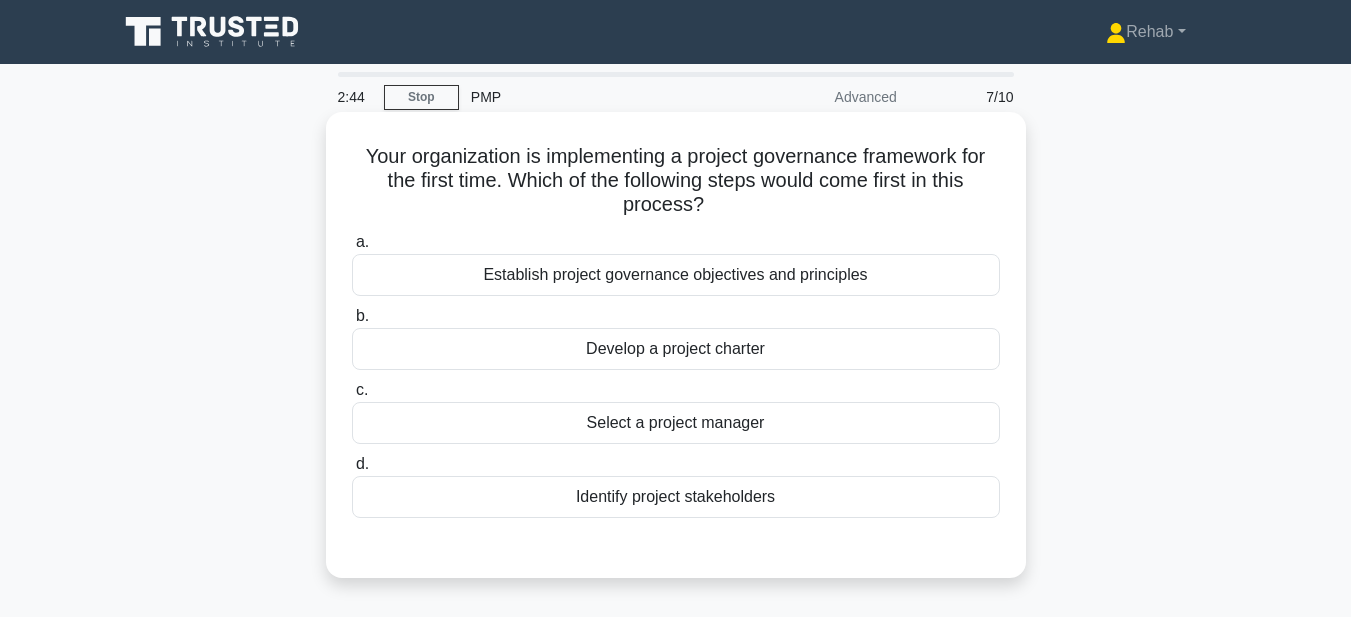 copy on "Your organization is implementing a project governance framework for the first time. Which of the following steps would come first in this process?
.spinner_0XTQ{transform-origin:center;animation:spinner_y6GP .75s linear infinite}@keyframes spinner_y6GP{100%{transform:rotate(360deg)}}
a.
Establish project governance objectives and principles
b.
Develop a project charter
c.
Select a project manager
d.
Identify project stakeholders" 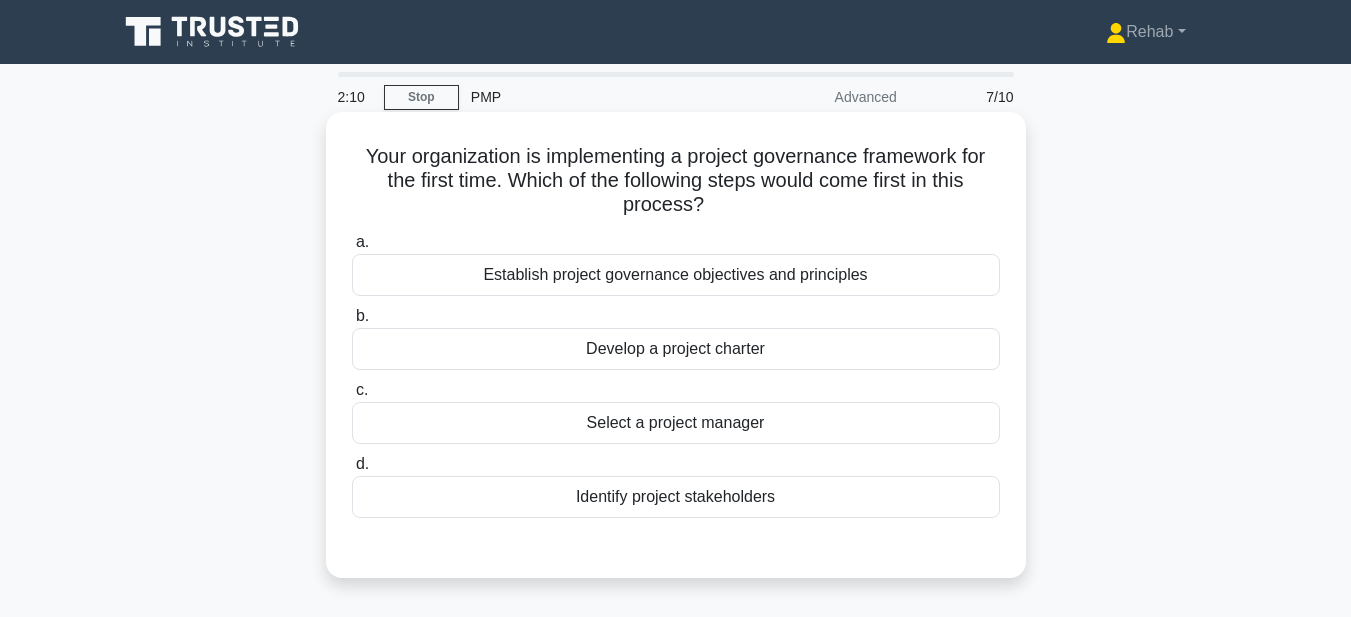 click on "Establish project governance objectives and principles" at bounding box center (676, 275) 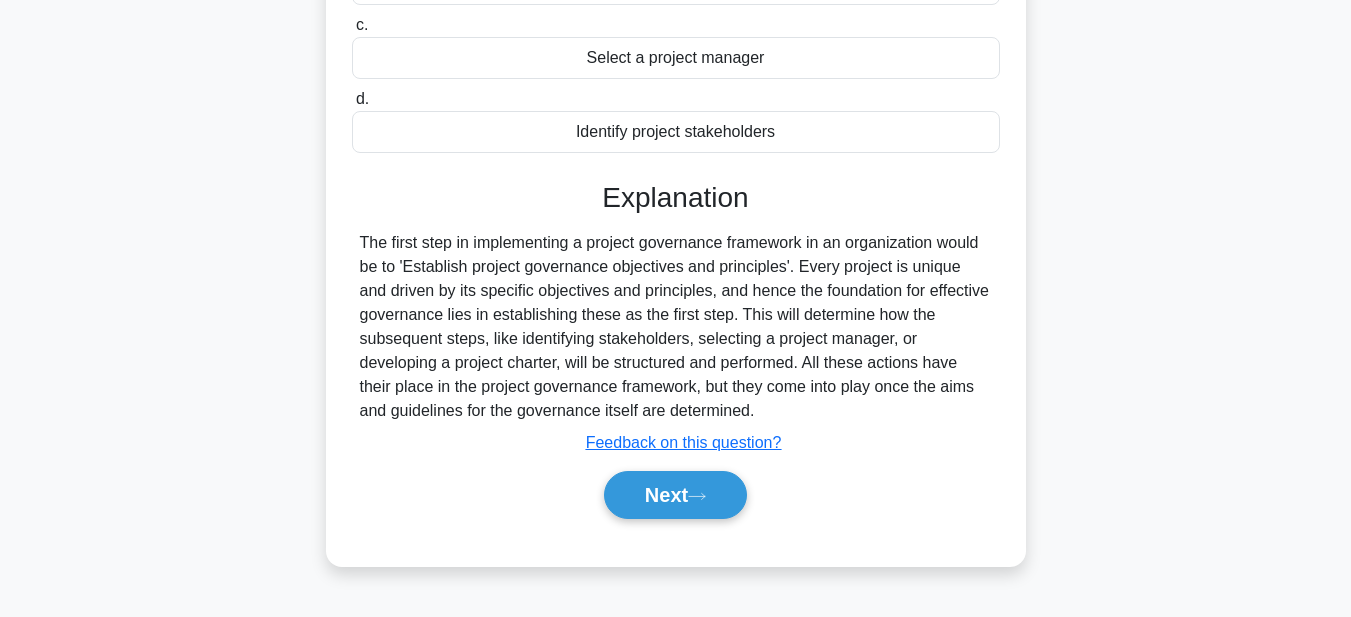 scroll, scrollTop: 400, scrollLeft: 0, axis: vertical 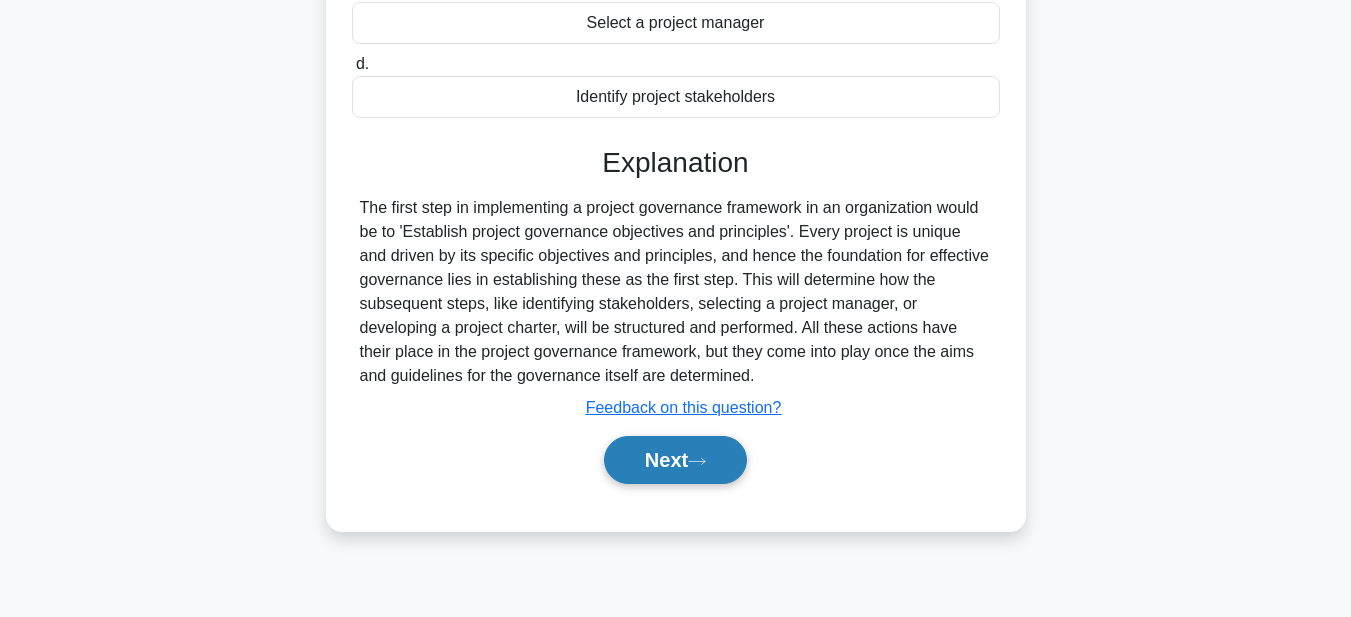 click on "Next" at bounding box center (675, 460) 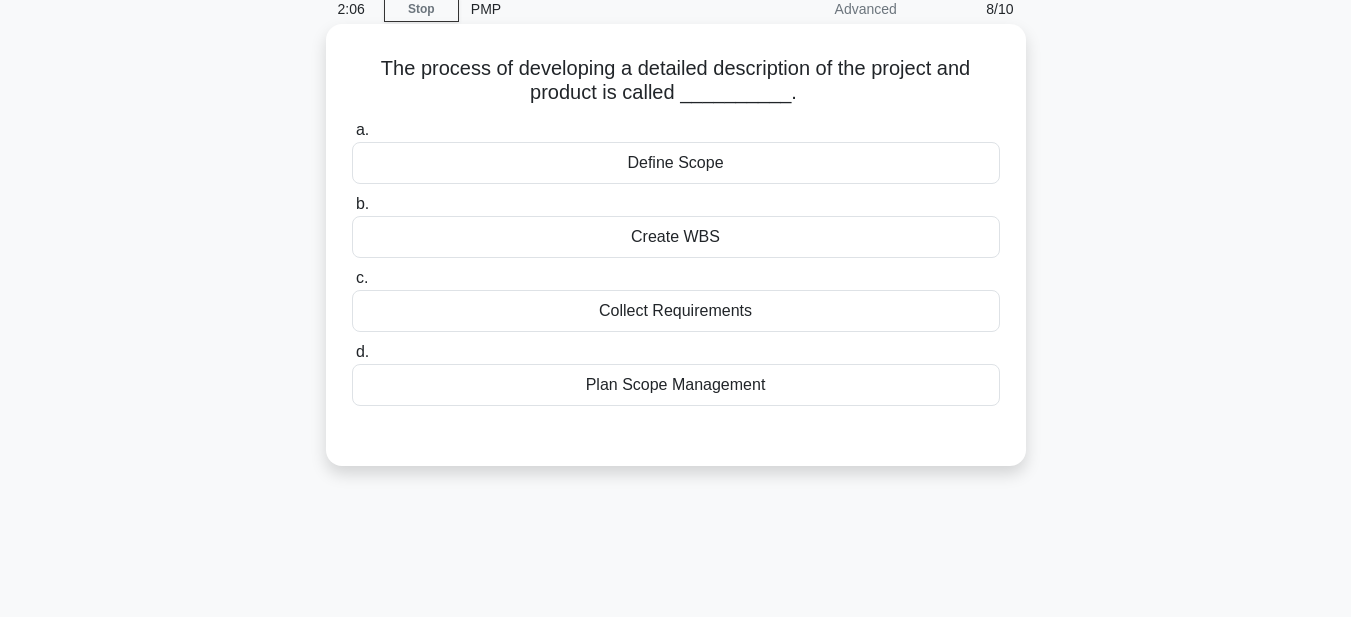 scroll, scrollTop: 0, scrollLeft: 0, axis: both 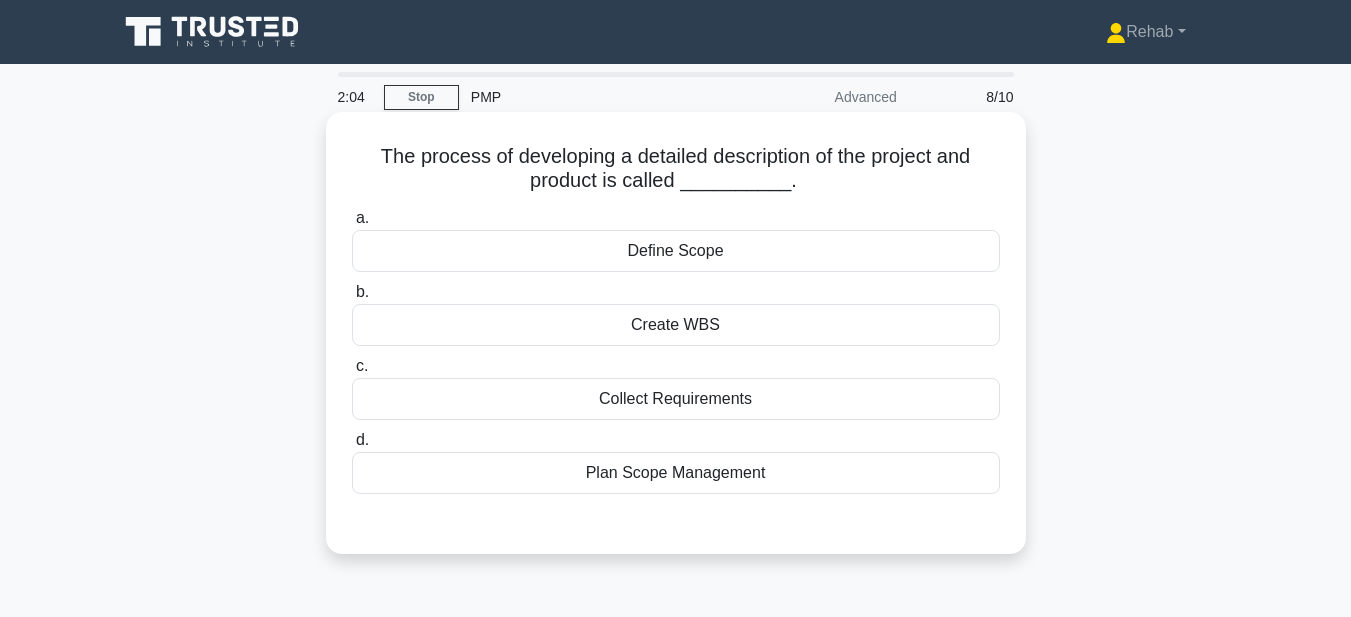 drag, startPoint x: 357, startPoint y: 142, endPoint x: 826, endPoint y: 478, distance: 576.9376 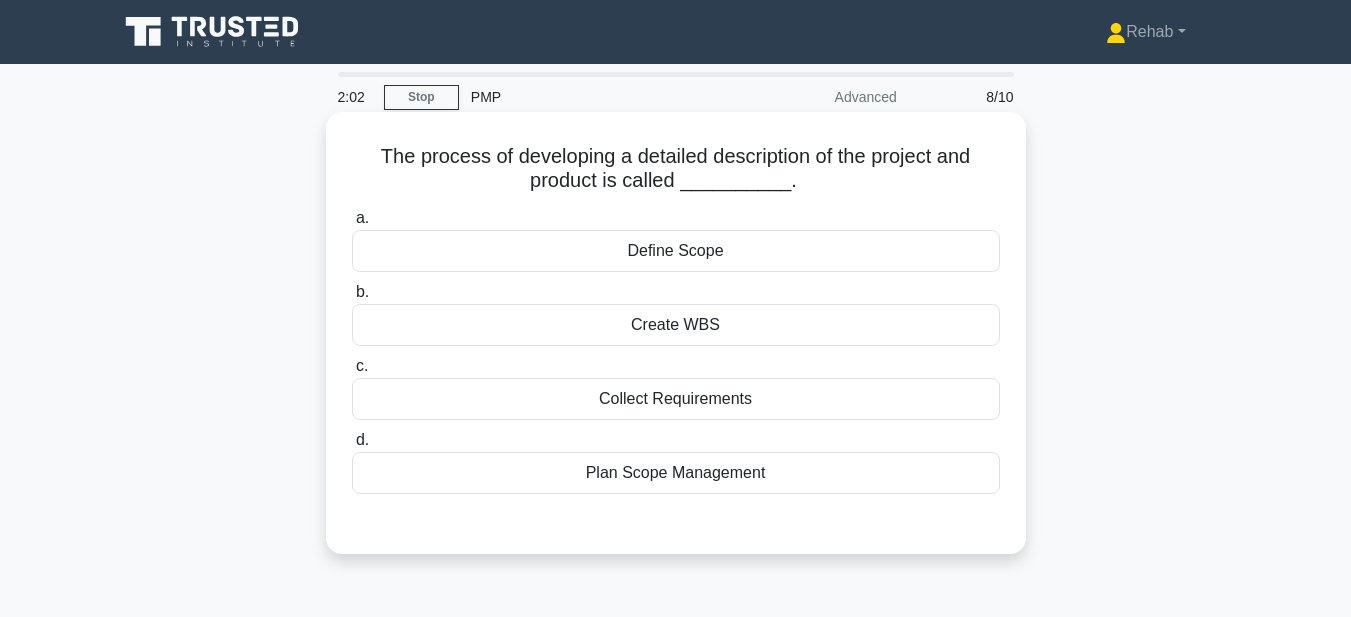 copy on "The process of developing a detailed description of the project and product is called __________.
.spinner_0XTQ{transform-origin:center;animation:spinner_y6GP .75s linear infinite}@keyframes spinner_y6GP{100%{transform:rotate(360deg)}}
a.
Define Scope
b.
Create WBS
c.
Collect Requirements
d.
Plan Scope Management" 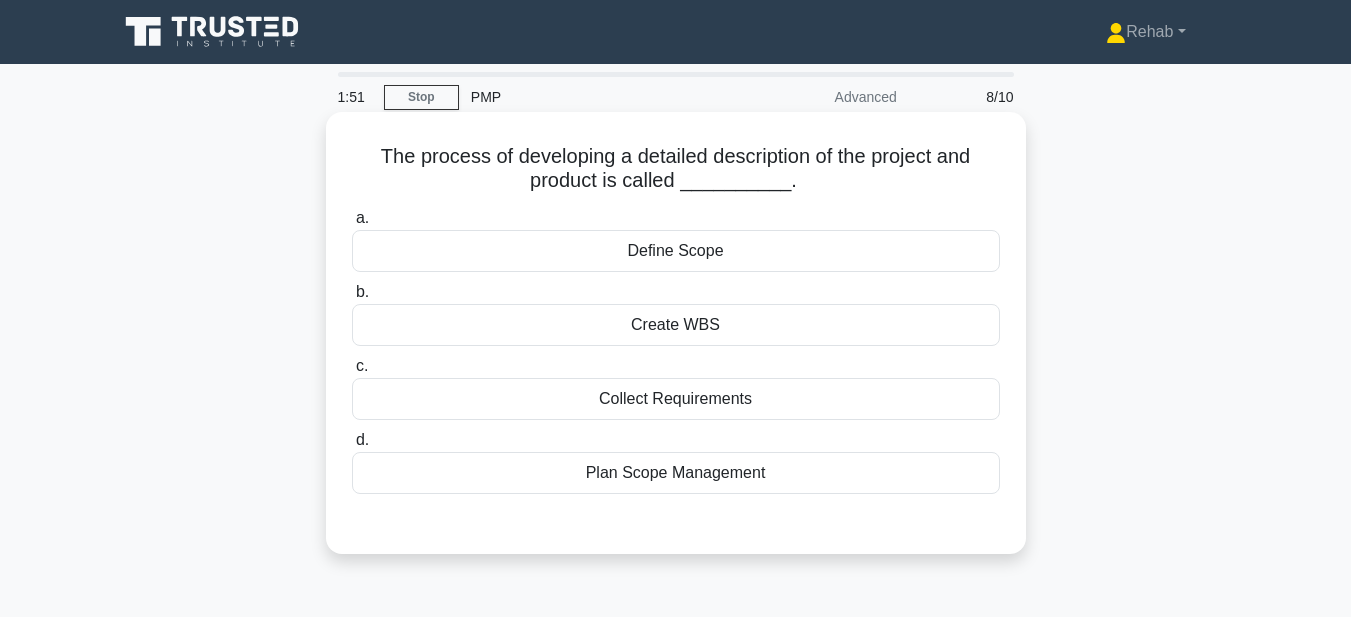 click on "Create WBS" at bounding box center (676, 325) 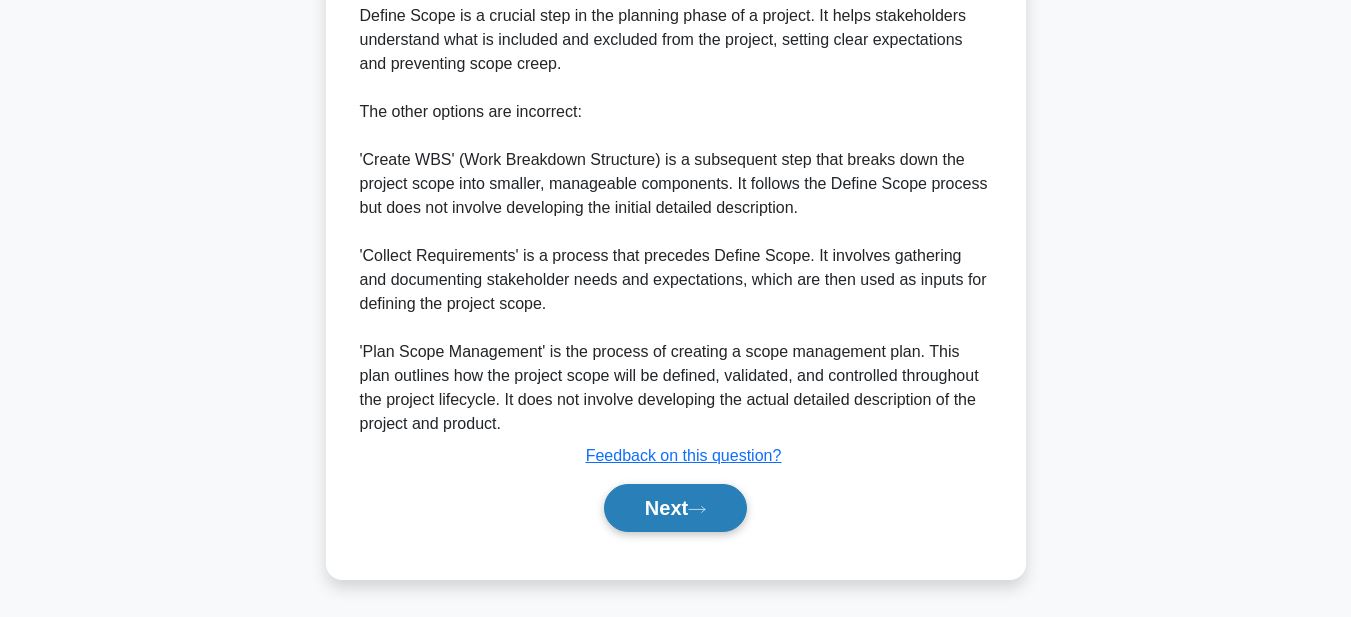 click on "Next" at bounding box center (675, 508) 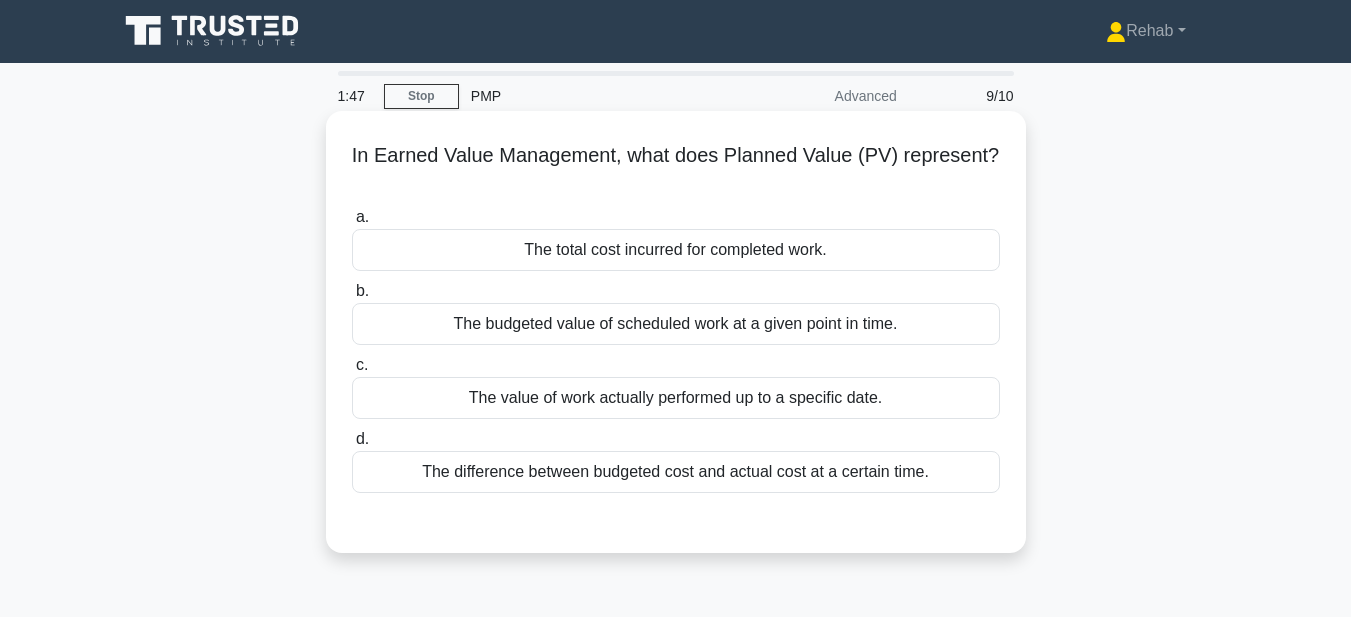 scroll, scrollTop: 0, scrollLeft: 0, axis: both 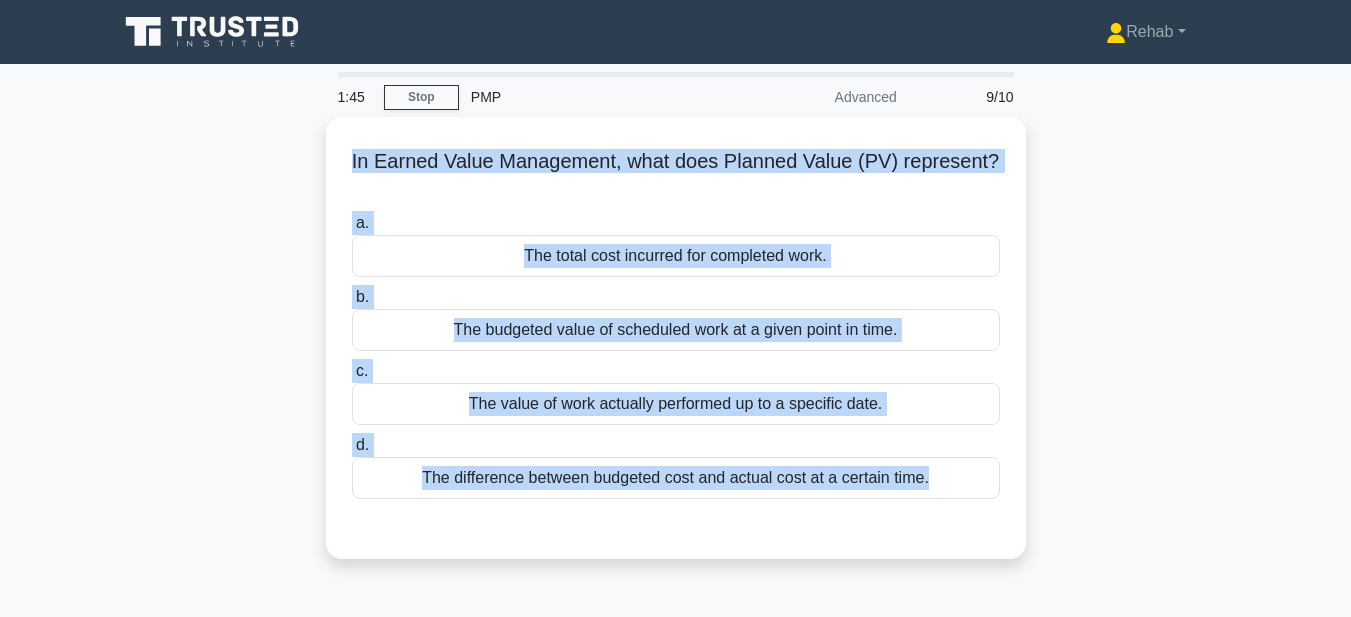 drag, startPoint x: 340, startPoint y: 148, endPoint x: 1065, endPoint y: 513, distance: 811.69574 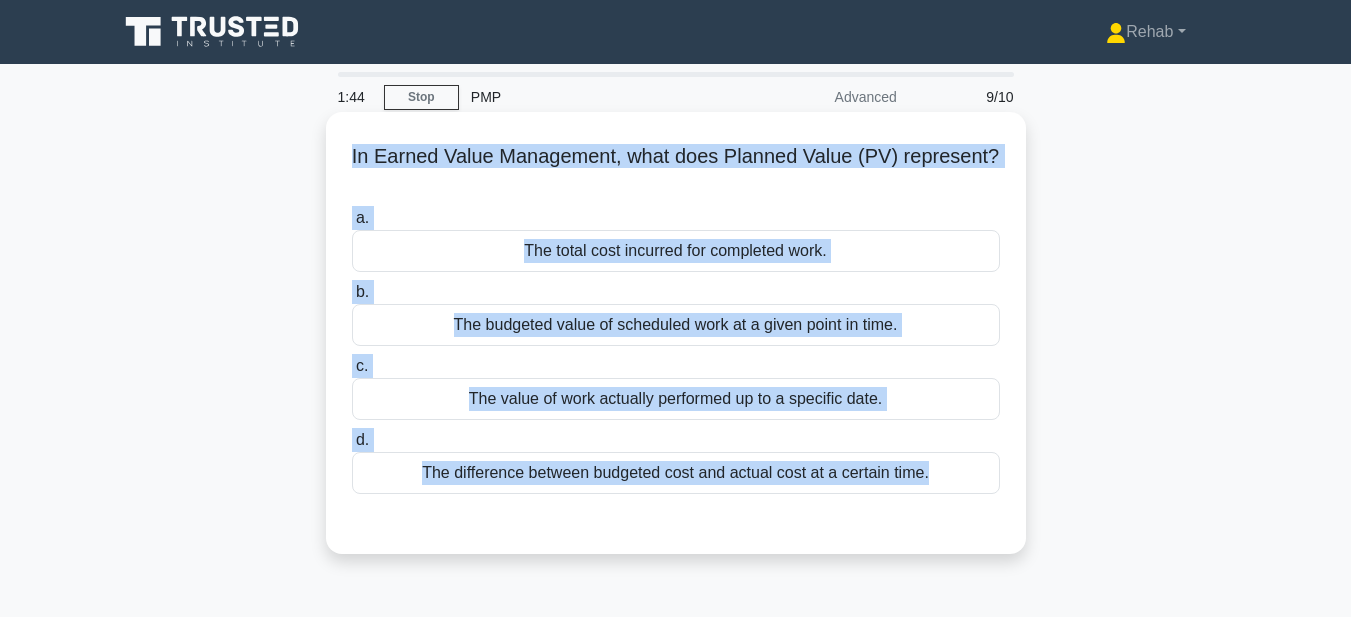 copy on "In Earned Value Management, what does Planned Value (PV) represent?
.spinner_0XTQ{transform-origin:center;animation:spinner_y6GP .75s linear infinite}@keyframes spinner_y6GP{100%{transform:rotate(360deg)}}
a.
The total cost incurred for completed work.
b.
The budgeted value of scheduled work at a given point in time.
c.
The value of work actually performed up to a specific date.
d.
The difference between budgeted cost and actual cost at a certain time." 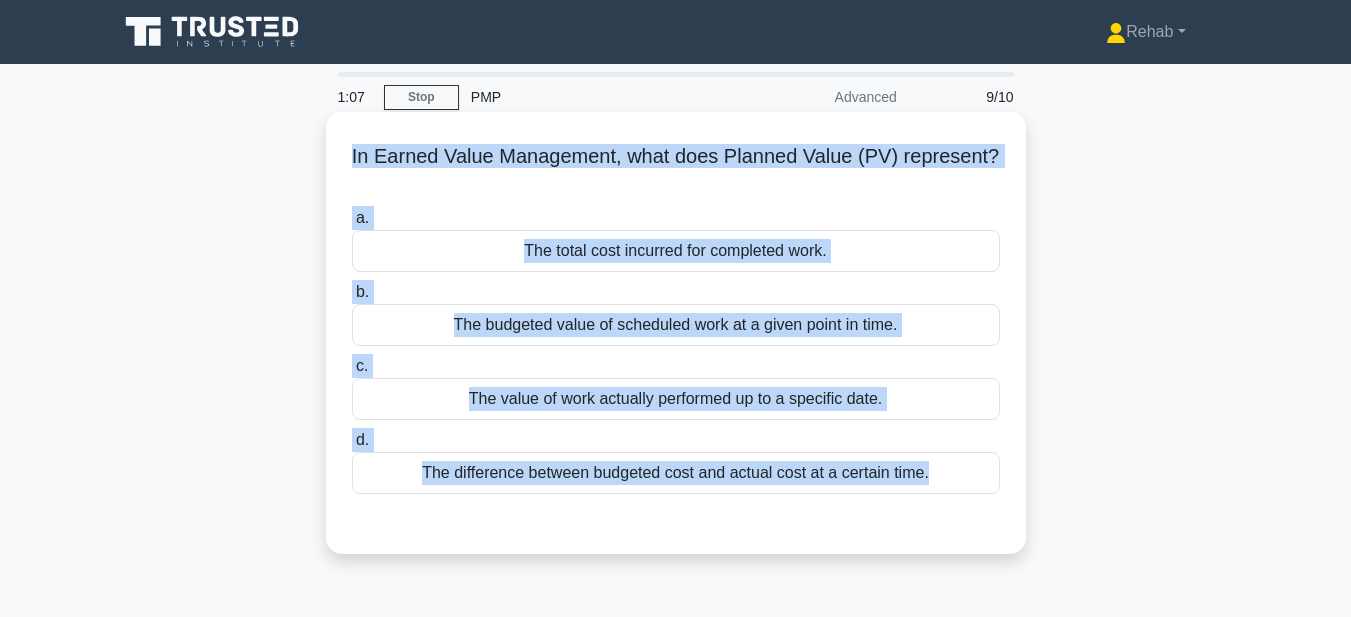 click on "The budgeted value of scheduled work at a given point in time." at bounding box center (676, 325) 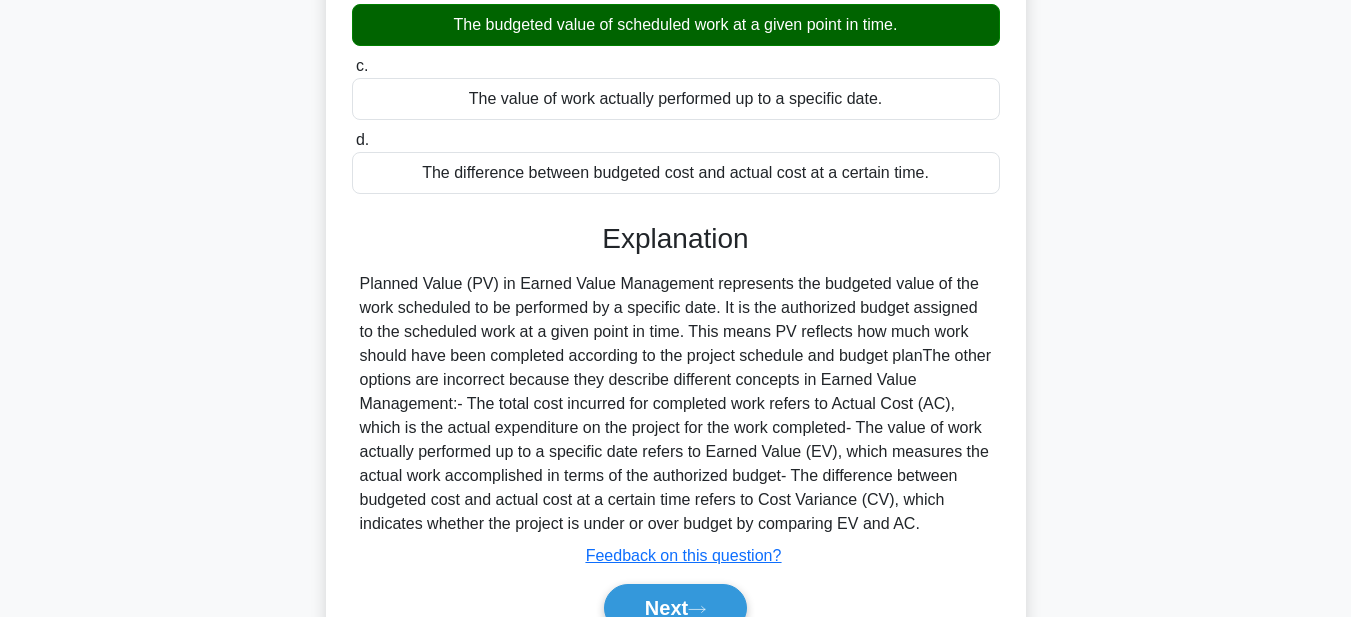 scroll, scrollTop: 463, scrollLeft: 0, axis: vertical 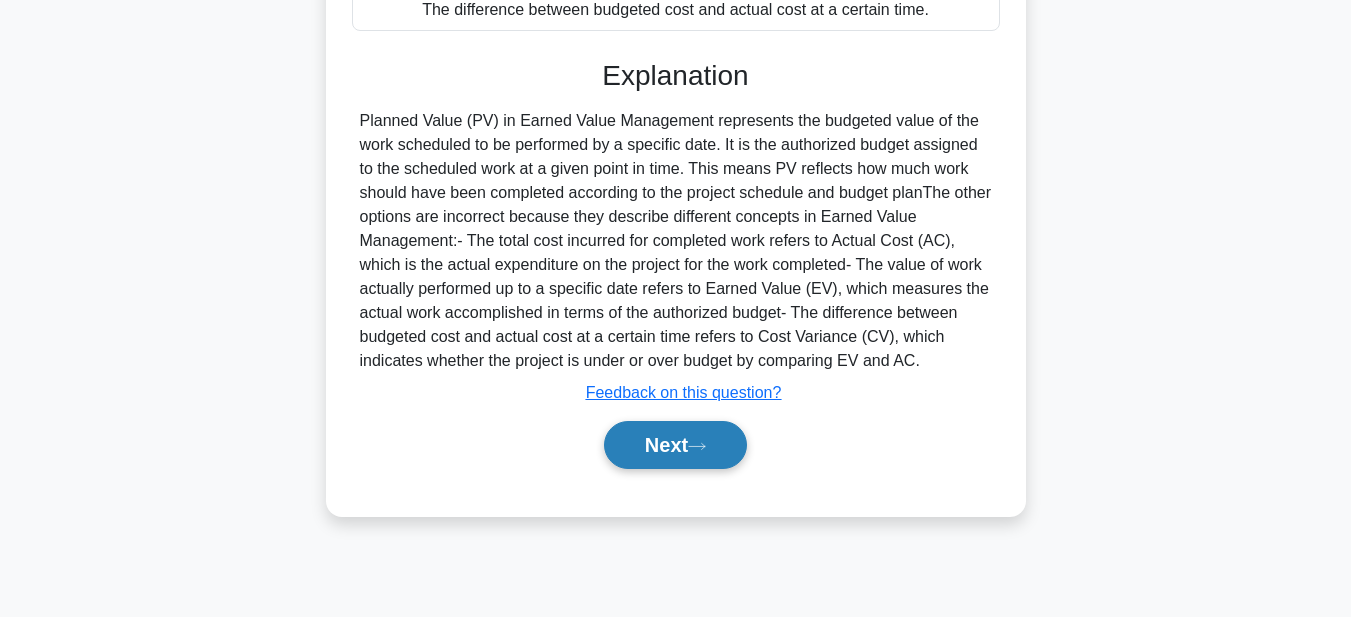 click on "Next" at bounding box center (675, 445) 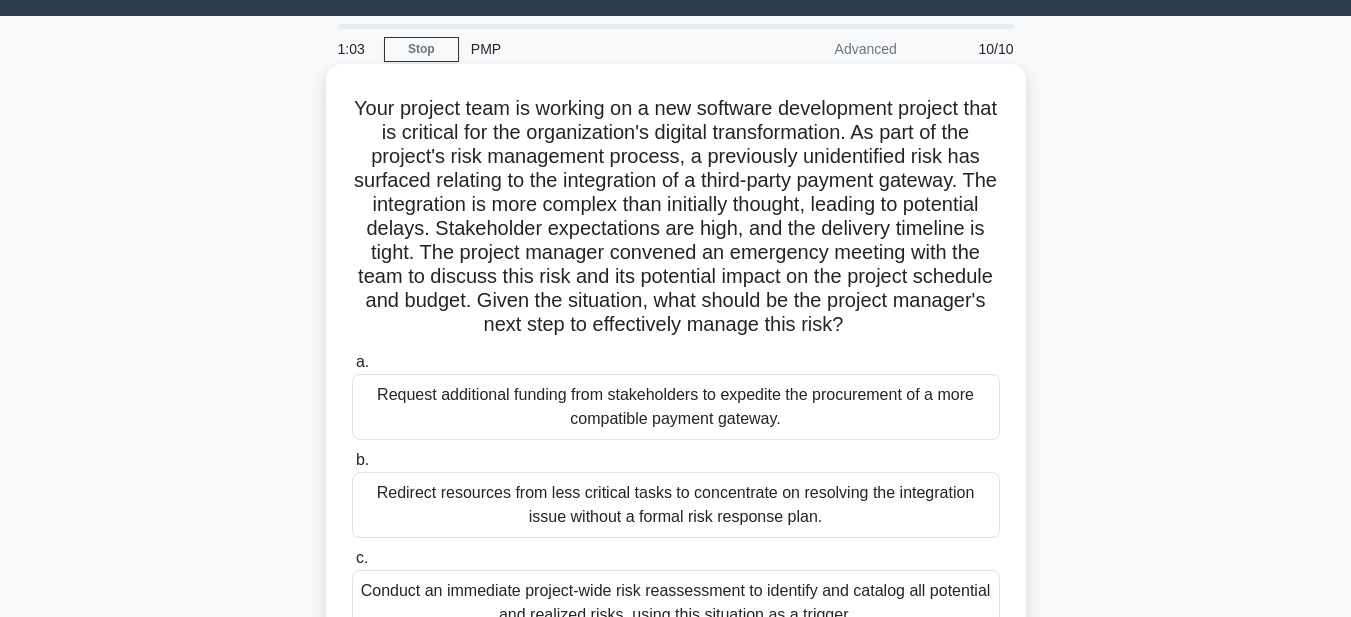 scroll, scrollTop: 0, scrollLeft: 0, axis: both 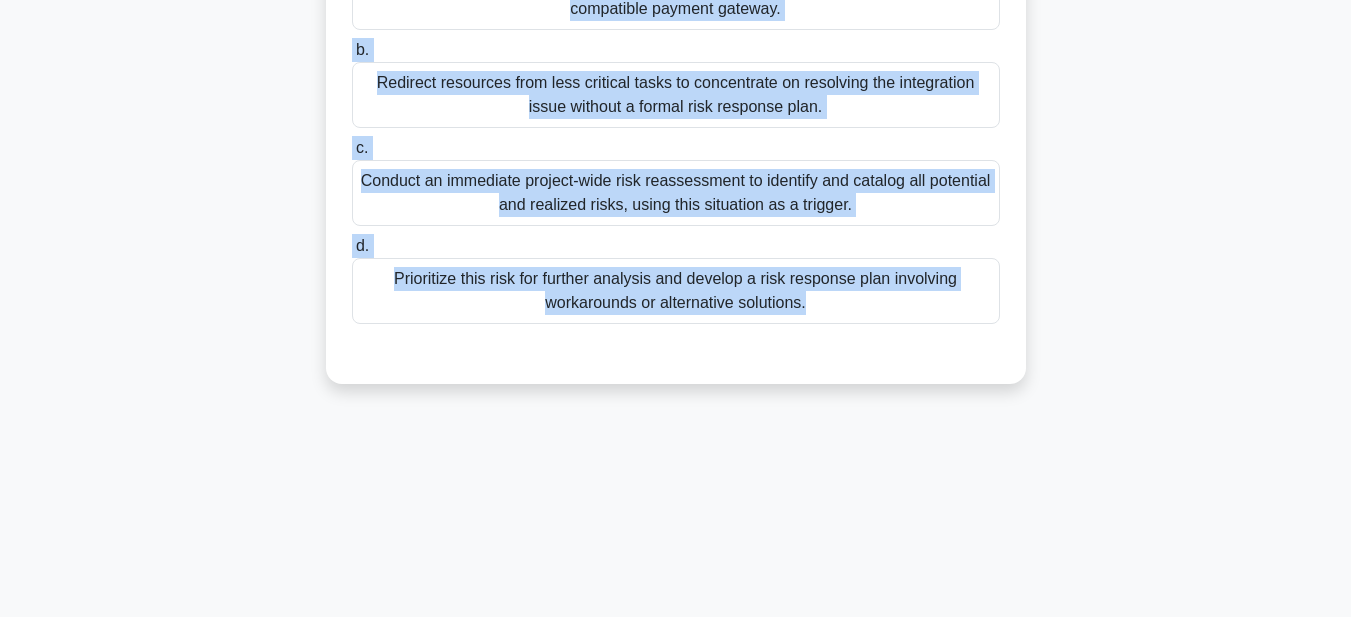 drag, startPoint x: 350, startPoint y: 151, endPoint x: 1073, endPoint y: 575, distance: 838.1557 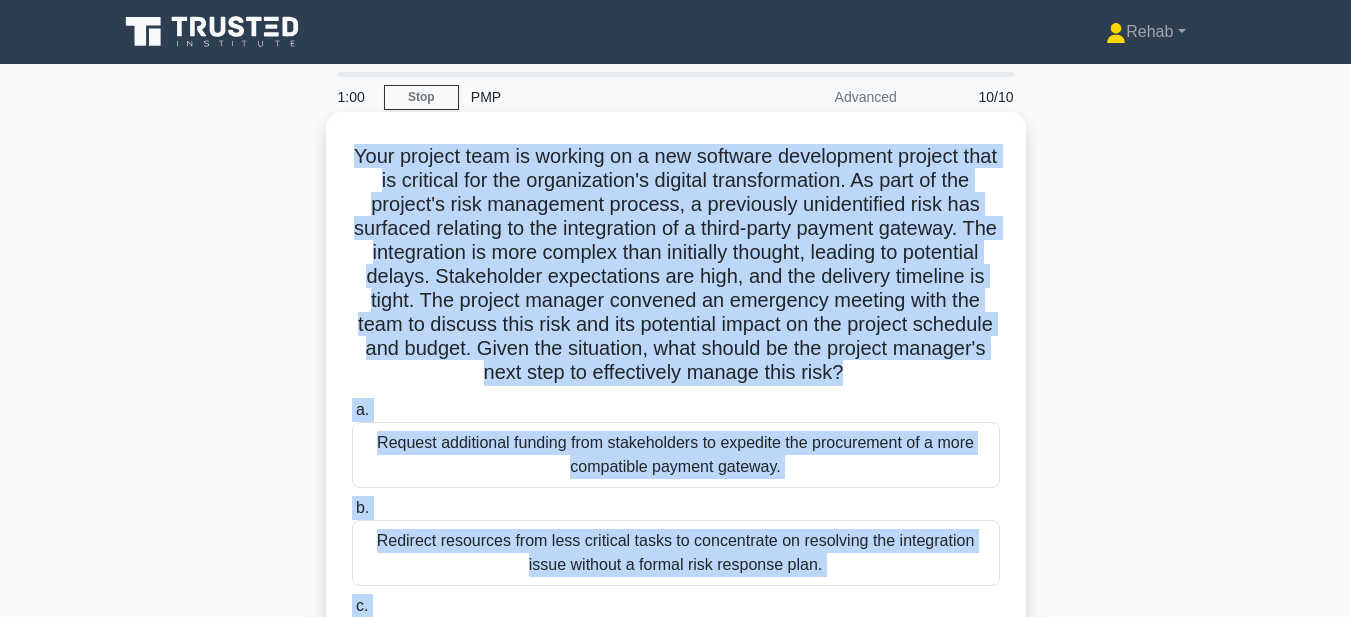copy on "Your project team is working on a new software development project that is critical for the organization's digital transformation. As part of the project's risk management process, a previously unidentified risk has surfaced relating to the integration of a third-party payment gateway. The integration is more complex than initially thought, leading to potential delays. Stakeholder expectations are high, and the delivery timeline is tight. The project manager convened an emergency meeting with the team to discuss this risk and its potential impact on the project schedule and budget. Given the situation, what should be the project manager's next step to effectively manage this risk?
.spinner_0XTQ{transform-origin:center;animation:spinner_y6GP .75s linear infinite}@keyframes spinner_y6GP{100%{transform:rotate(360deg)}}
a.
Request additional funding from stakeholders to expedite the procurement of a more compatible ..." 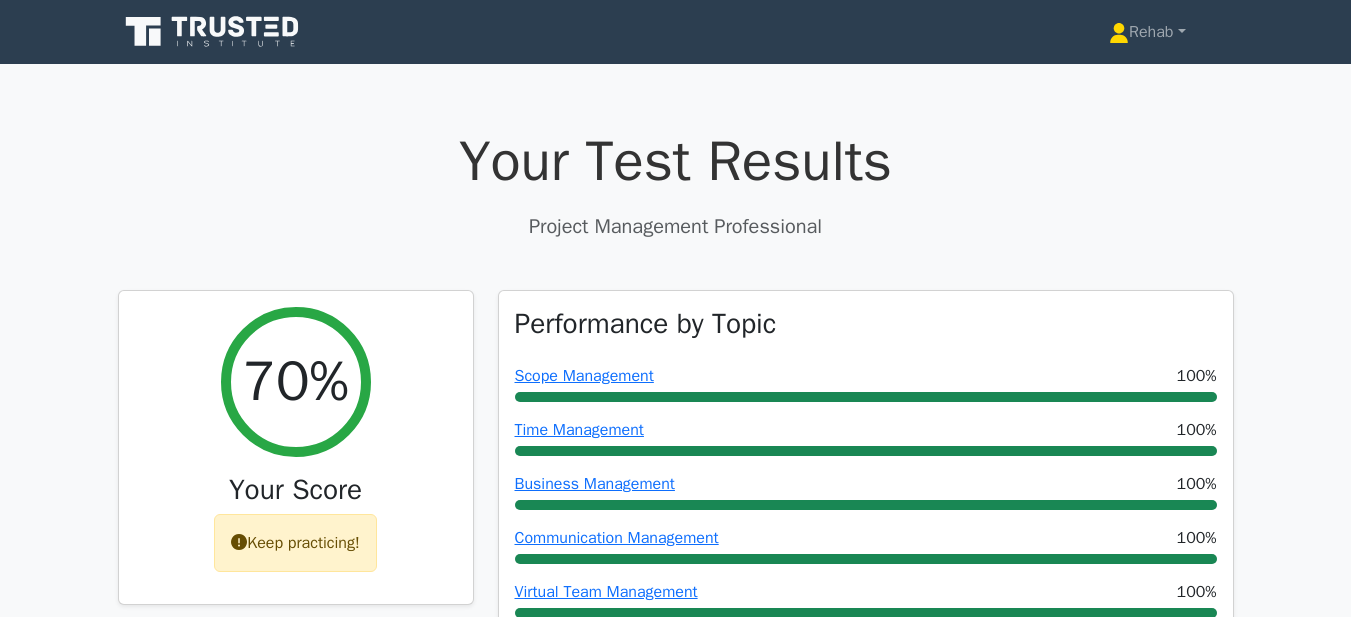scroll, scrollTop: 0, scrollLeft: 0, axis: both 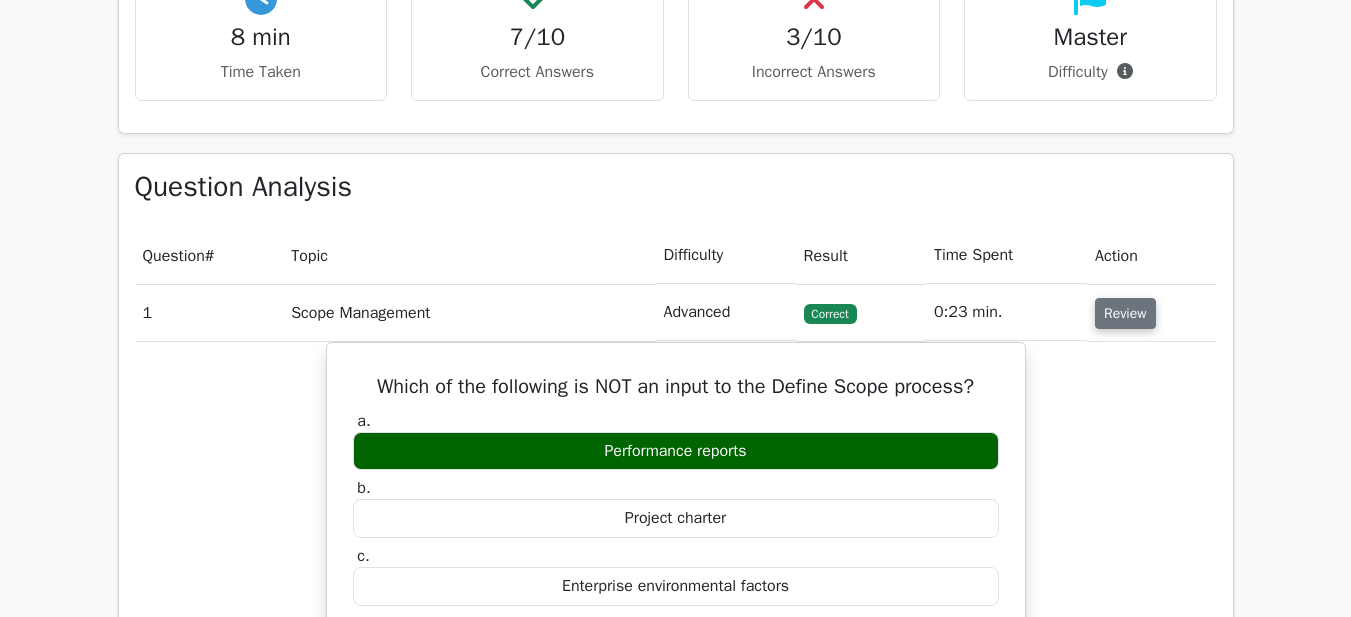 click on "Review" at bounding box center [1125, 313] 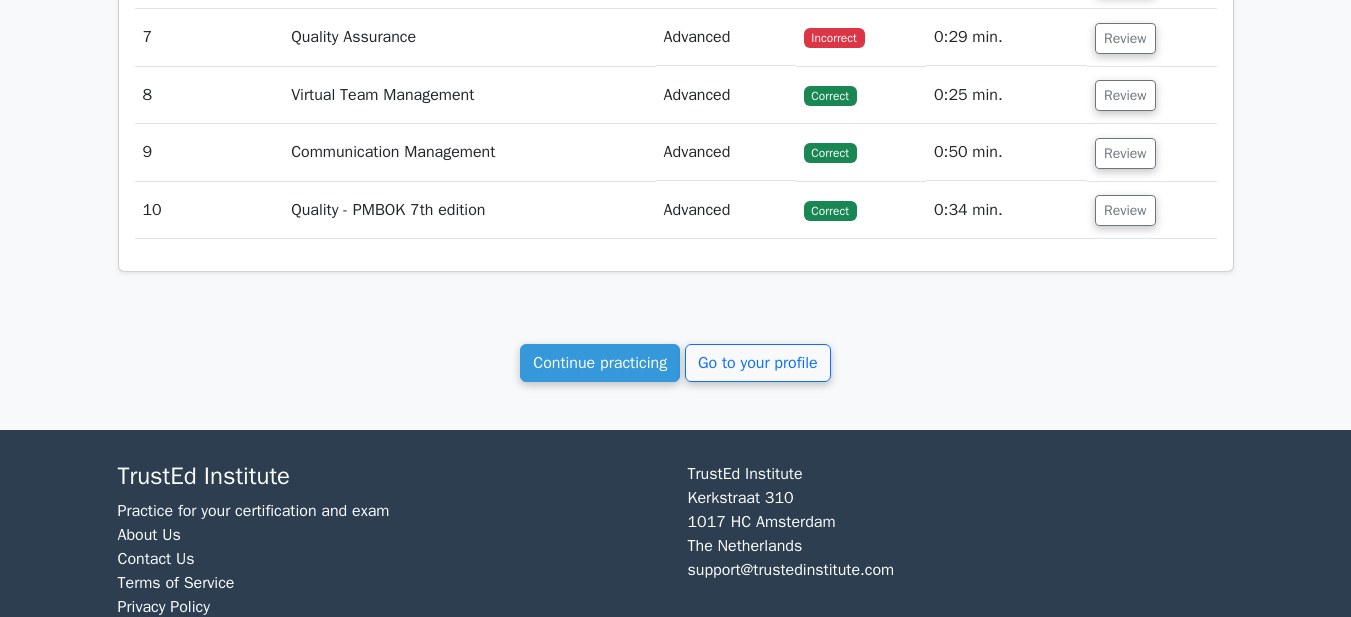 scroll, scrollTop: 1575, scrollLeft: 0, axis: vertical 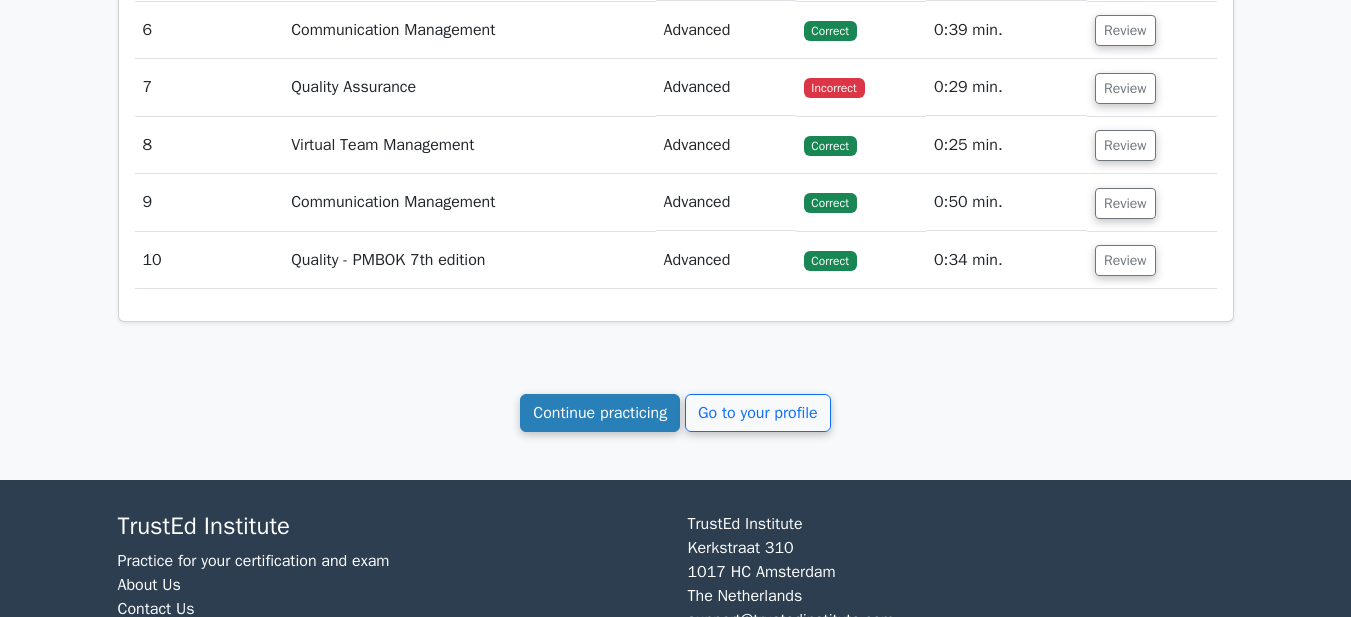 click on "Continue practicing" at bounding box center (600, 413) 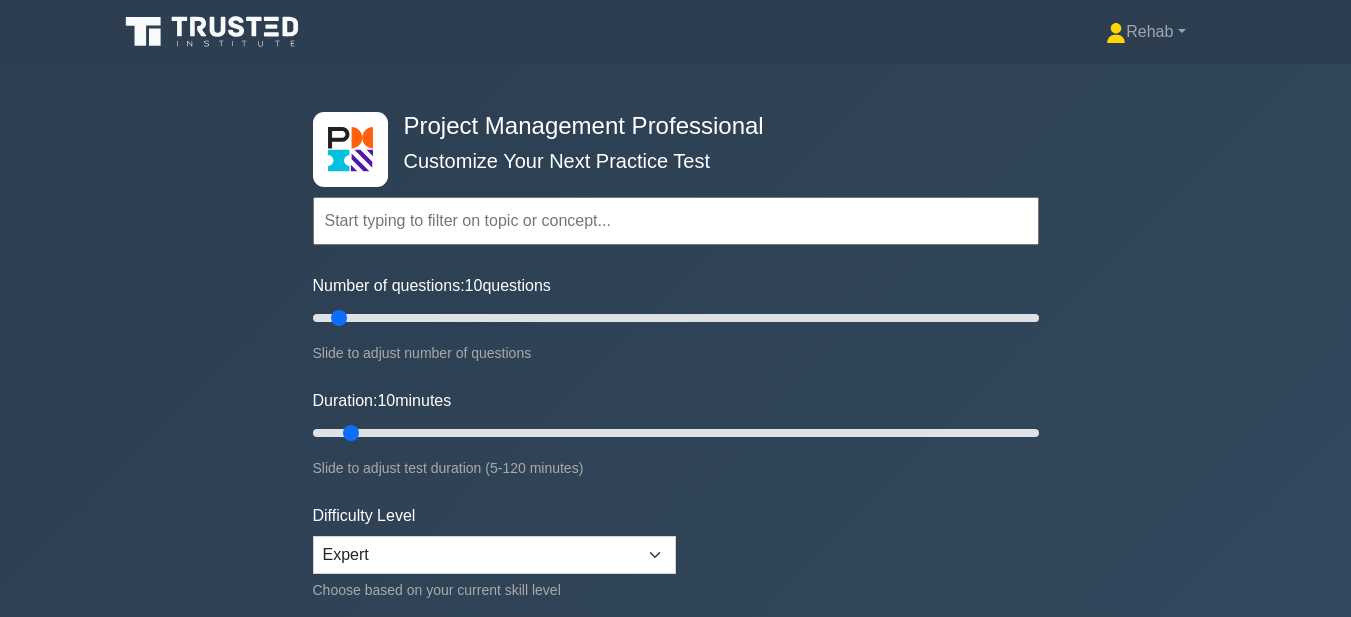 scroll, scrollTop: 0, scrollLeft: 0, axis: both 